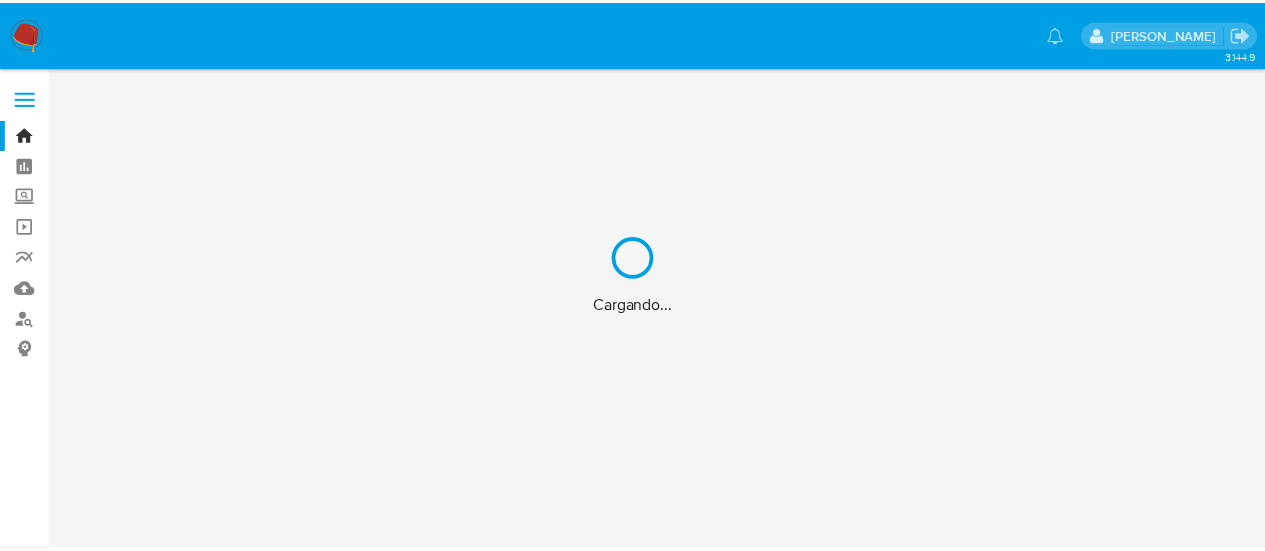 scroll, scrollTop: 0, scrollLeft: 0, axis: both 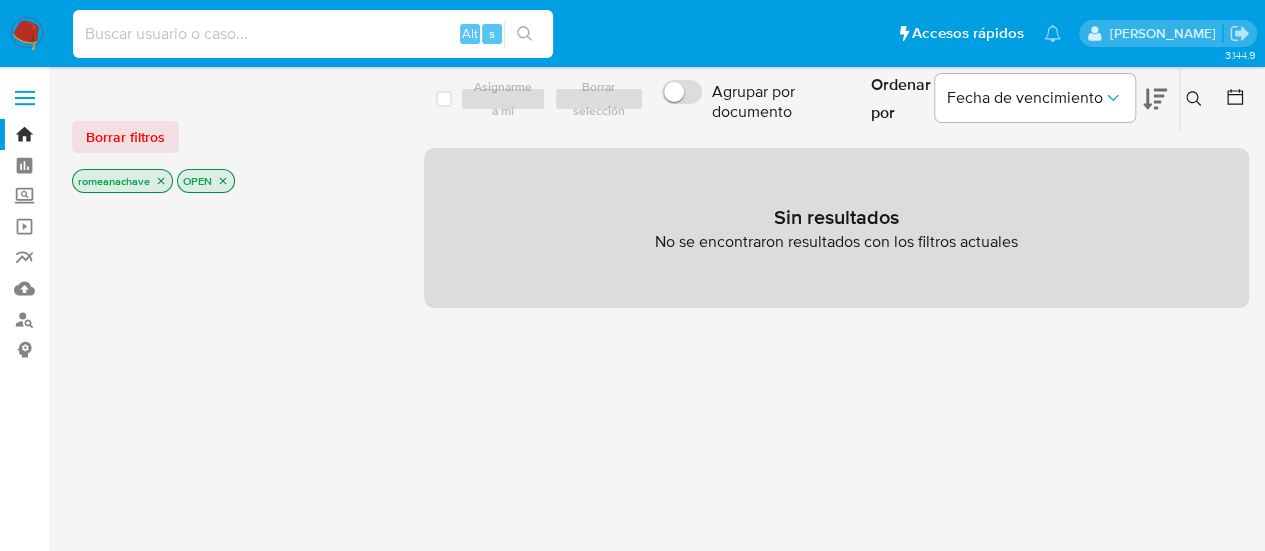 click at bounding box center [313, 34] 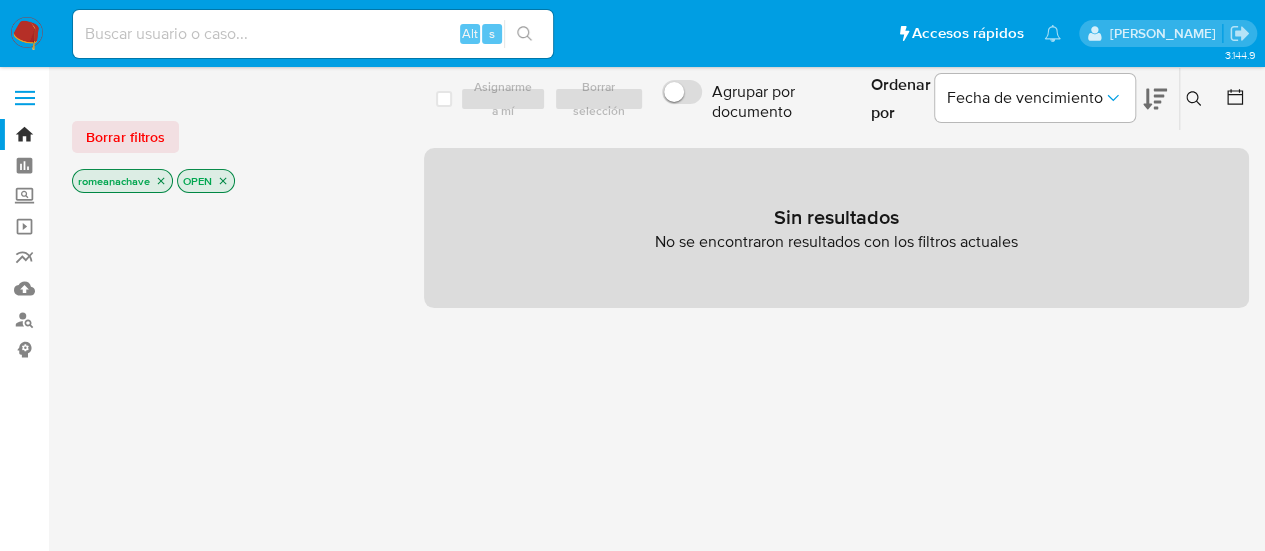 click on "Alt s" at bounding box center [313, 34] 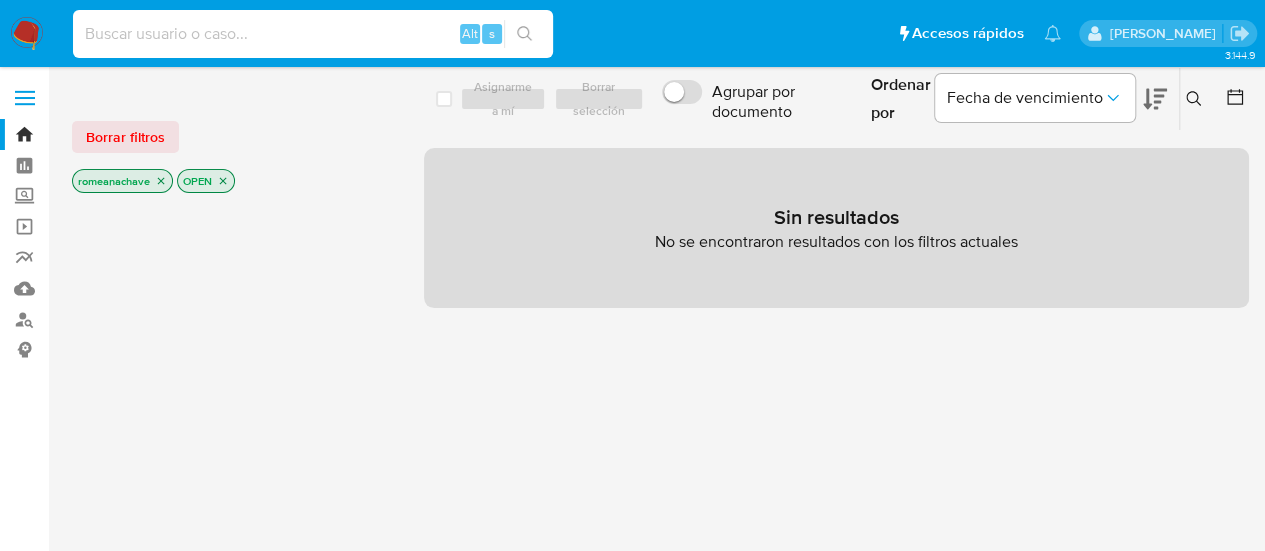 click at bounding box center (313, 34) 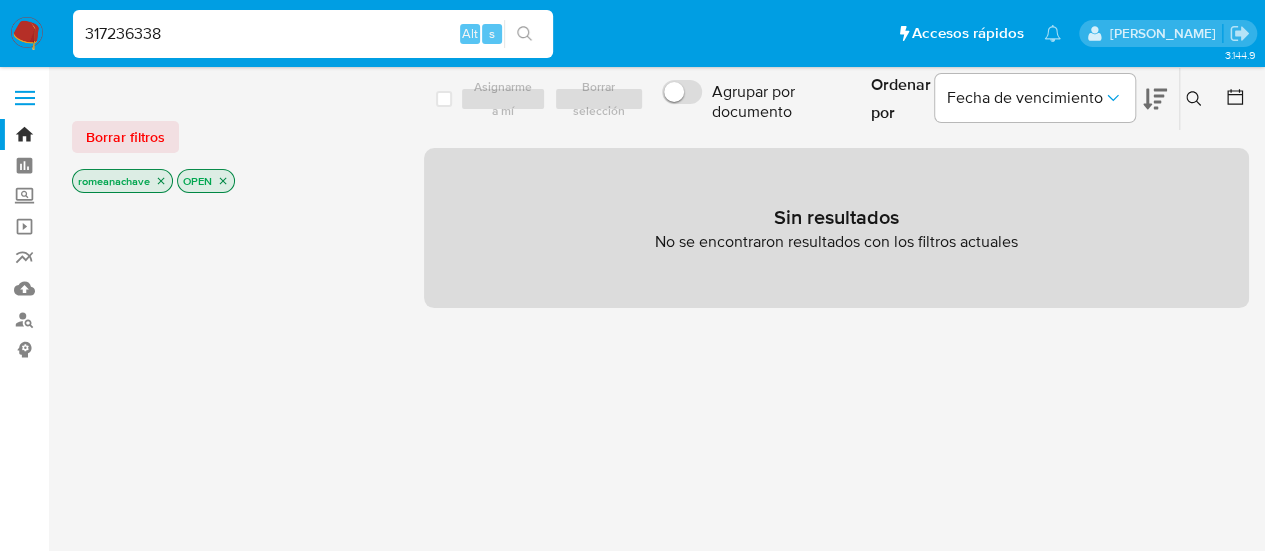 type on "317236338" 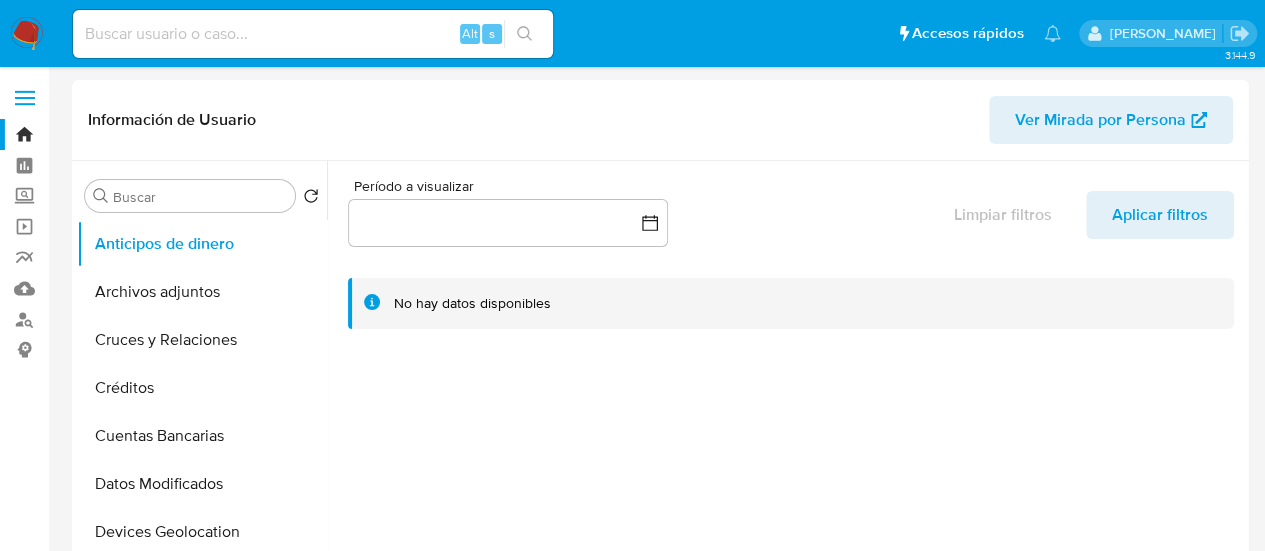 select on "10" 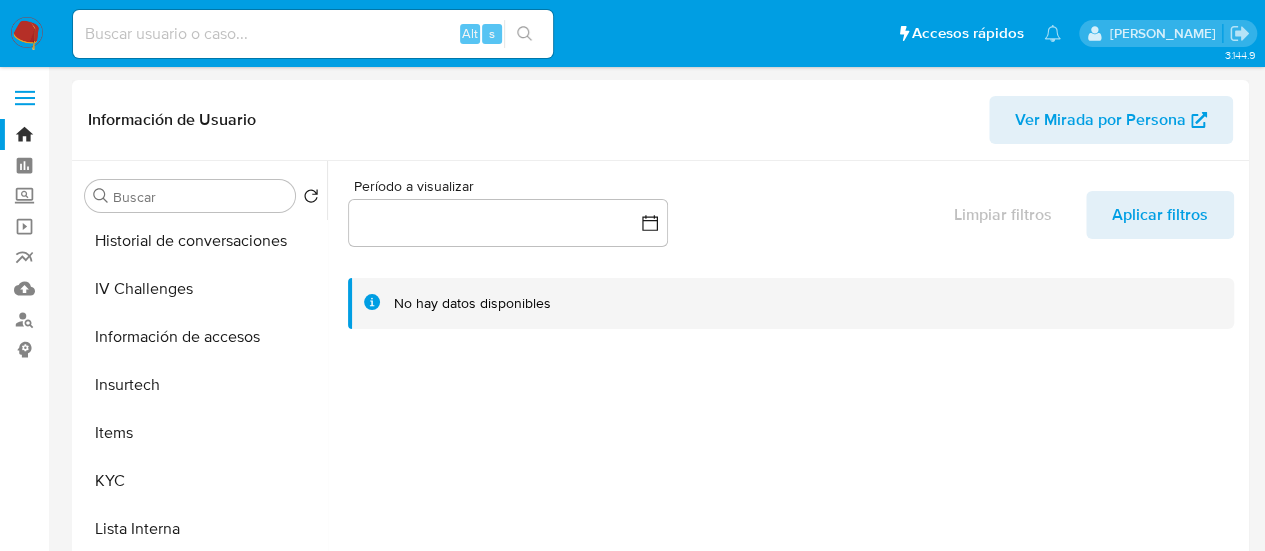 scroll, scrollTop: 656, scrollLeft: 0, axis: vertical 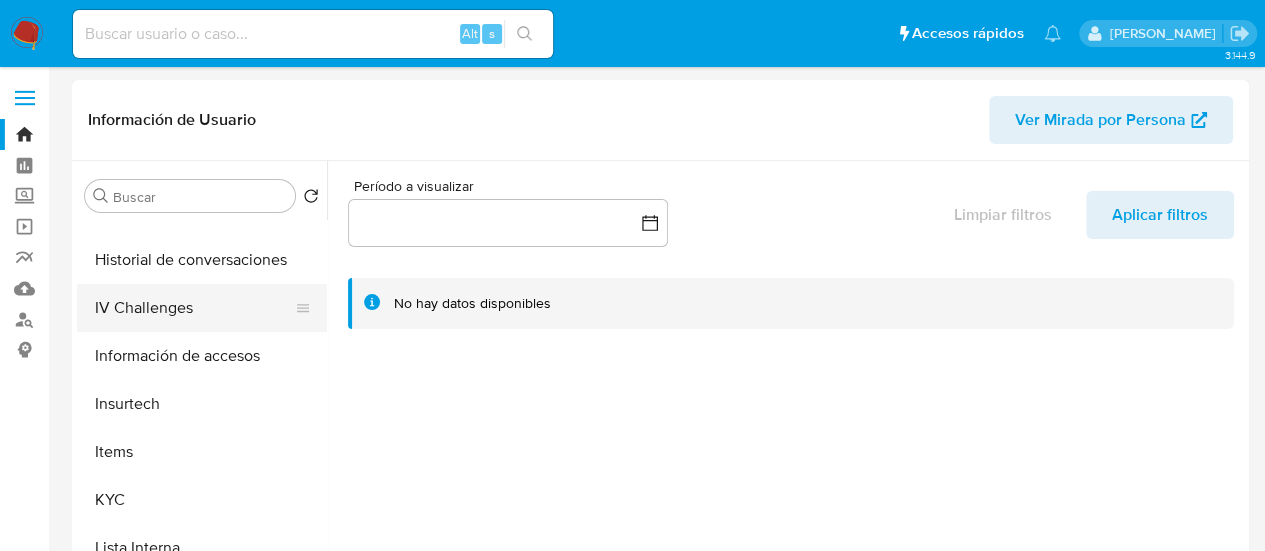 click on "IV Challenges" at bounding box center (194, 308) 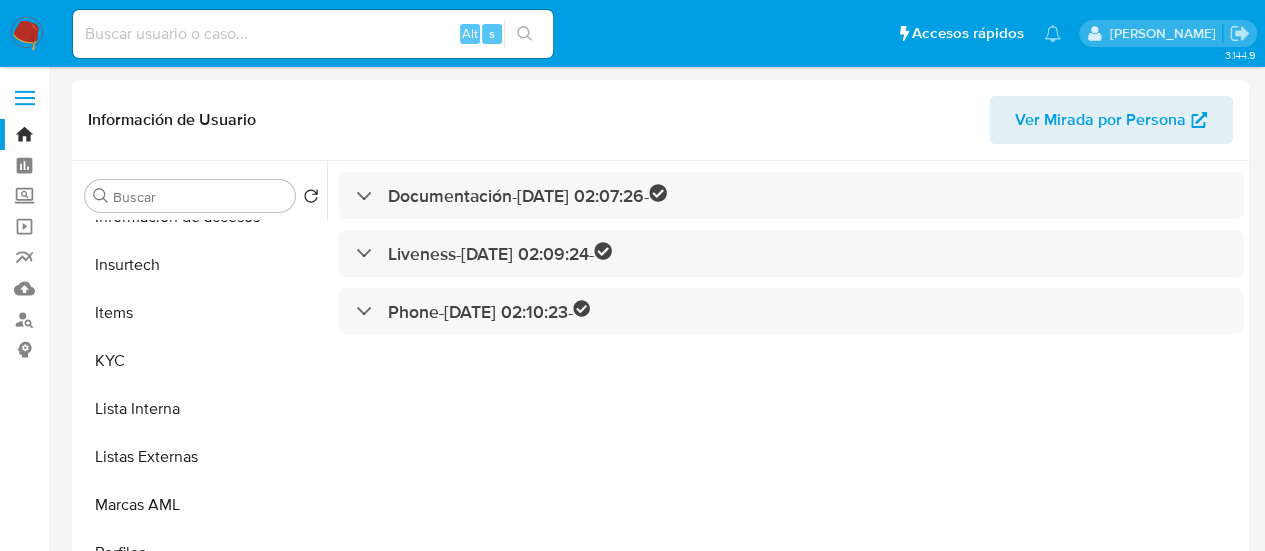 scroll, scrollTop: 797, scrollLeft: 0, axis: vertical 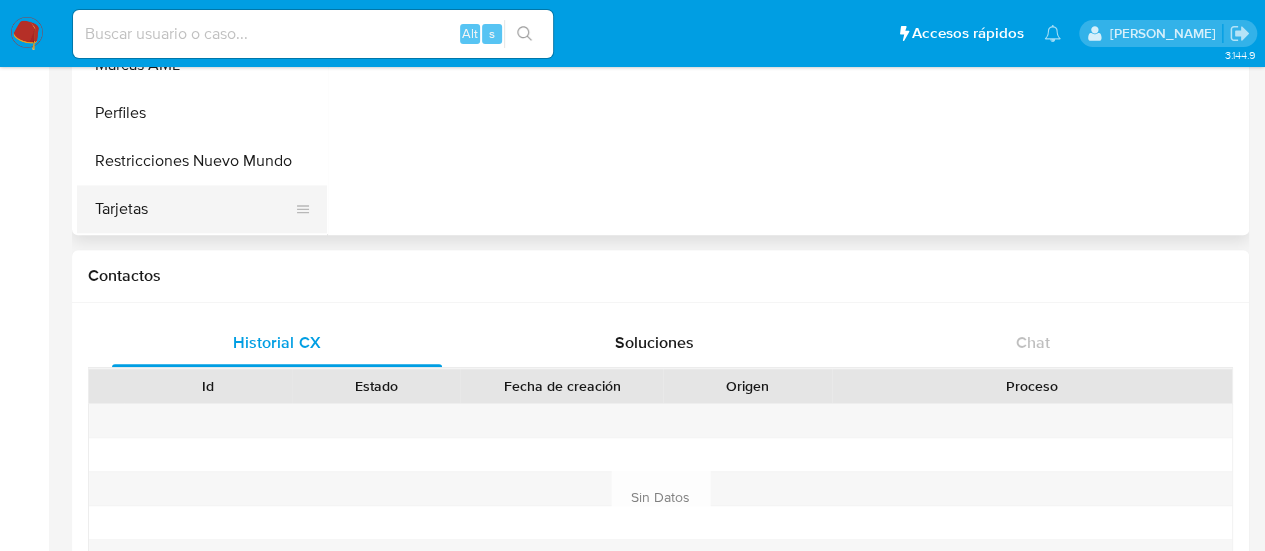 click on "Tarjetas" at bounding box center (194, 209) 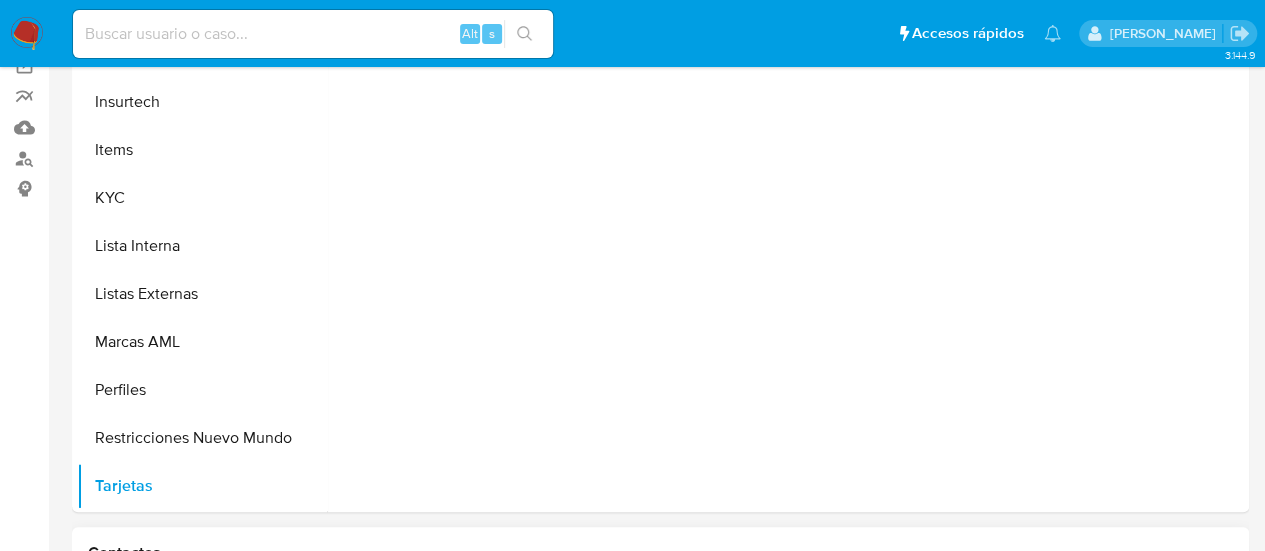 scroll, scrollTop: 0, scrollLeft: 0, axis: both 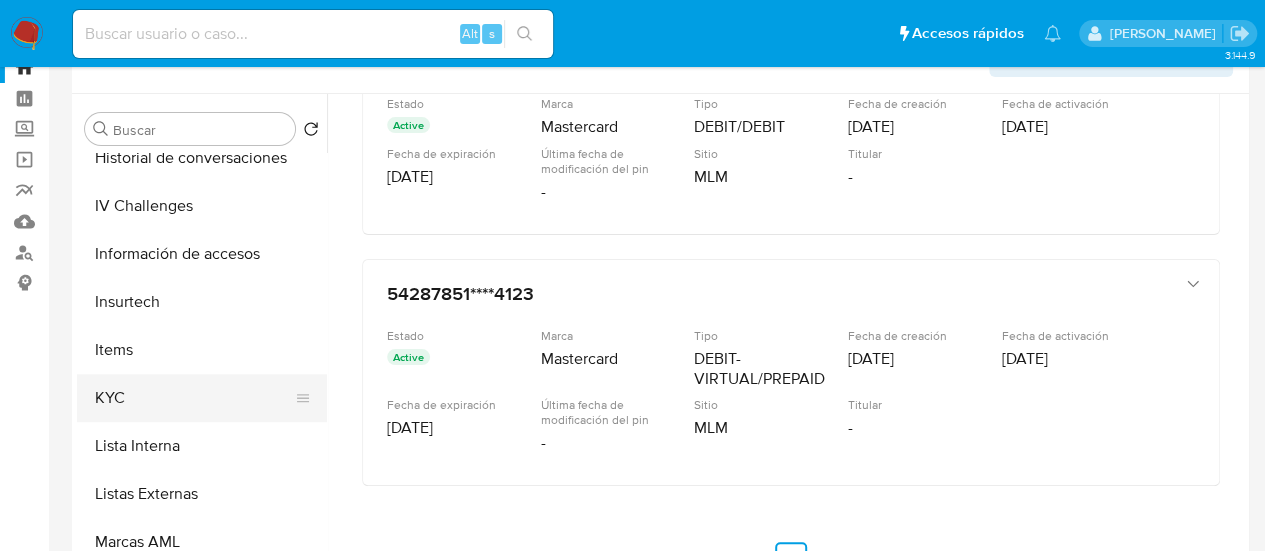 click on "KYC" at bounding box center (194, 398) 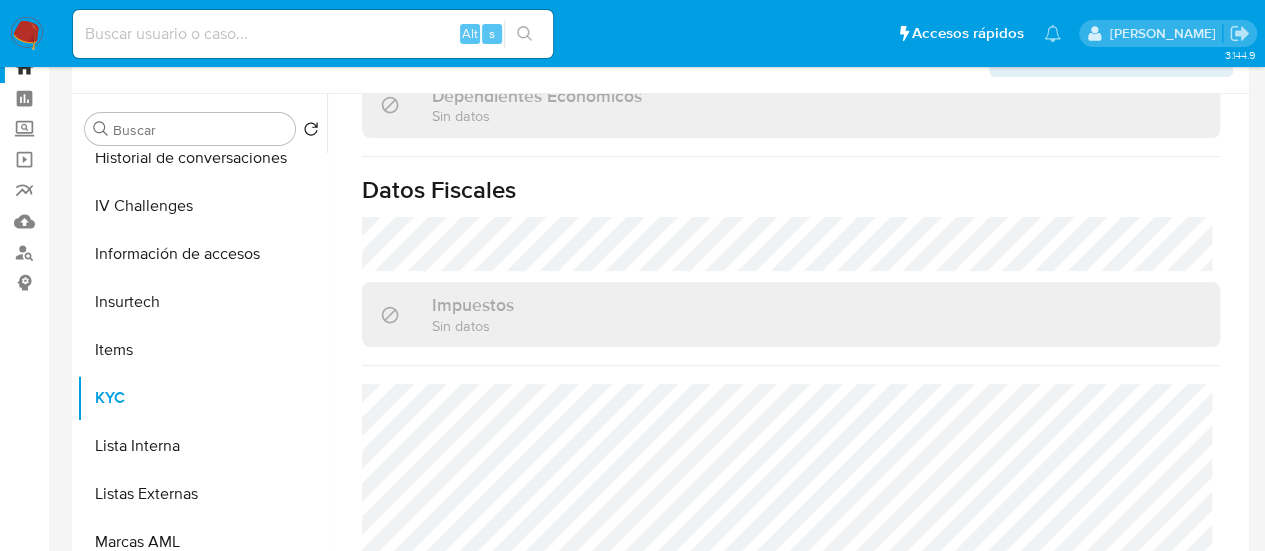 scroll, scrollTop: 1274, scrollLeft: 0, axis: vertical 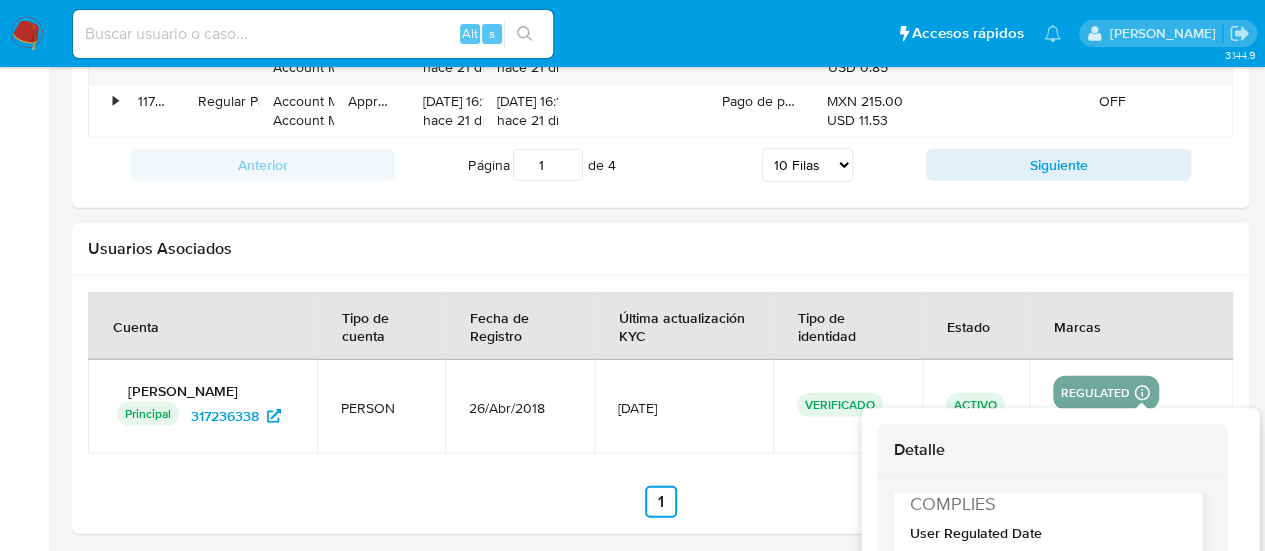 click on "COMPLIES" at bounding box center [1045, 503] 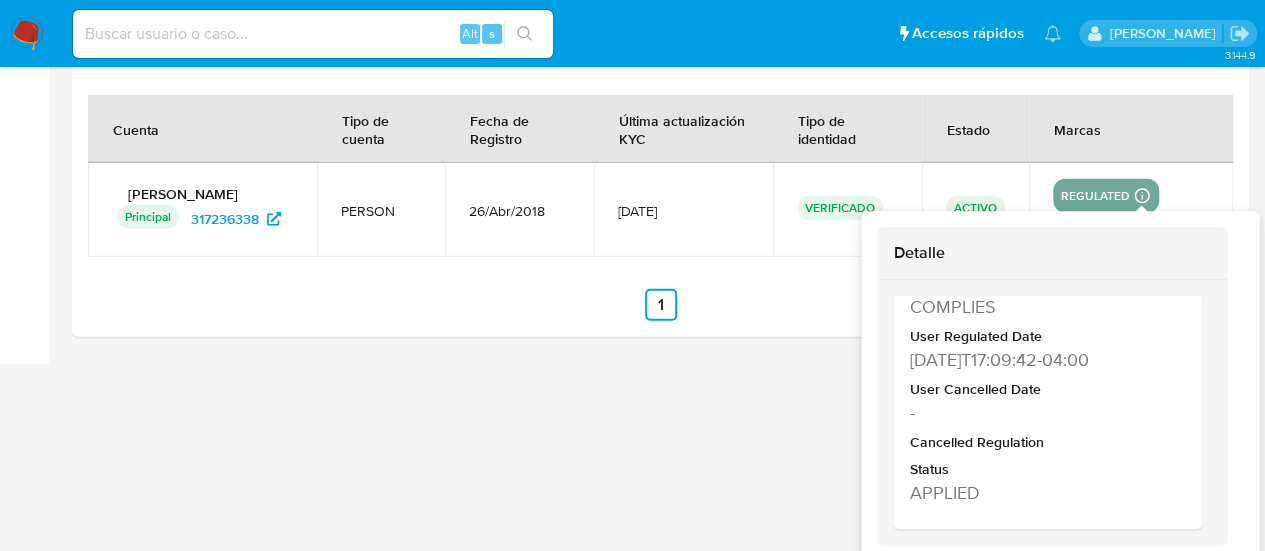 scroll, scrollTop: 2816, scrollLeft: 0, axis: vertical 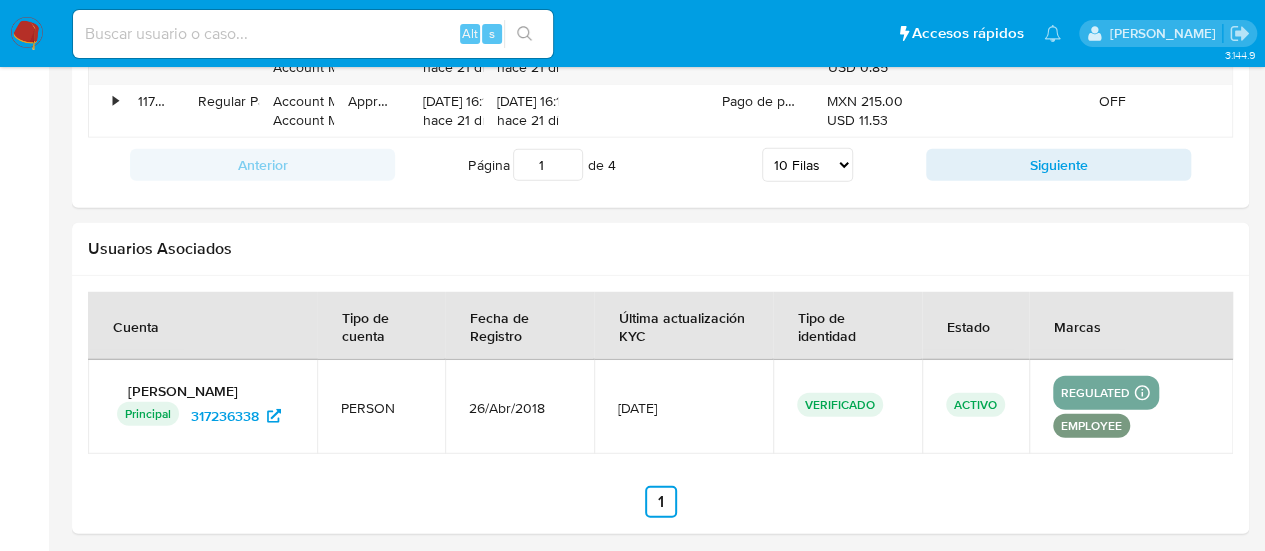 click on "Fecha de Registro" at bounding box center [519, 326] 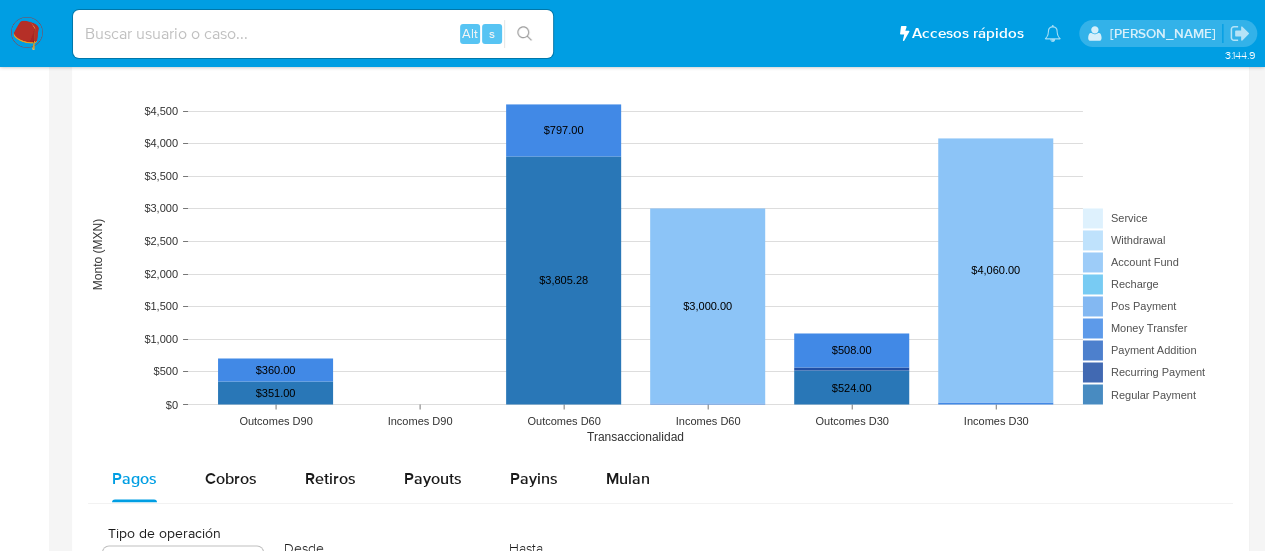 scroll, scrollTop: 1501, scrollLeft: 0, axis: vertical 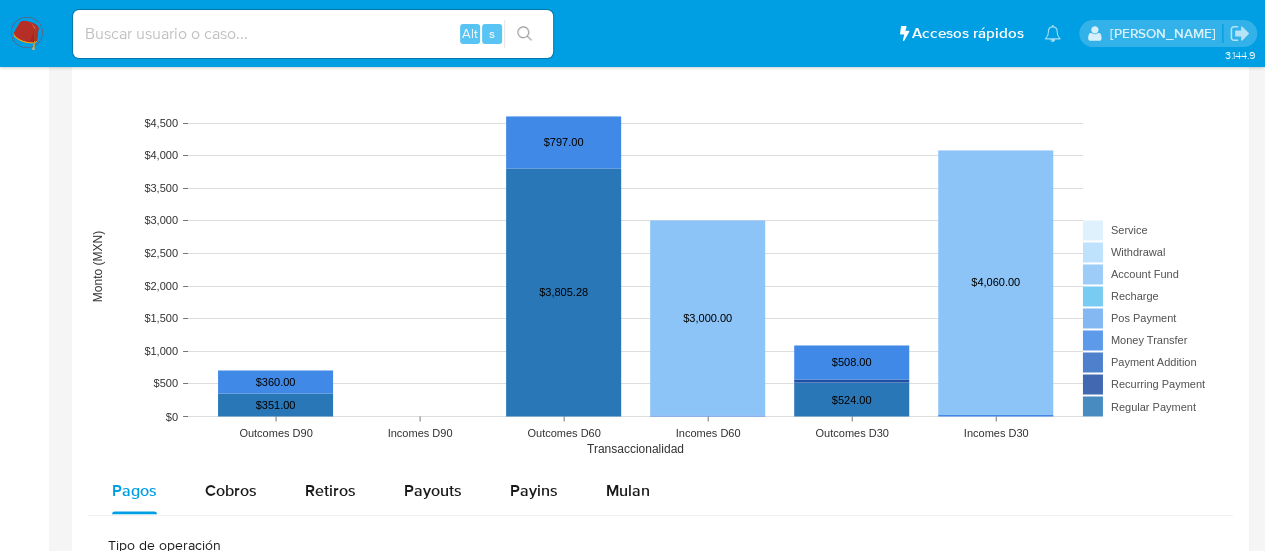 click at bounding box center [27, 34] 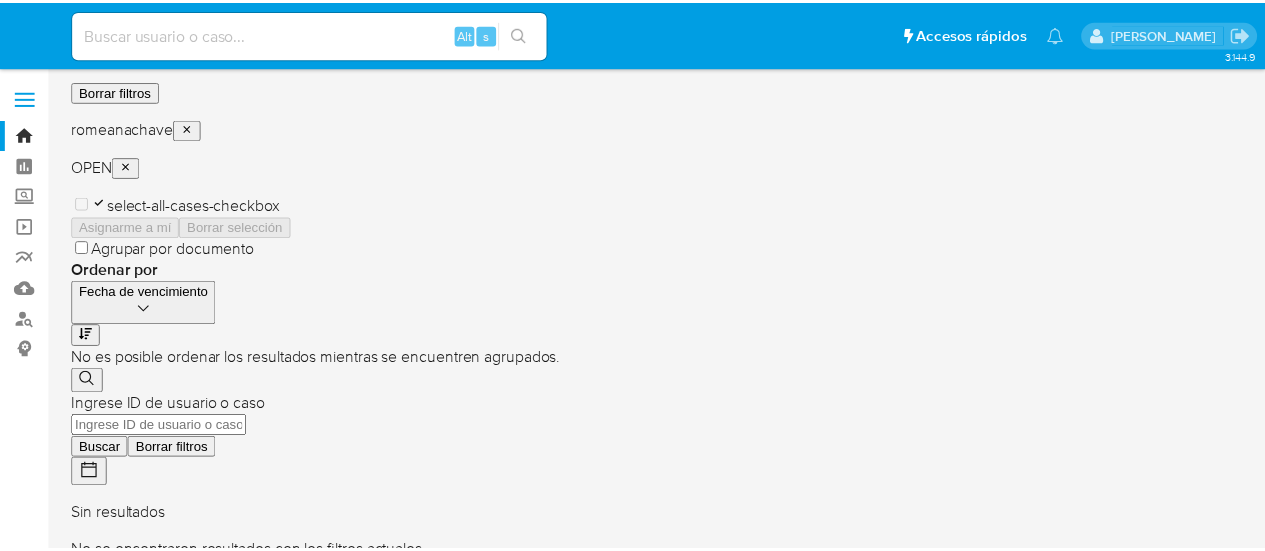 scroll, scrollTop: 0, scrollLeft: 0, axis: both 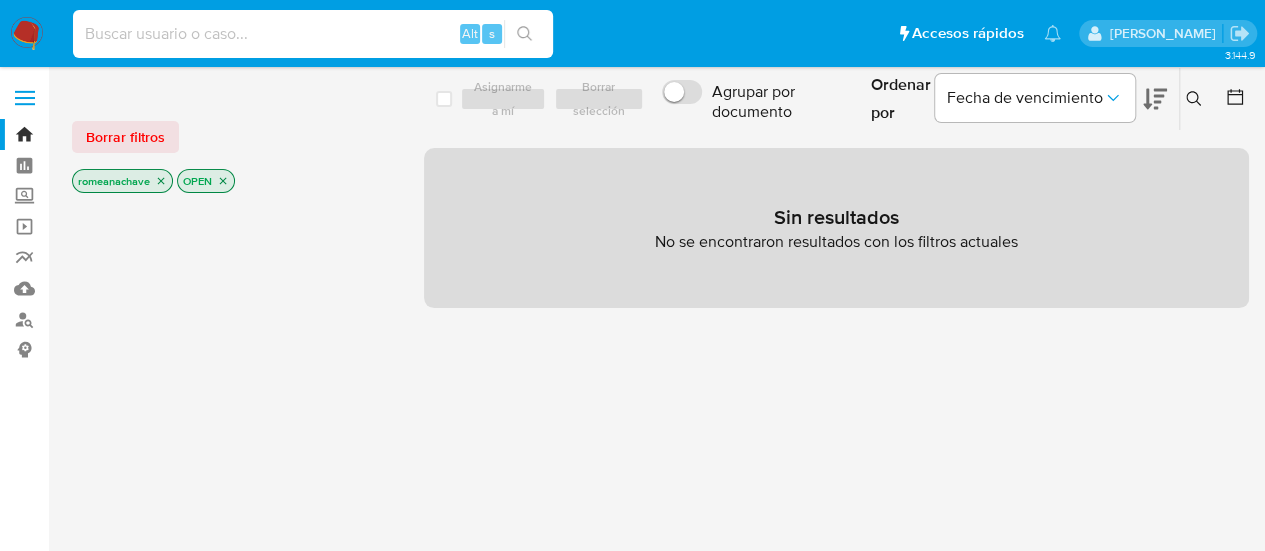 click at bounding box center [313, 34] 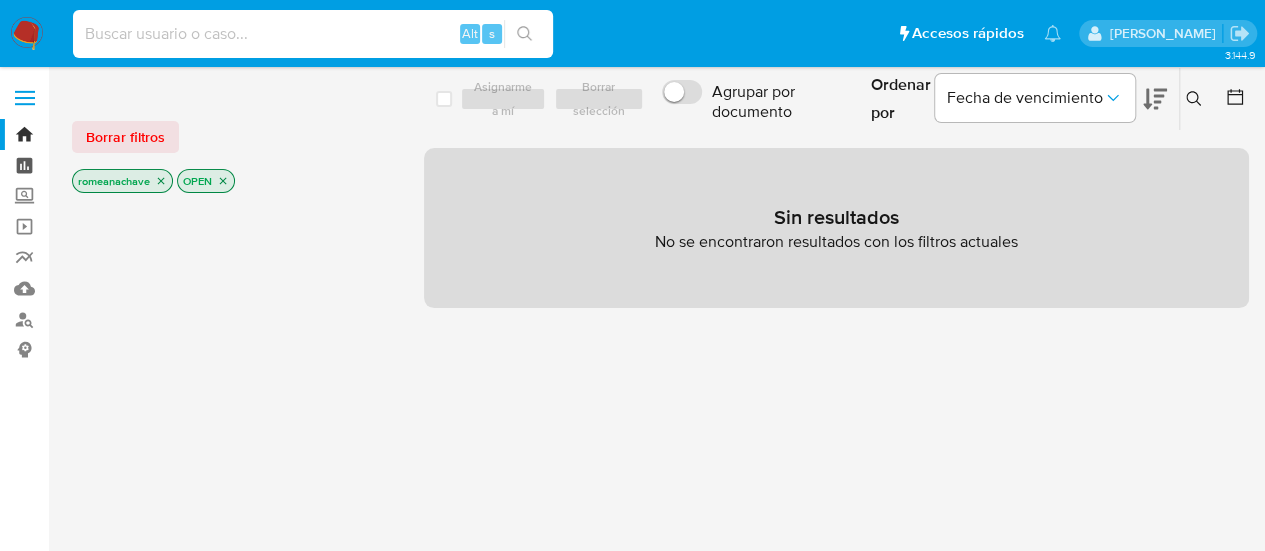click on "Tablero" at bounding box center [119, 165] 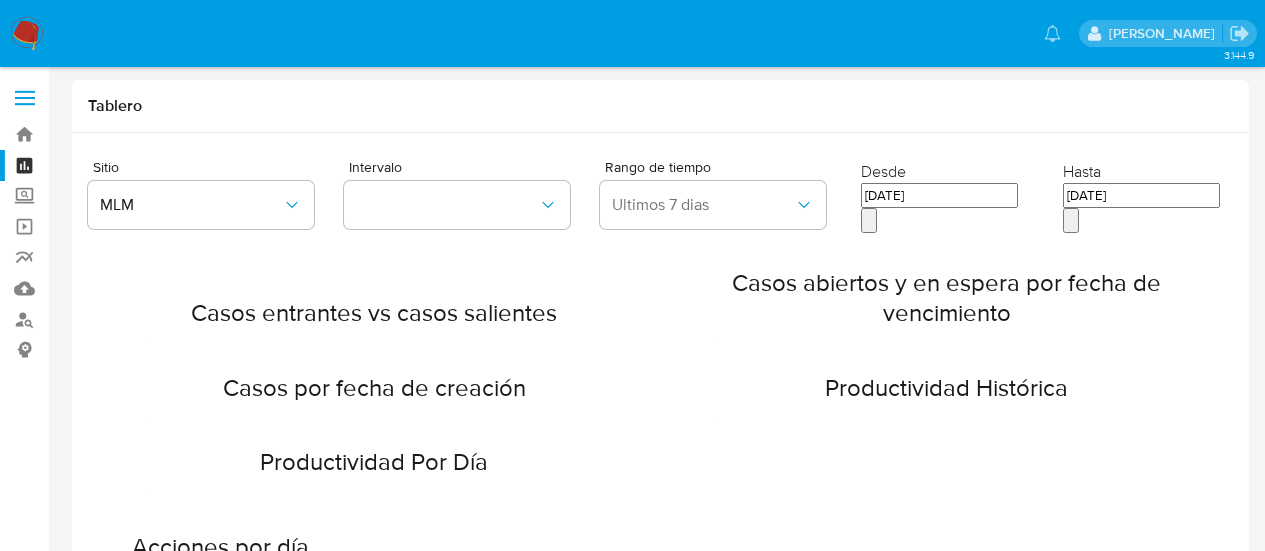 scroll, scrollTop: 0, scrollLeft: 0, axis: both 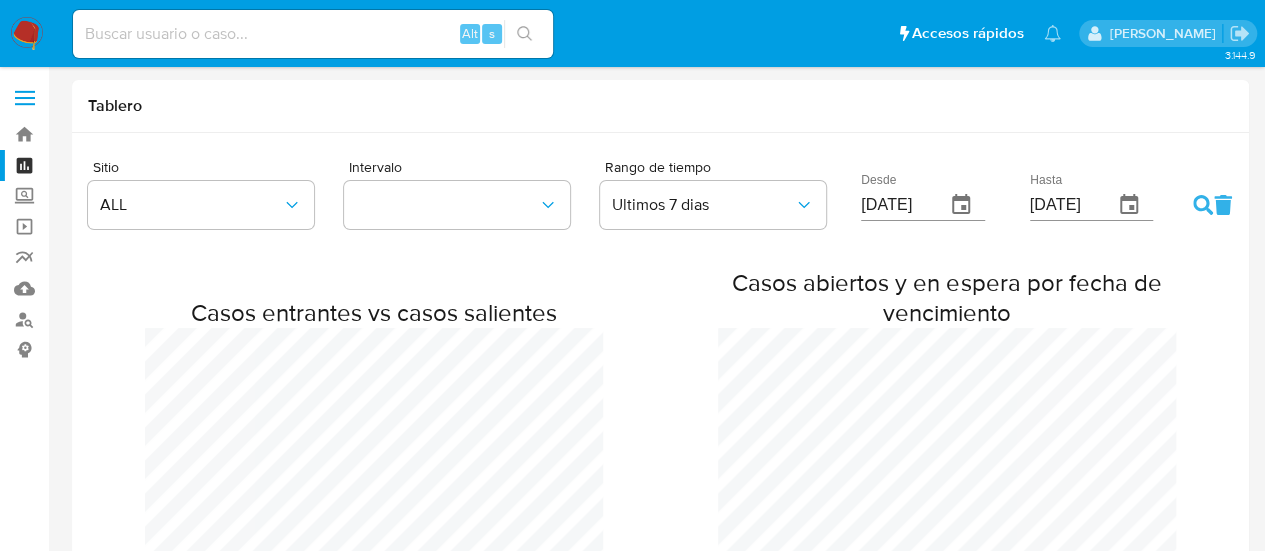 click at bounding box center [27, 34] 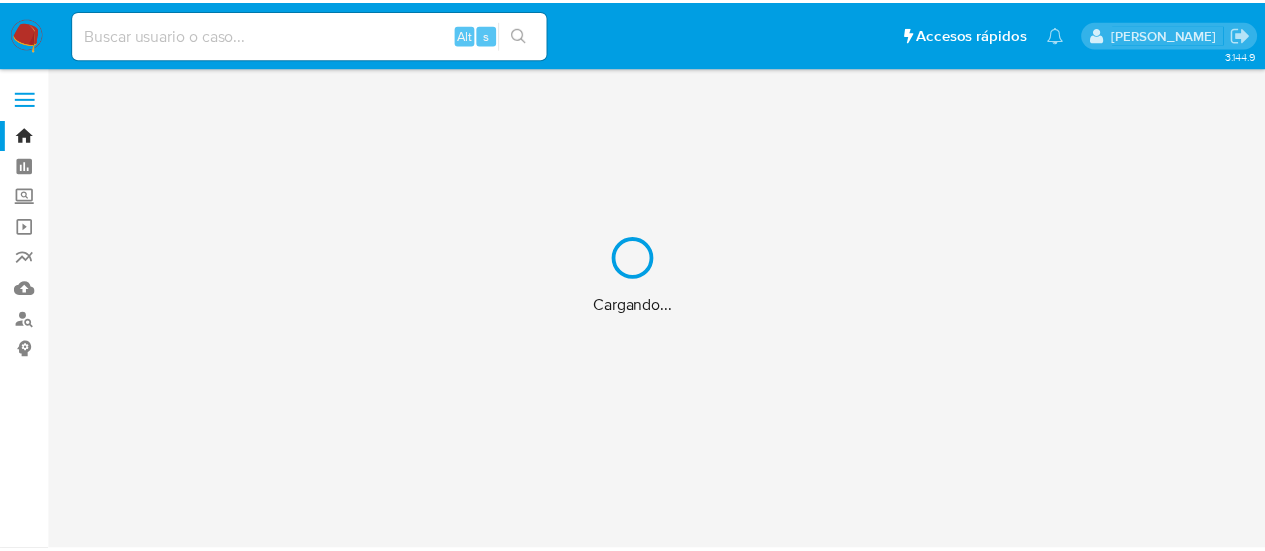 scroll, scrollTop: 0, scrollLeft: 0, axis: both 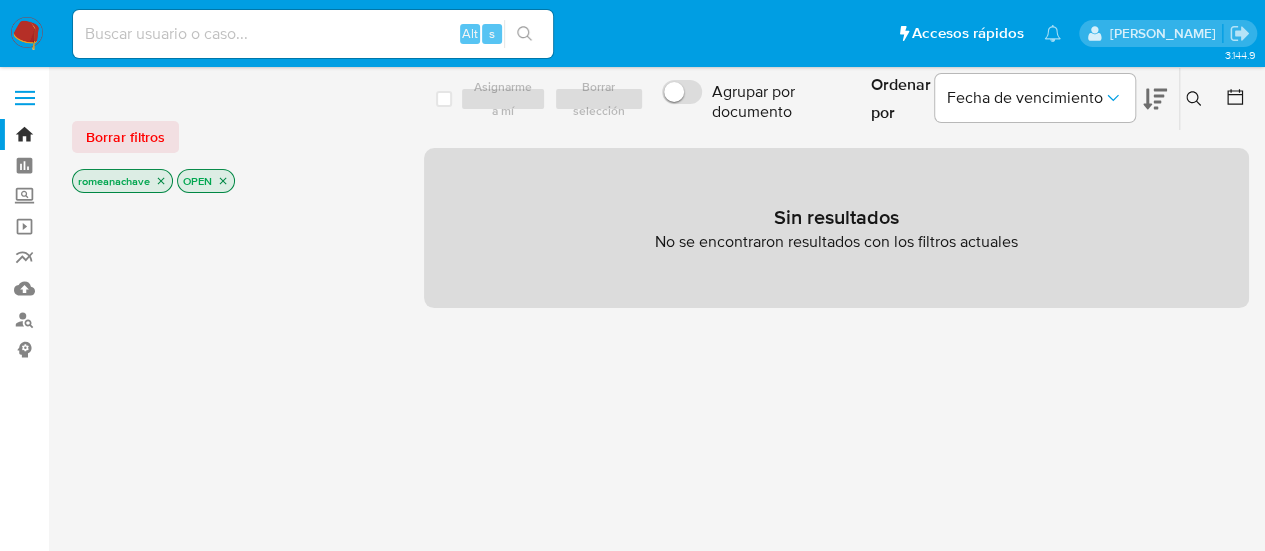 click at bounding box center [232, 537] 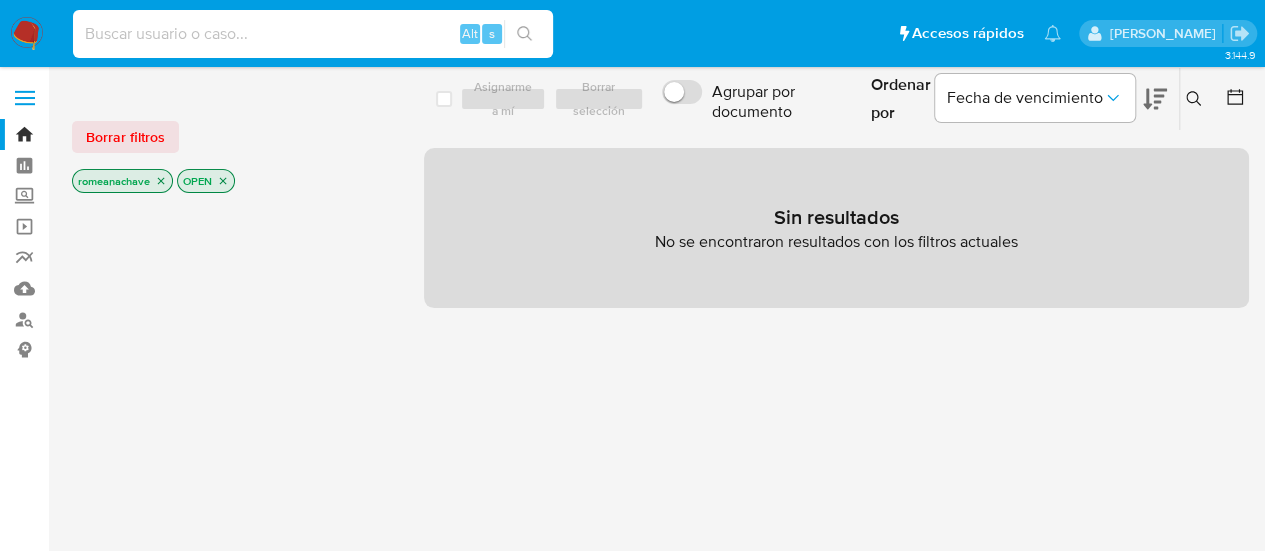 paste on "p0f0VK4988tJkNH1VNHYLdD8" 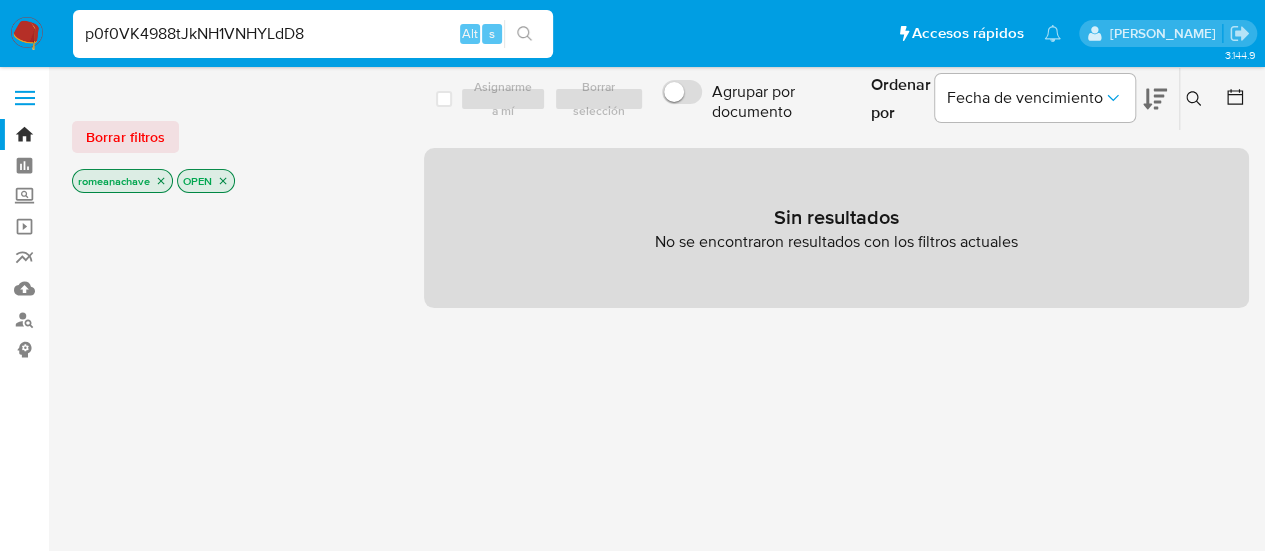 type on "p0f0VK4988tJkNH1VNHYLdD8" 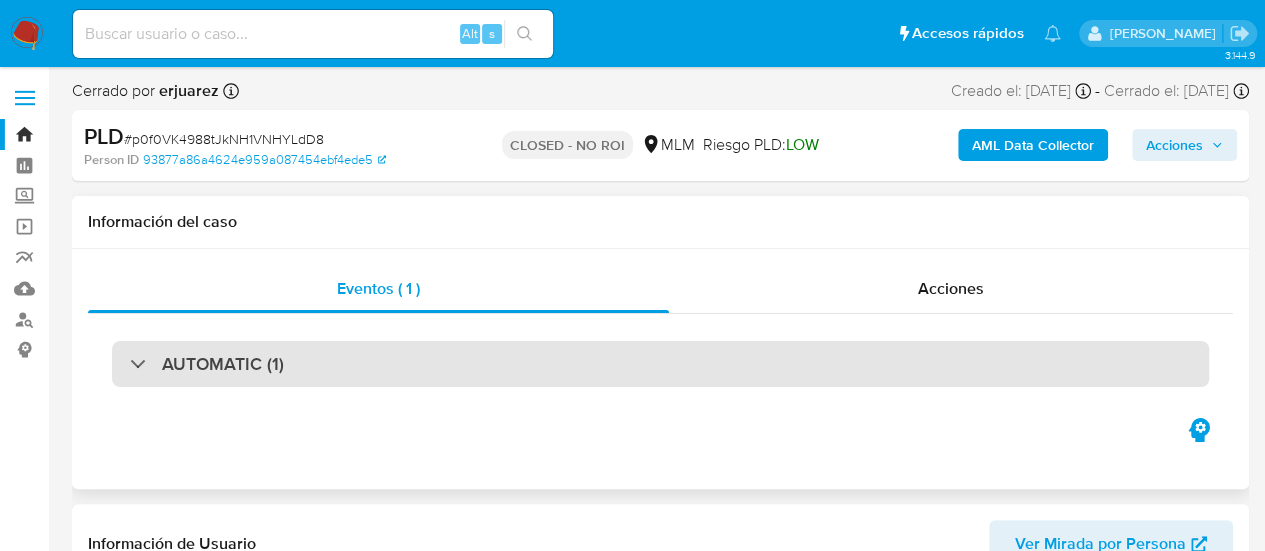 select on "10" 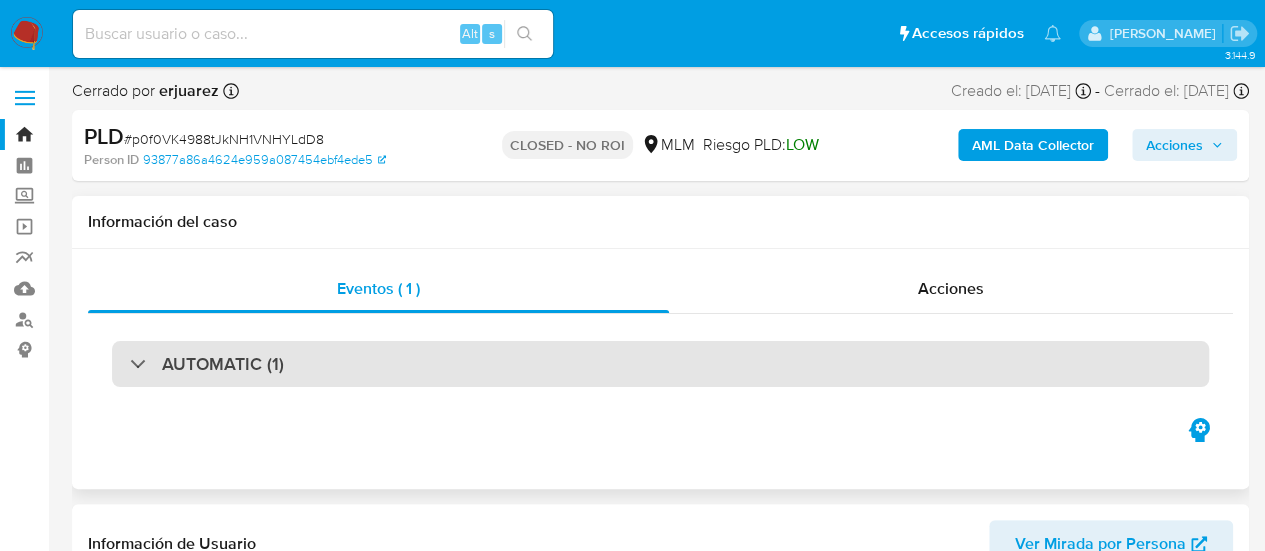 click on "AUTOMATIC (1)" at bounding box center [207, 364] 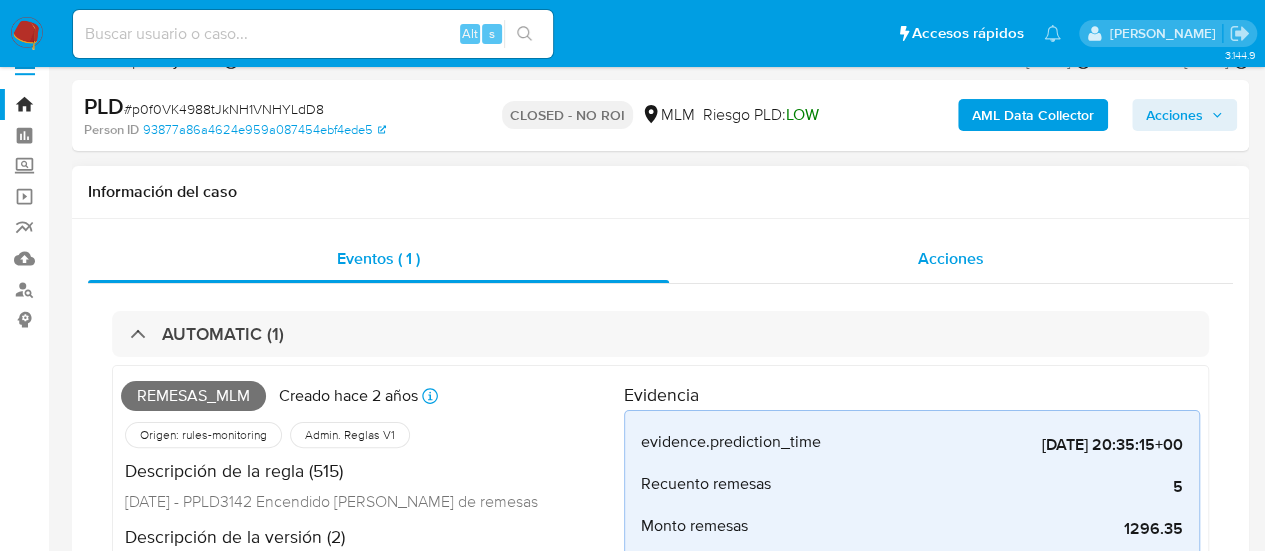 scroll, scrollTop: 34, scrollLeft: 0, axis: vertical 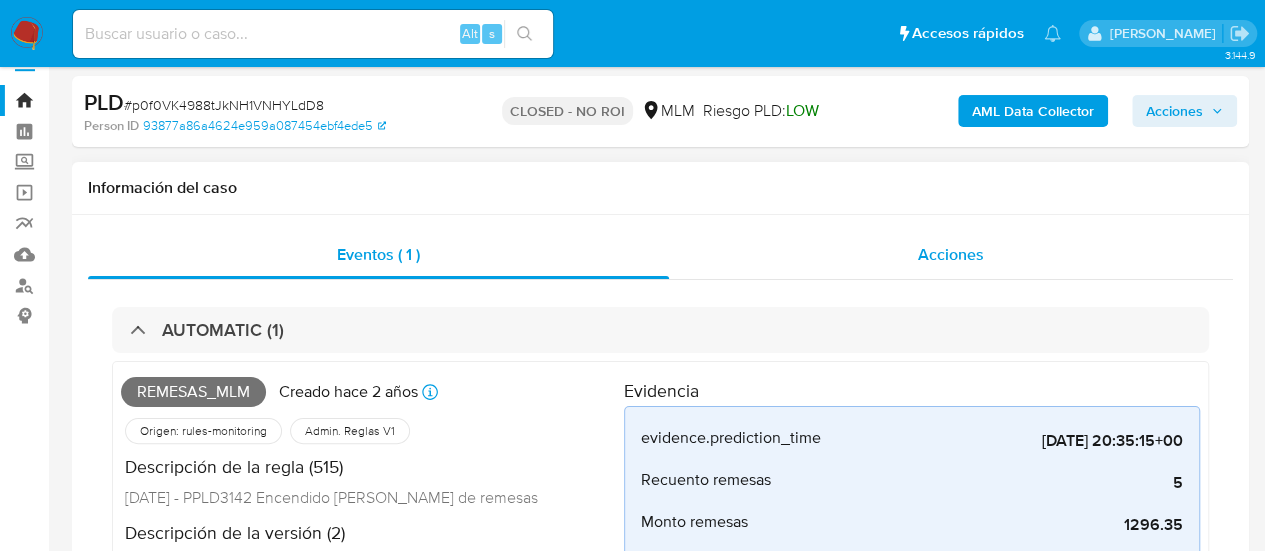 click on "Acciones" at bounding box center (951, 254) 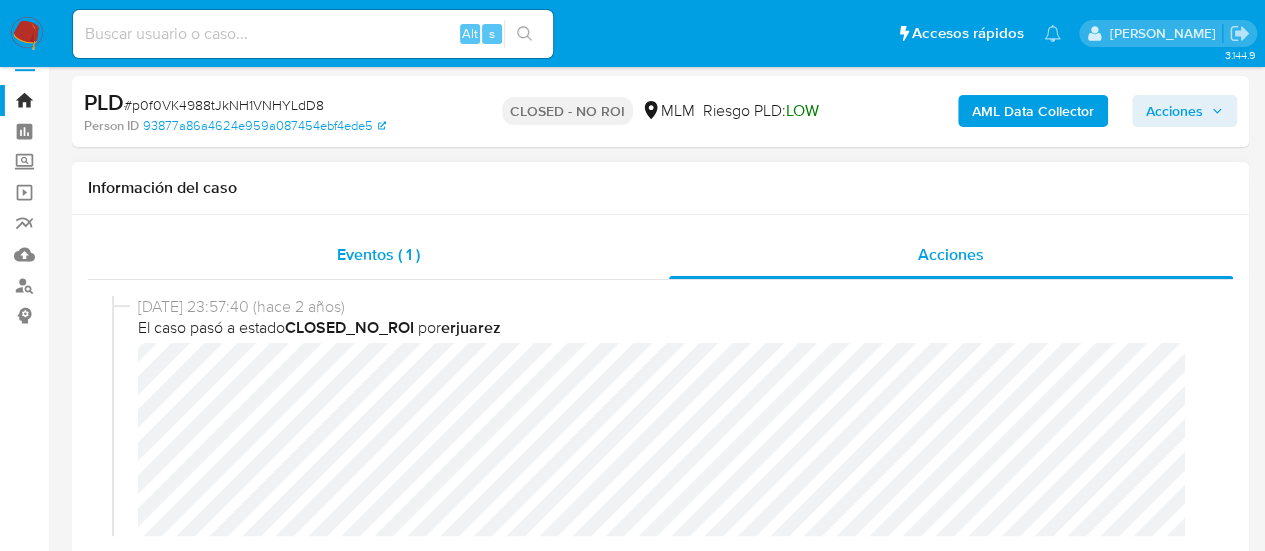 click on "Eventos ( 1 )" at bounding box center (378, 254) 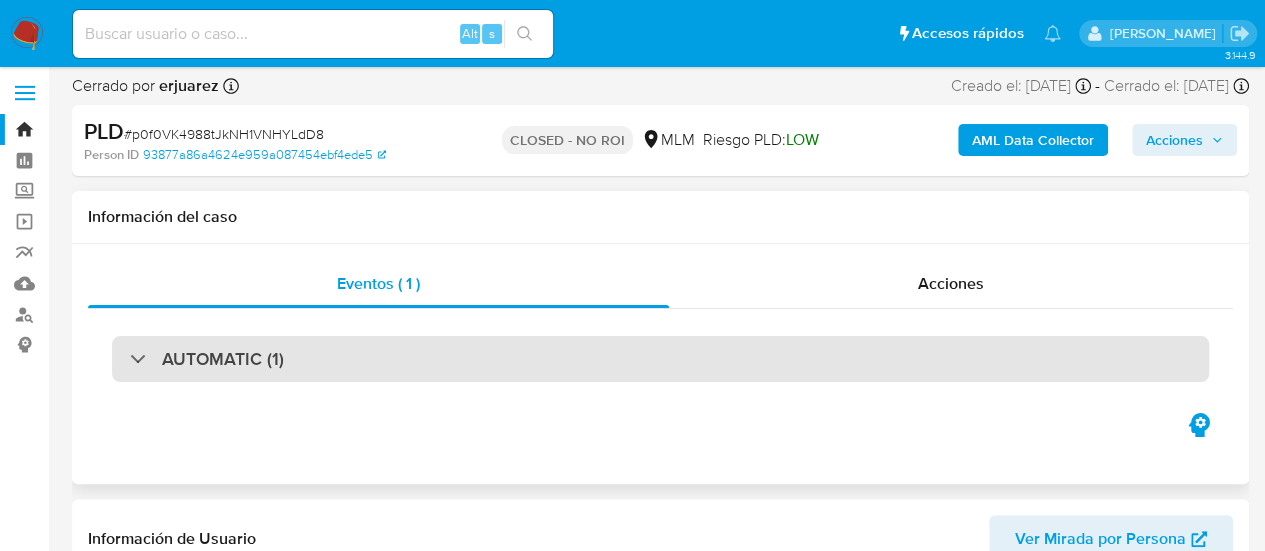 scroll, scrollTop: 0, scrollLeft: 0, axis: both 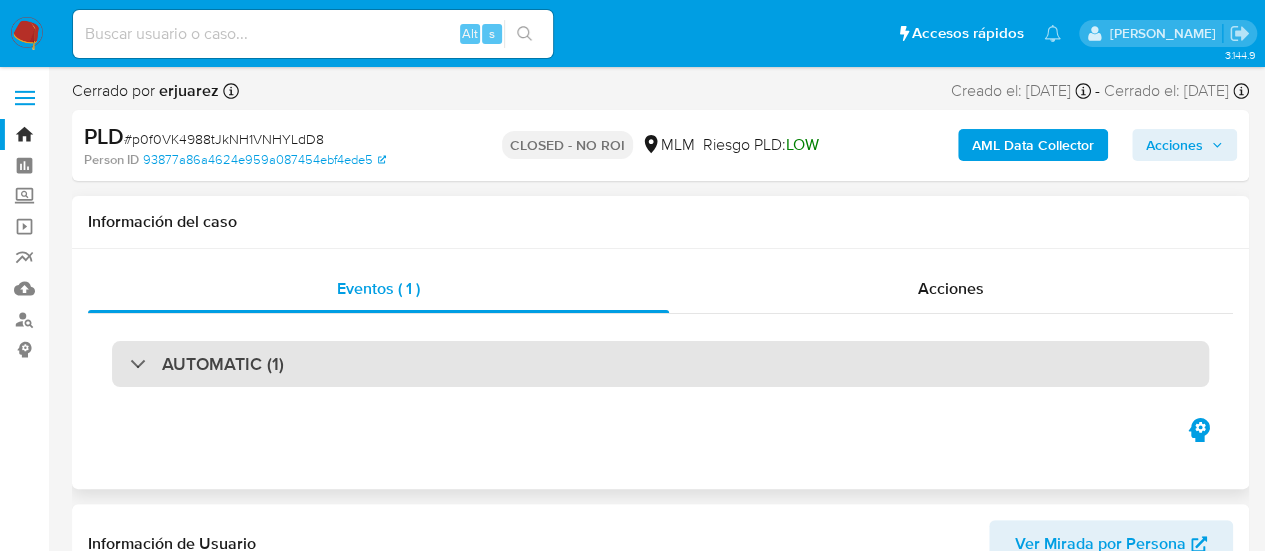 click on "AUTOMATIC (1)" at bounding box center (223, 364) 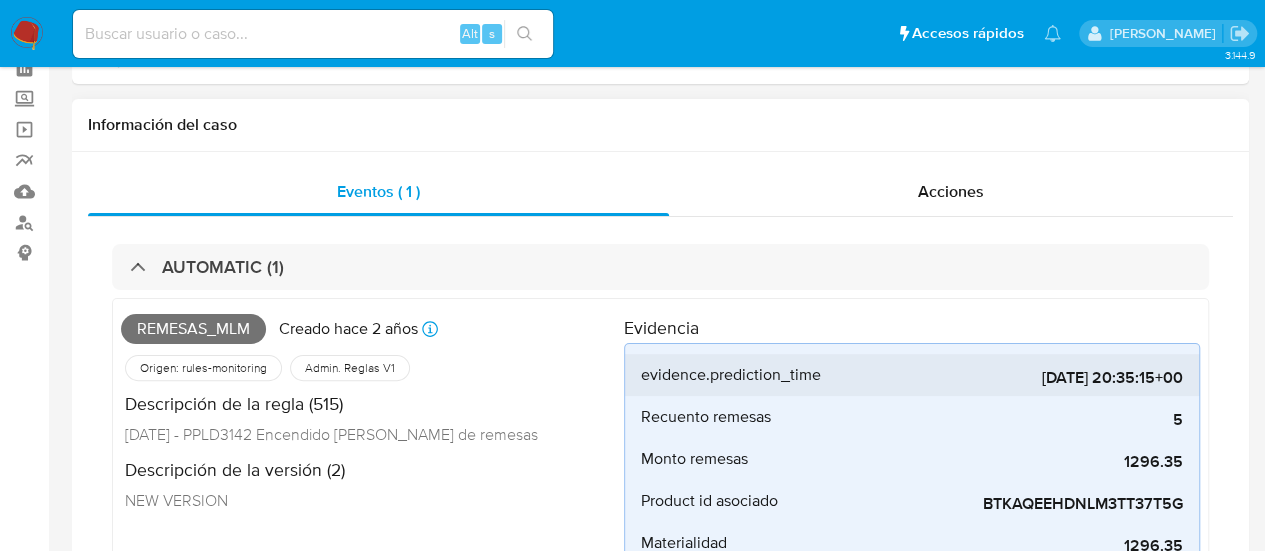 scroll, scrollTop: 0, scrollLeft: 0, axis: both 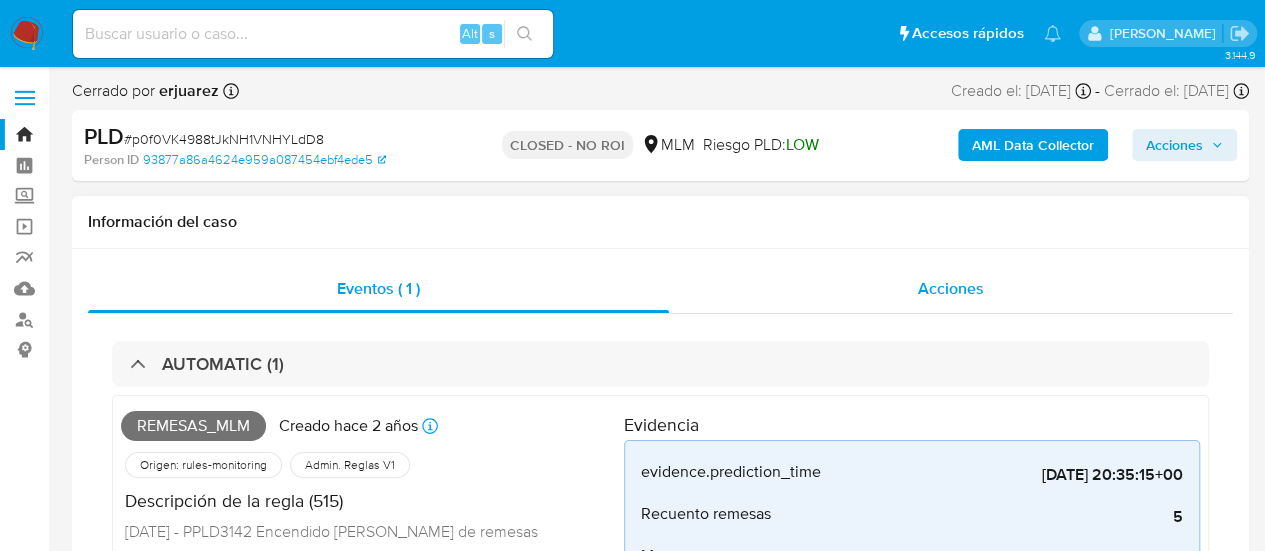 click on "Acciones" at bounding box center (951, 288) 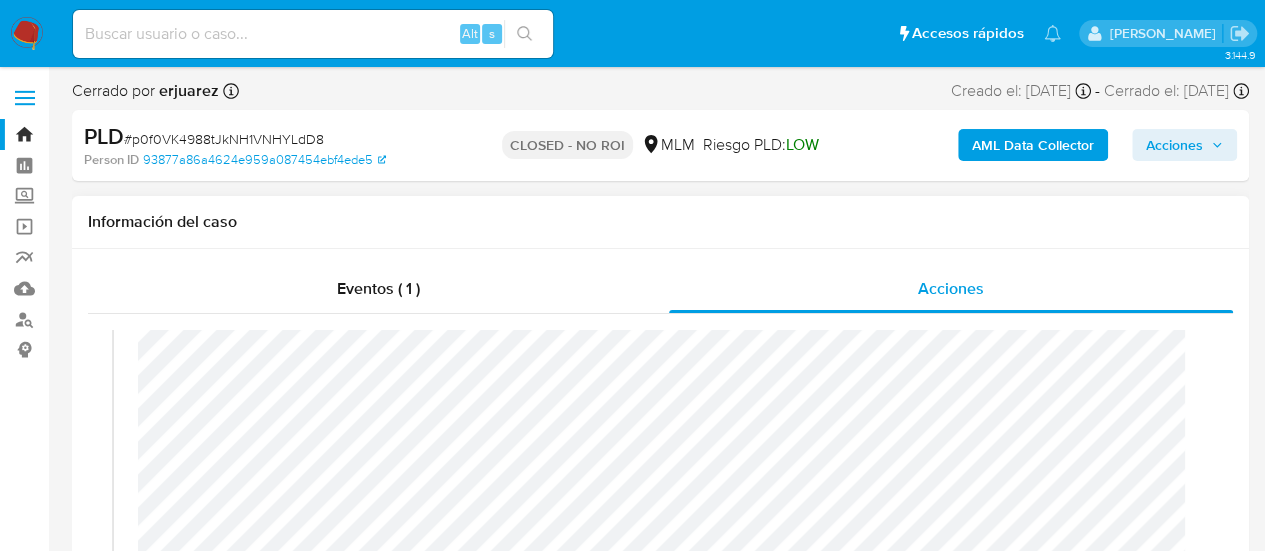 scroll, scrollTop: 70, scrollLeft: 0, axis: vertical 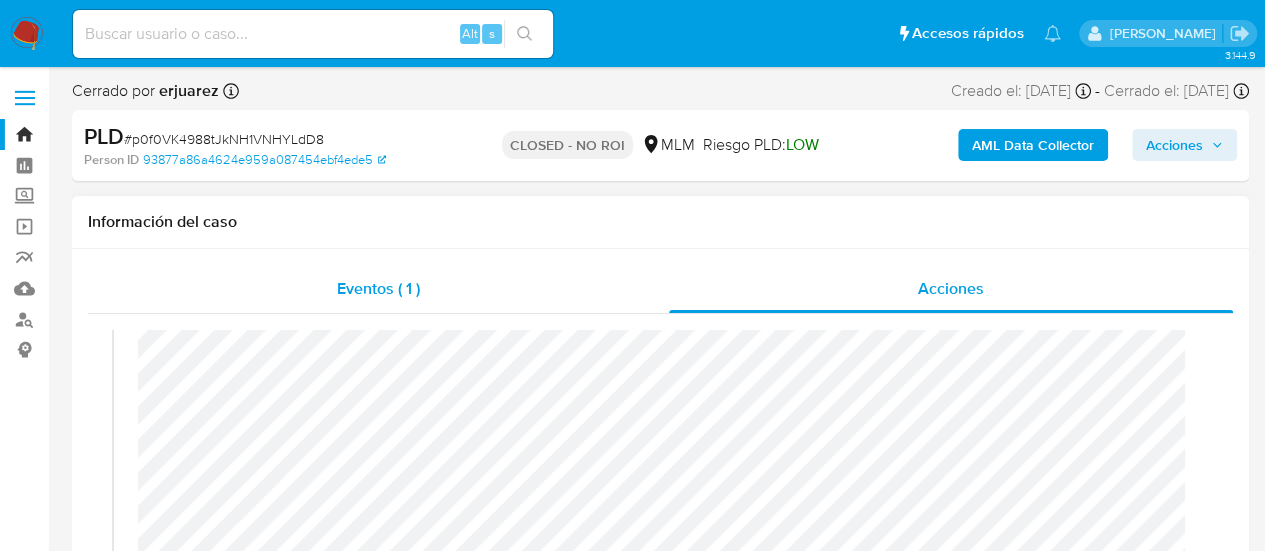 click on "Eventos ( 1 )" at bounding box center (378, 289) 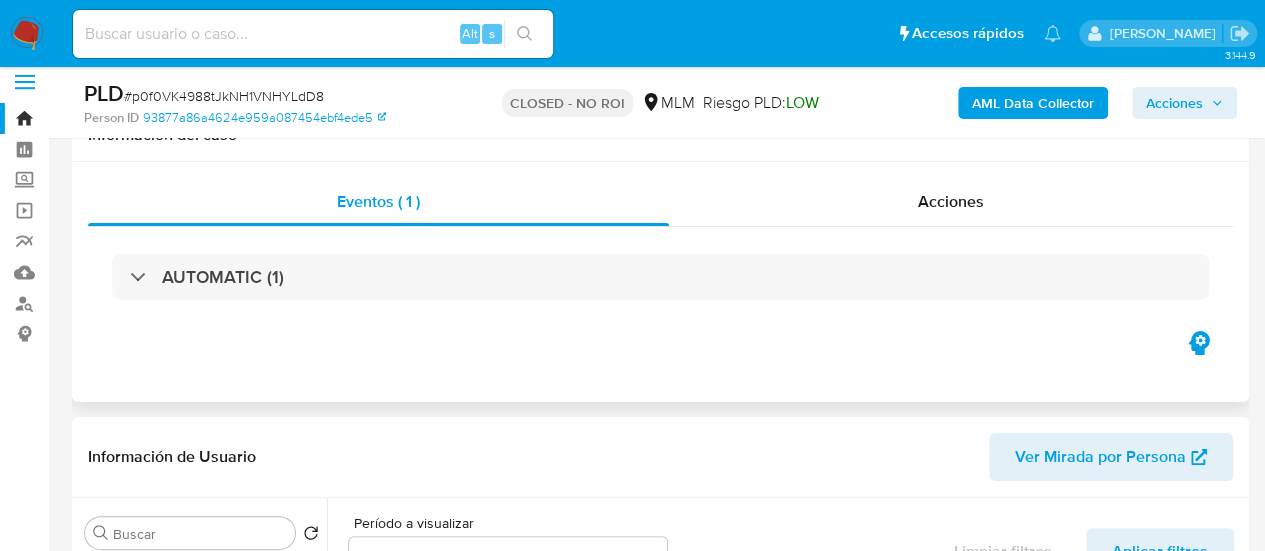 scroll, scrollTop: 58, scrollLeft: 0, axis: vertical 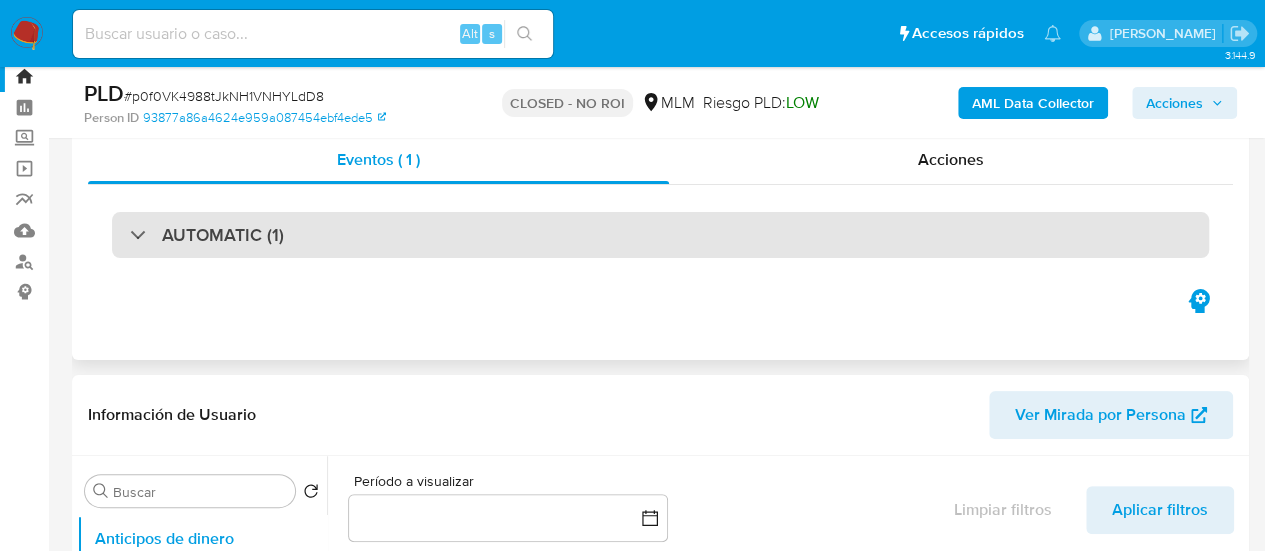click on "AUTOMATIC (1)" at bounding box center (660, 235) 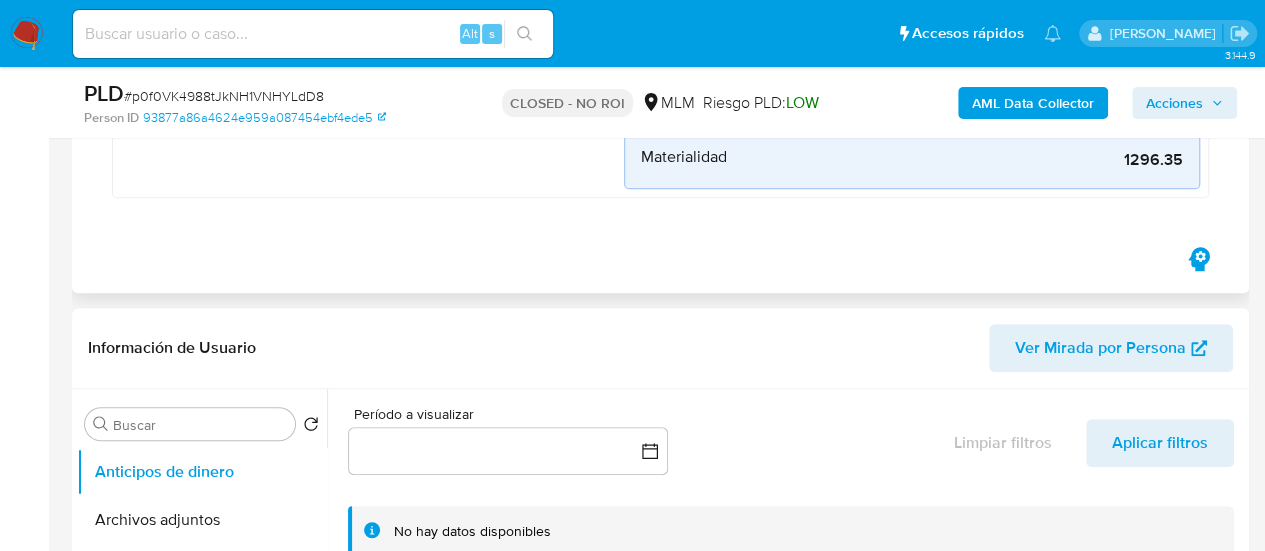 scroll, scrollTop: 716, scrollLeft: 0, axis: vertical 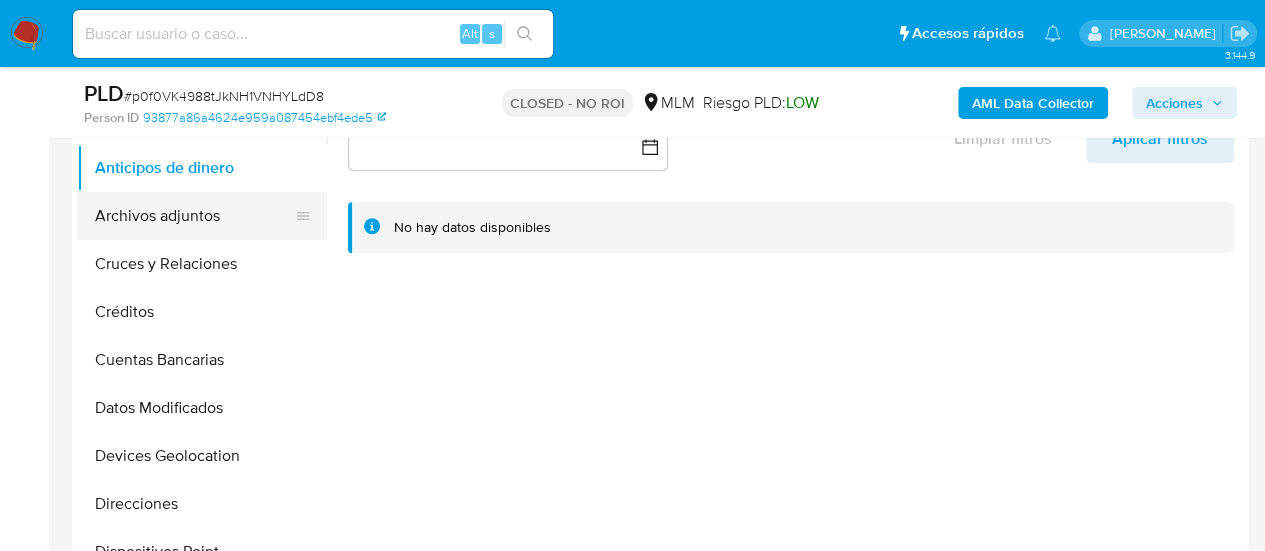 click on "Archivos adjuntos" at bounding box center [194, 216] 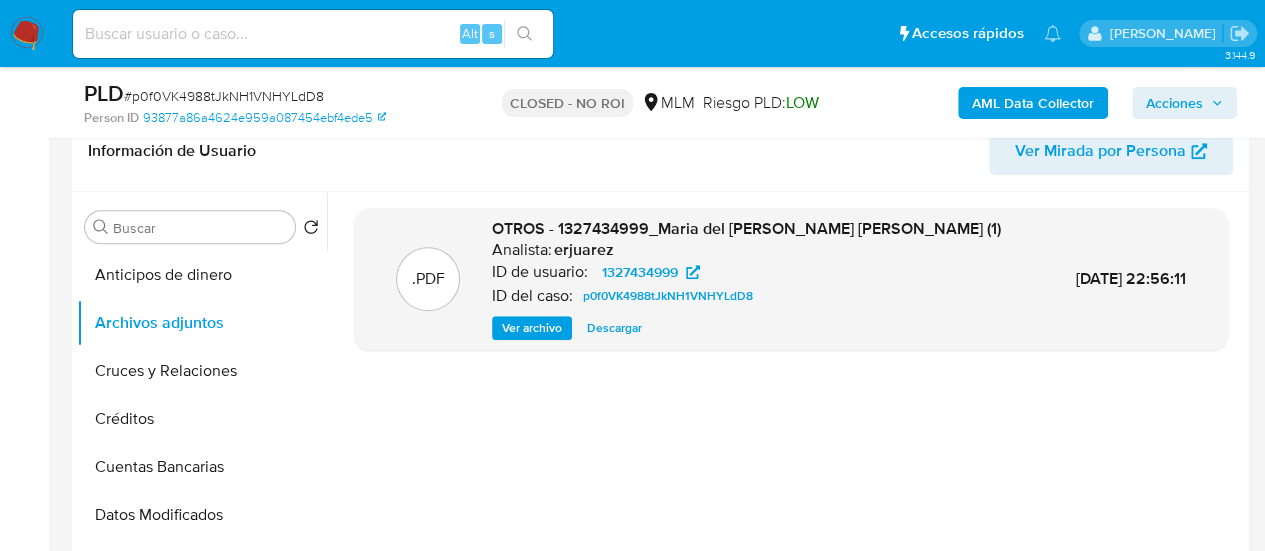 scroll, scrollTop: 612, scrollLeft: 0, axis: vertical 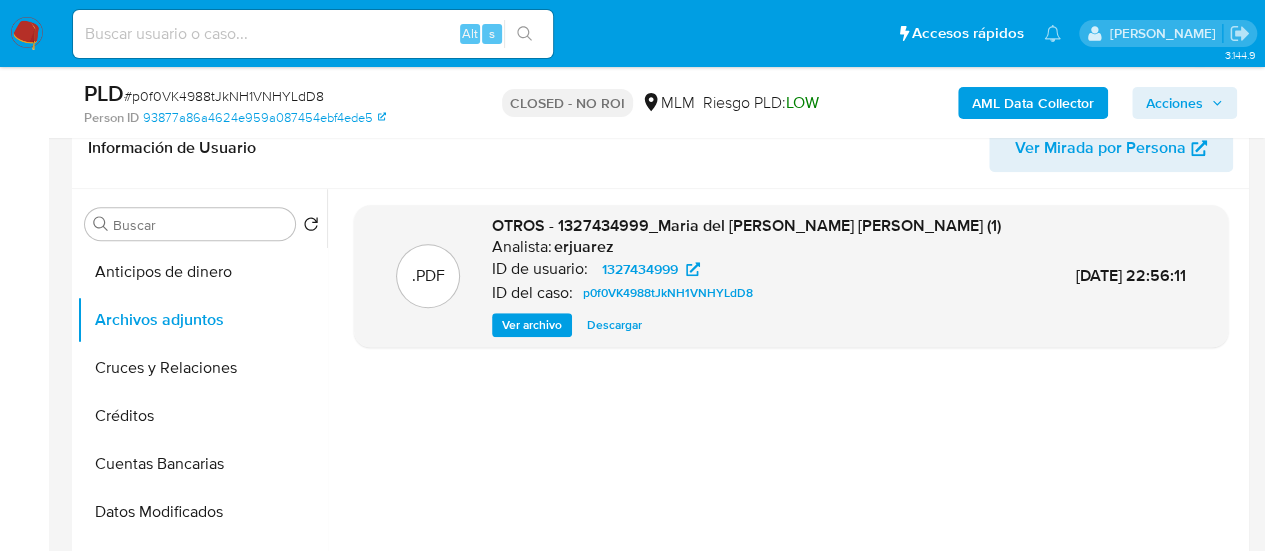 click on "Descargar" at bounding box center (614, 325) 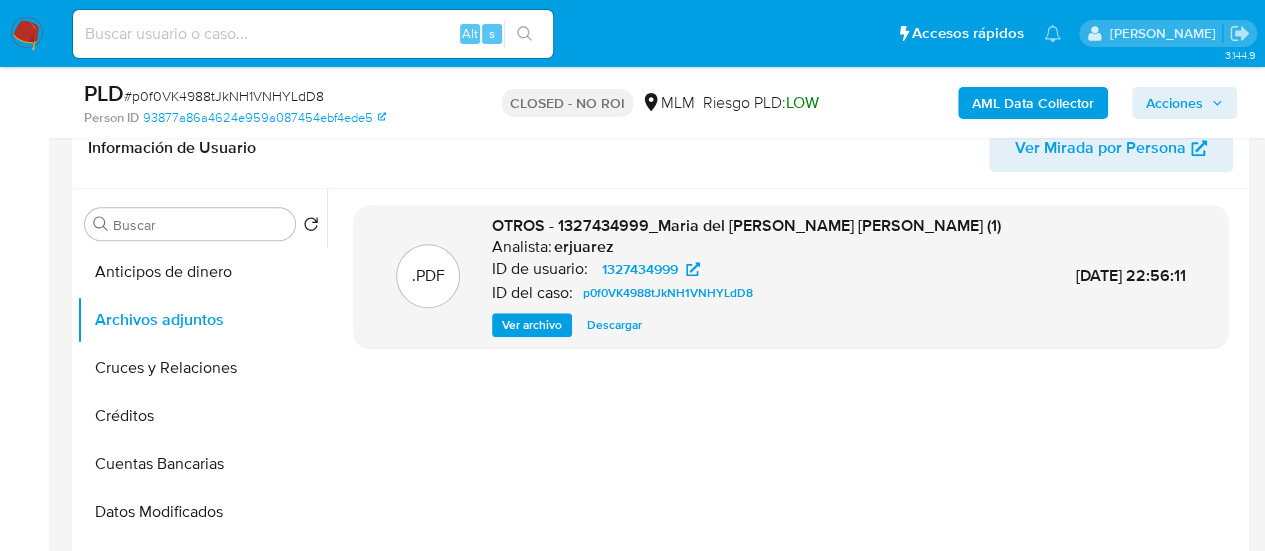 click at bounding box center (313, 34) 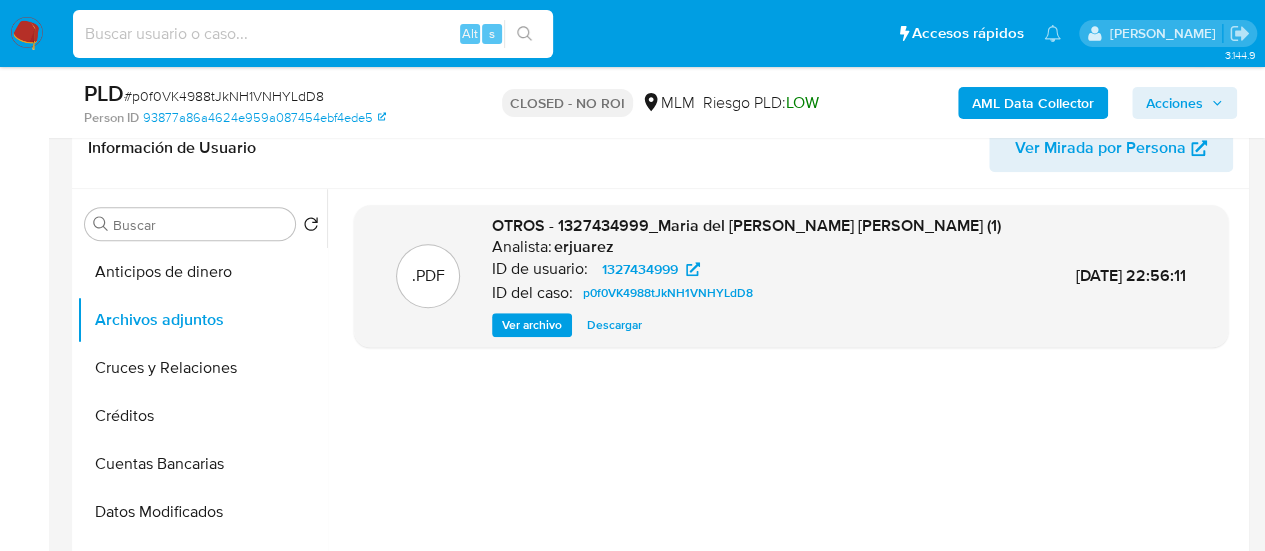 paste on "30pWNDYi0XubGAx1bgeqA7Cb" 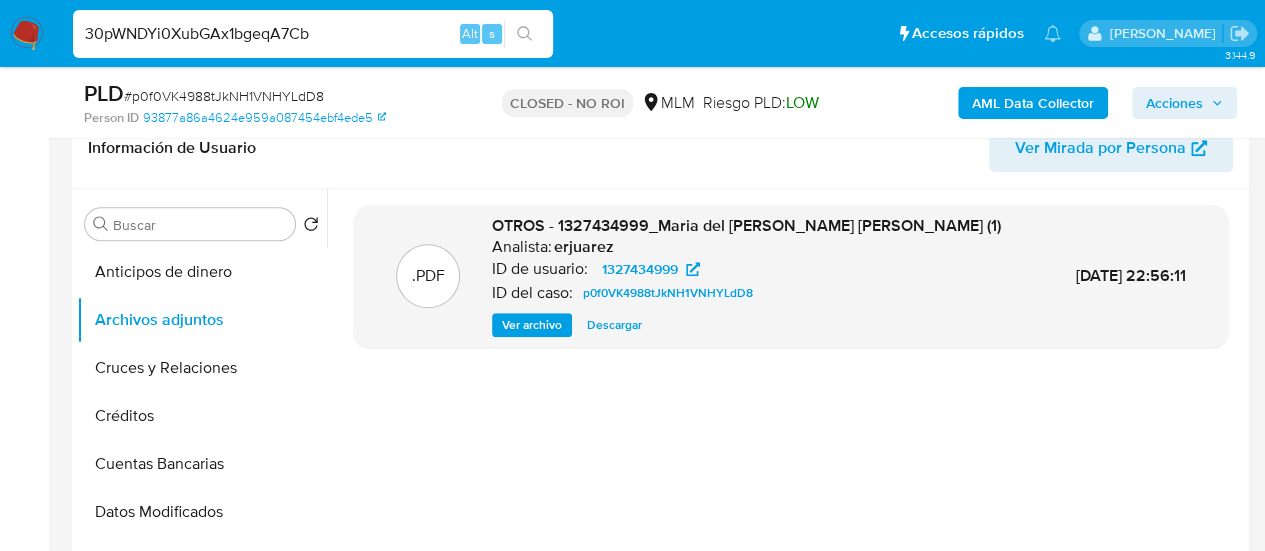 type on "30pWNDYi0XubGAx1bgeqA7Cb" 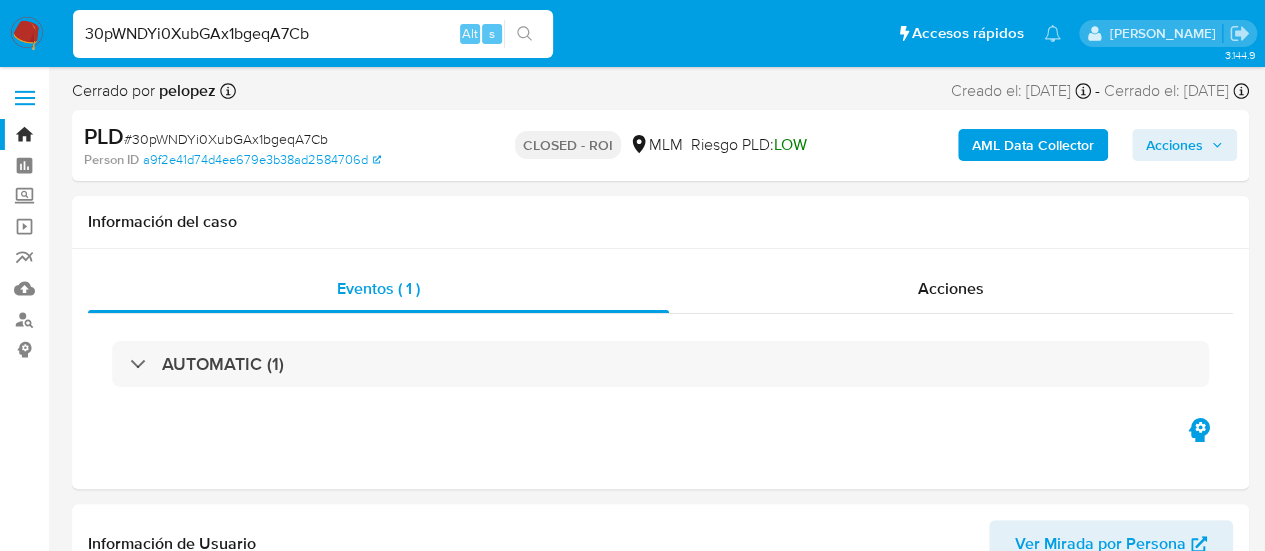 select on "10" 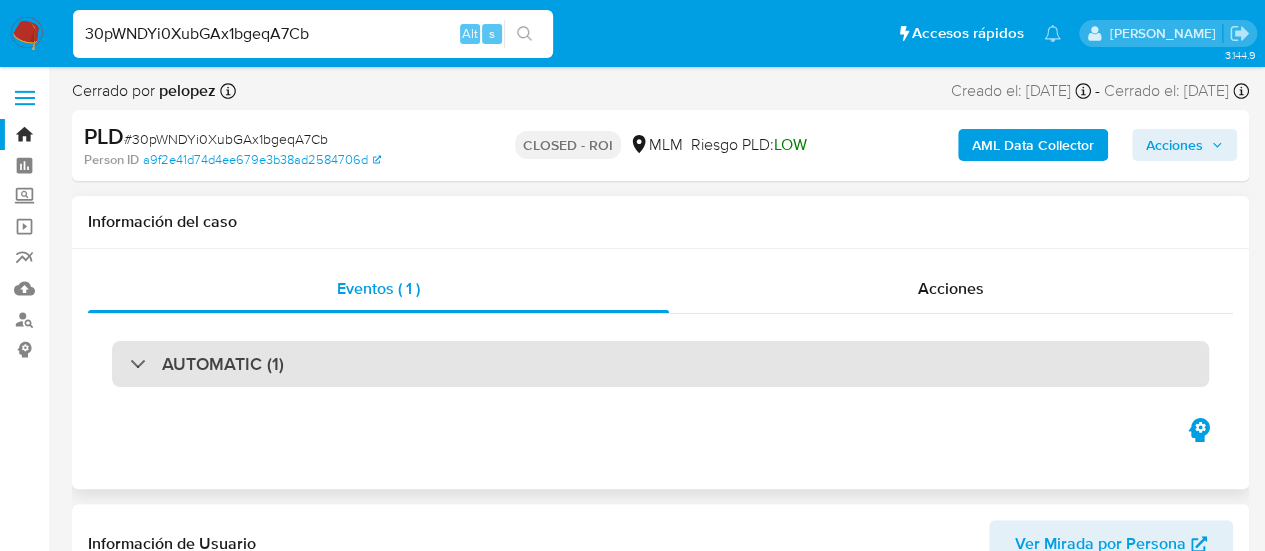 click on "AUTOMATIC (1)" at bounding box center [660, 364] 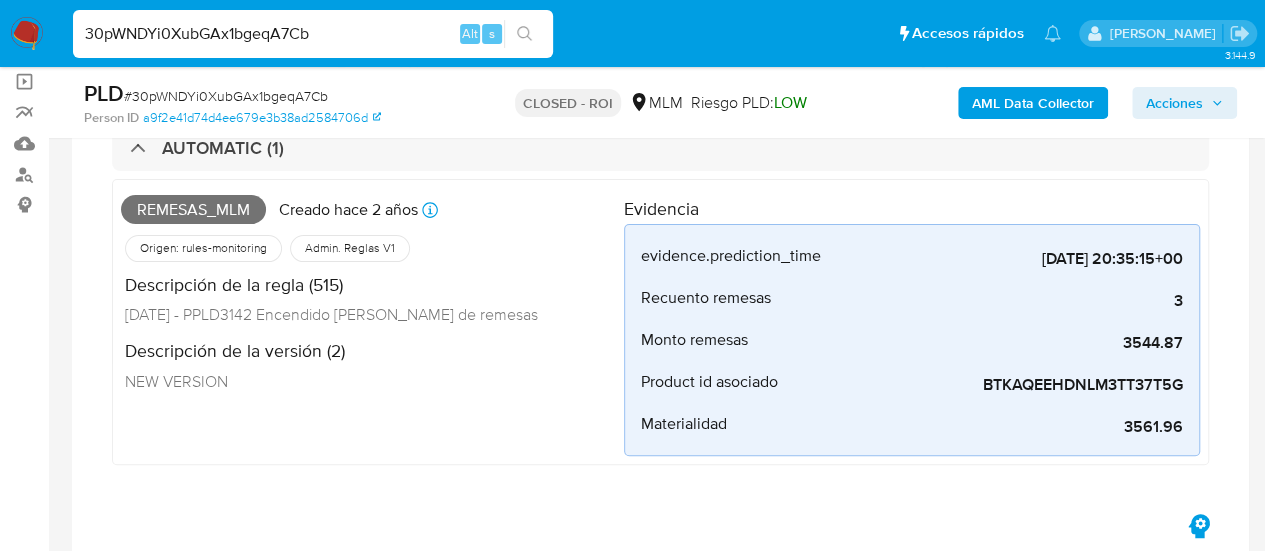 scroll, scrollTop: 0, scrollLeft: 0, axis: both 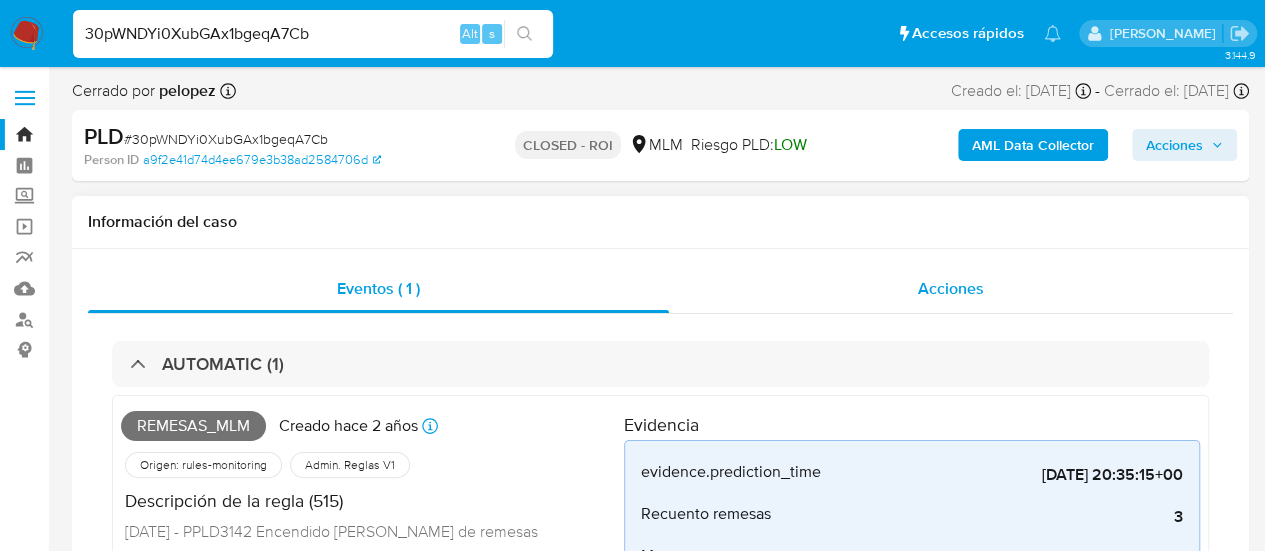 click on "Acciones" at bounding box center [951, 289] 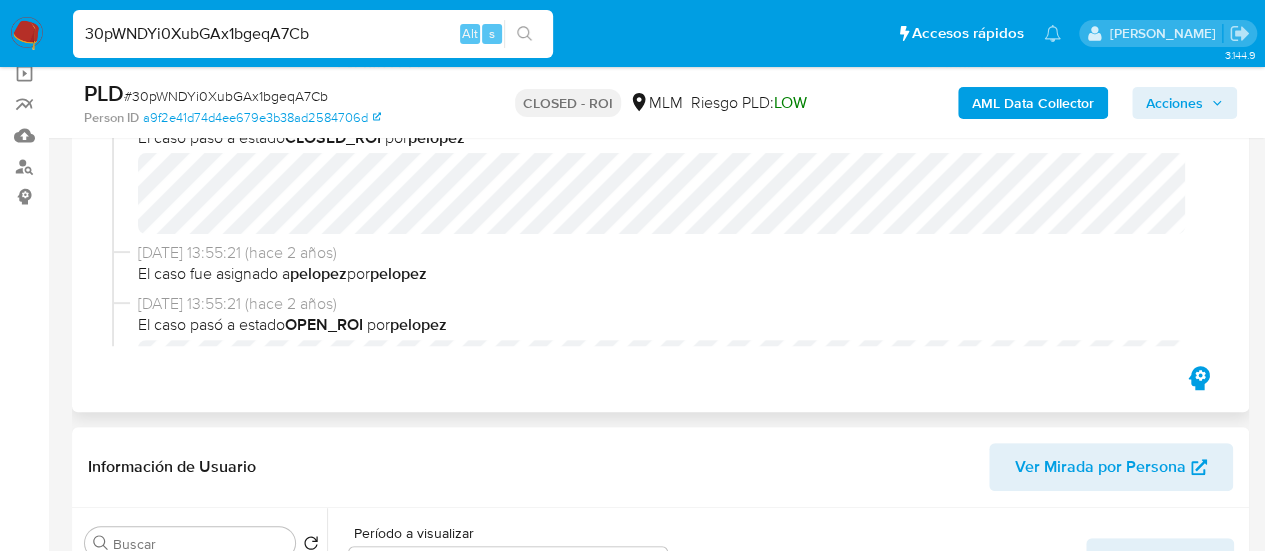 scroll, scrollTop: 0, scrollLeft: 0, axis: both 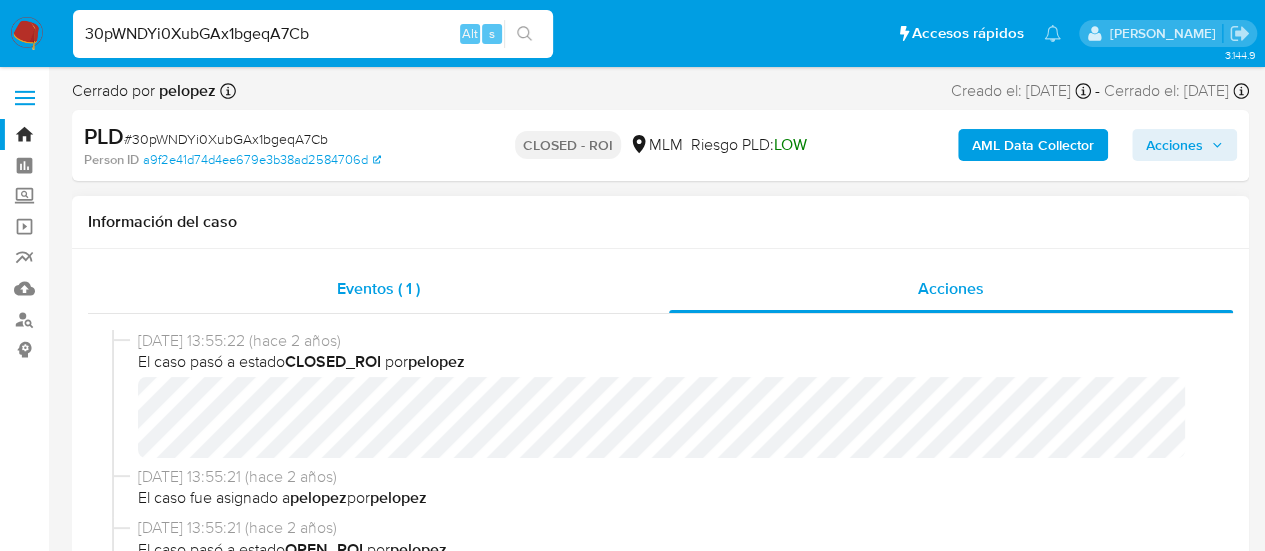 click on "Eventos ( 1 )" at bounding box center [378, 288] 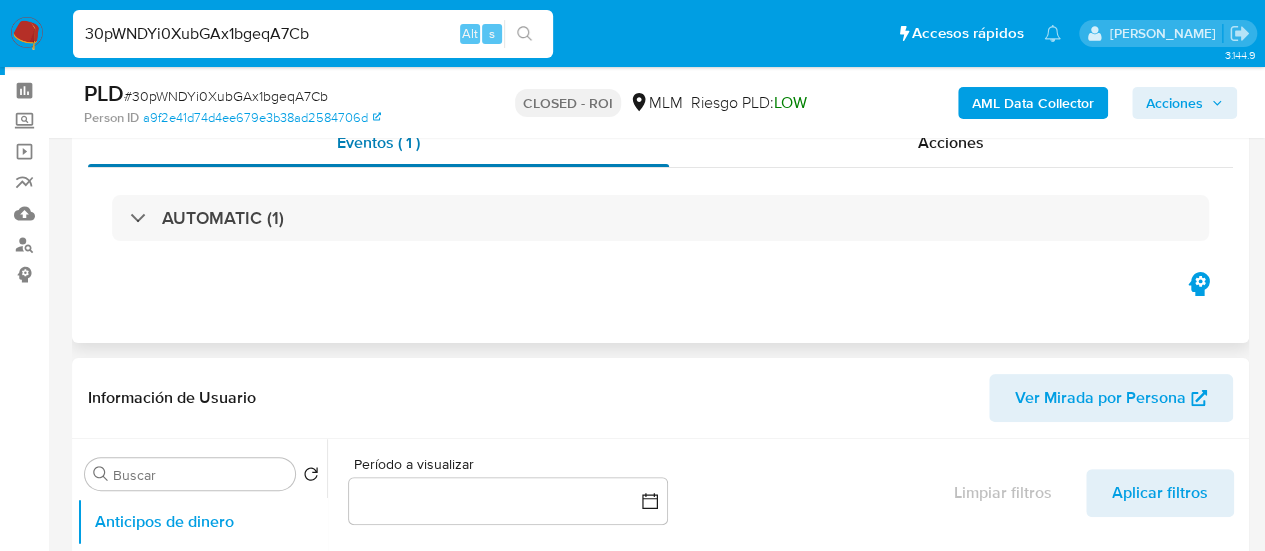 scroll, scrollTop: 70, scrollLeft: 0, axis: vertical 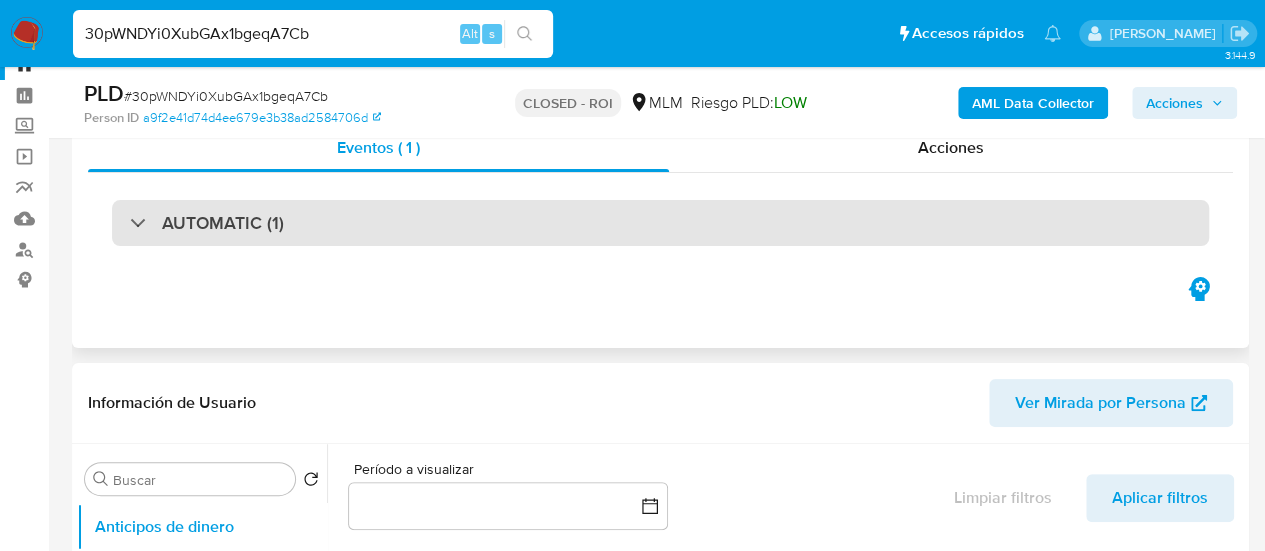 click on "AUTOMATIC (1)" at bounding box center (223, 223) 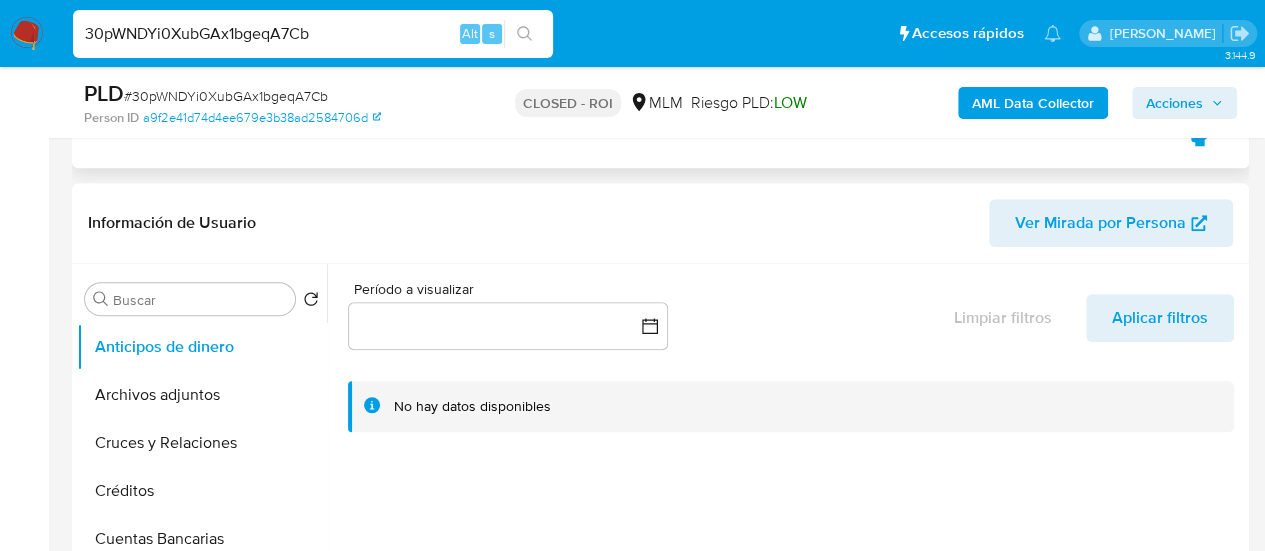scroll, scrollTop: 538, scrollLeft: 0, axis: vertical 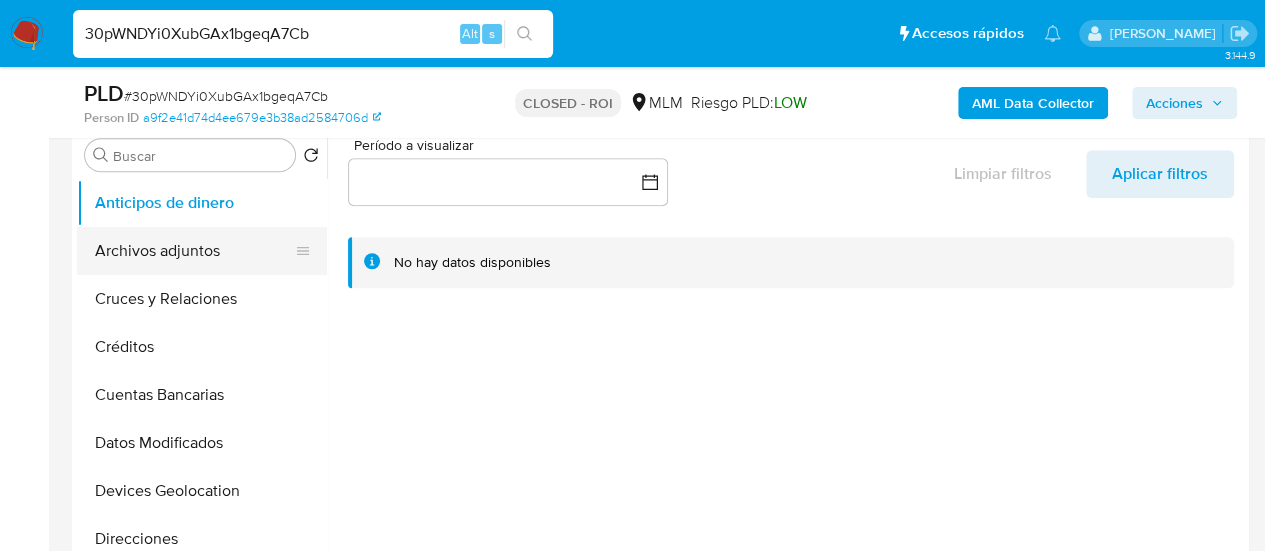 click on "Archivos adjuntos" at bounding box center (194, 251) 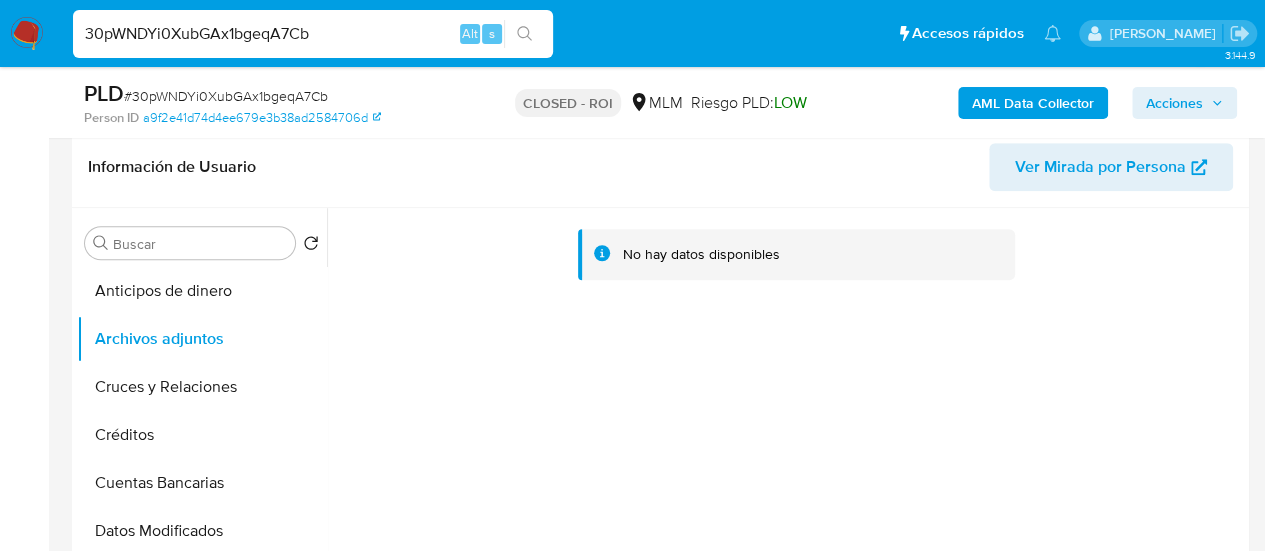 scroll, scrollTop: 596, scrollLeft: 0, axis: vertical 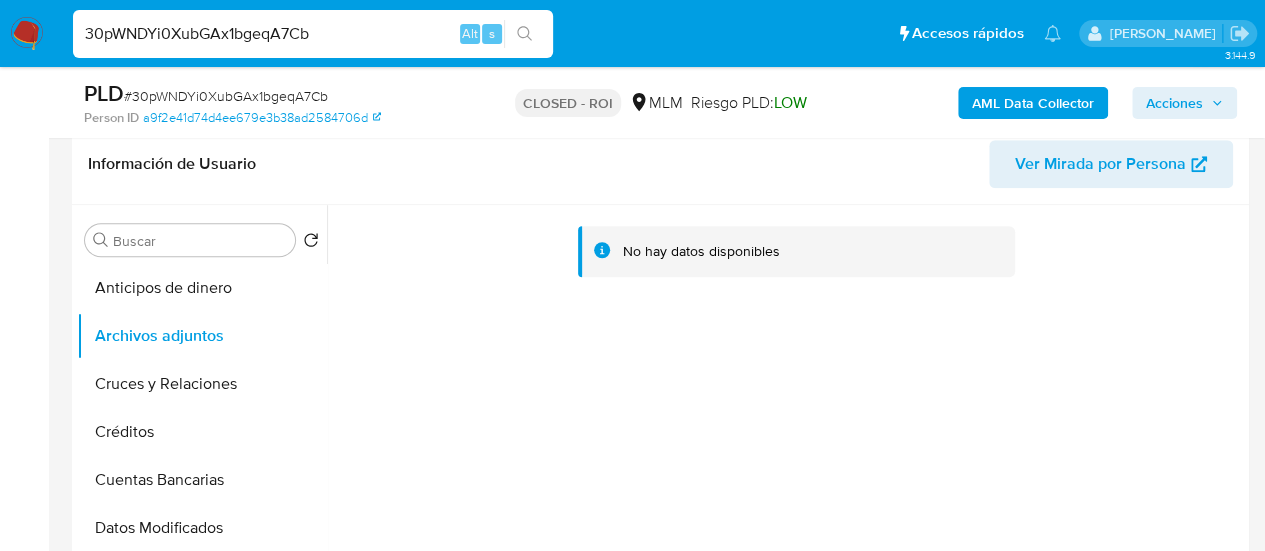 type 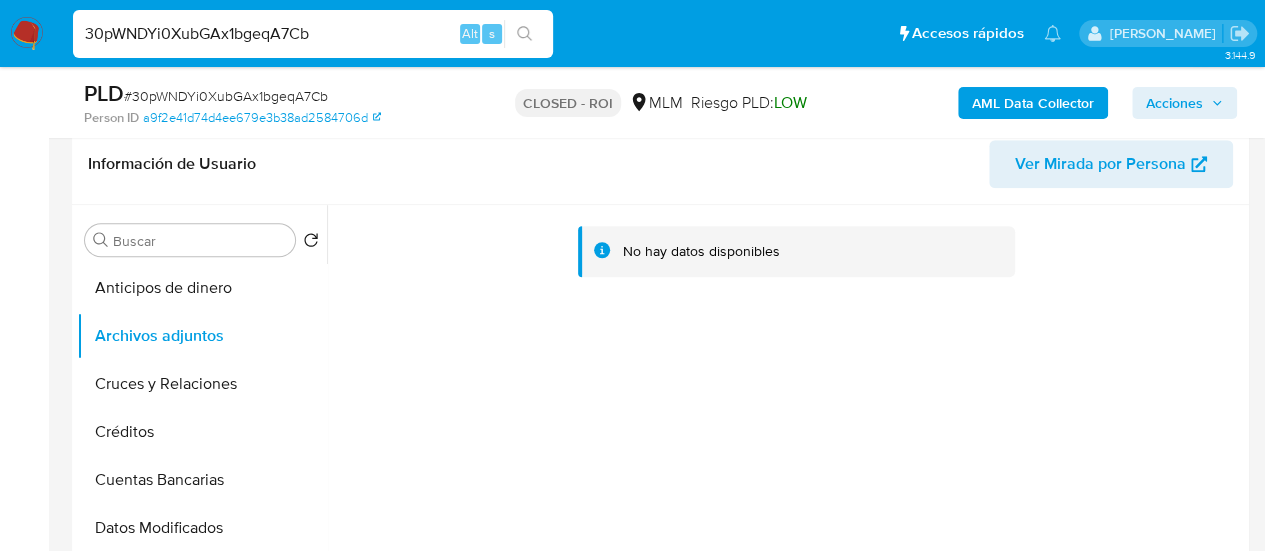 click on "30pWNDYi0XubGAx1bgeqA7Cb" at bounding box center (313, 34) 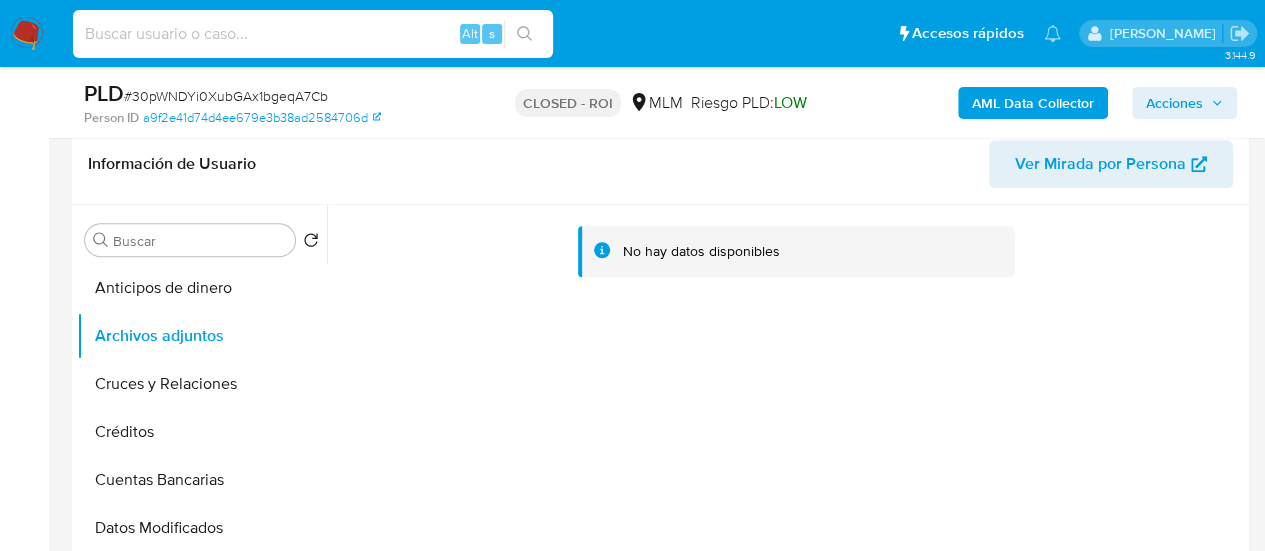 paste on "IddYGqBb6MTqNmgsFWeWGNyN" 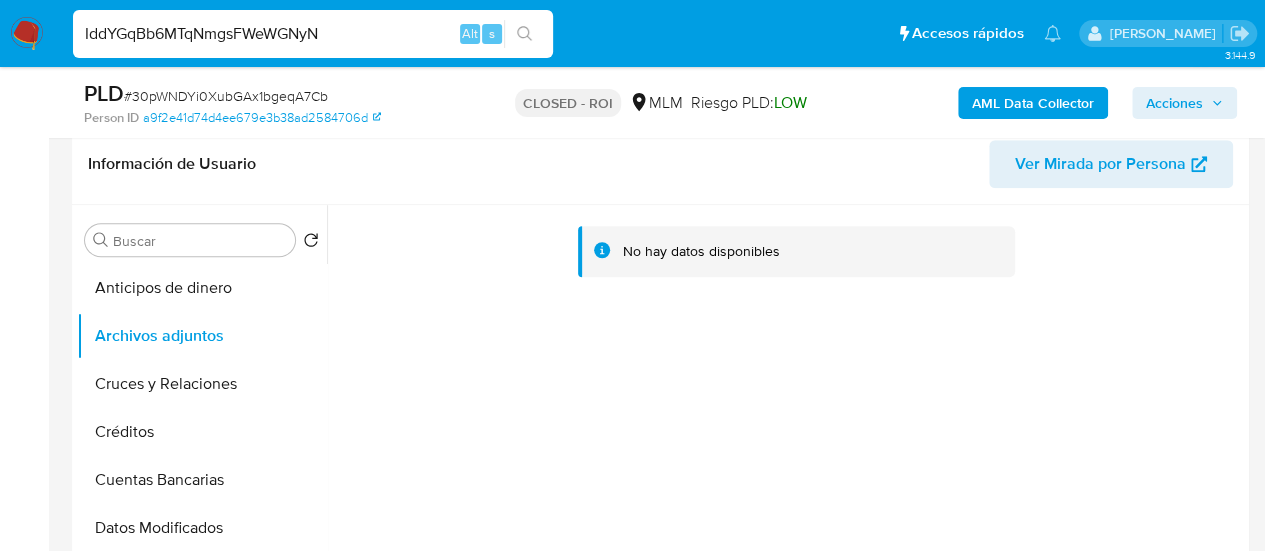 type on "IddYGqBb6MTqNmgsFWeWGNyN" 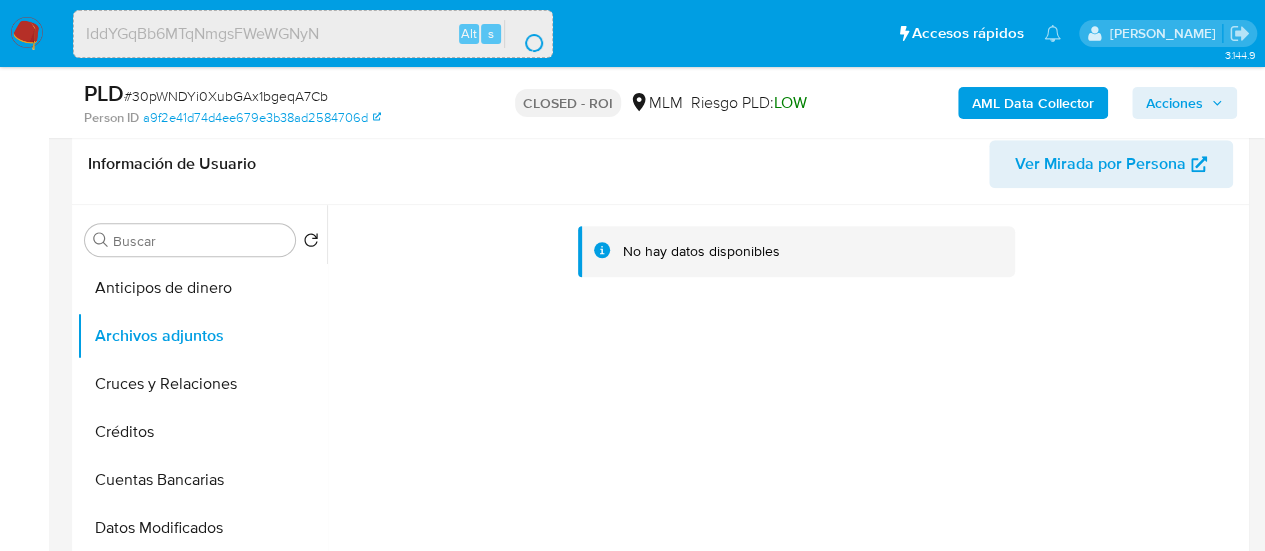 scroll, scrollTop: 0, scrollLeft: 0, axis: both 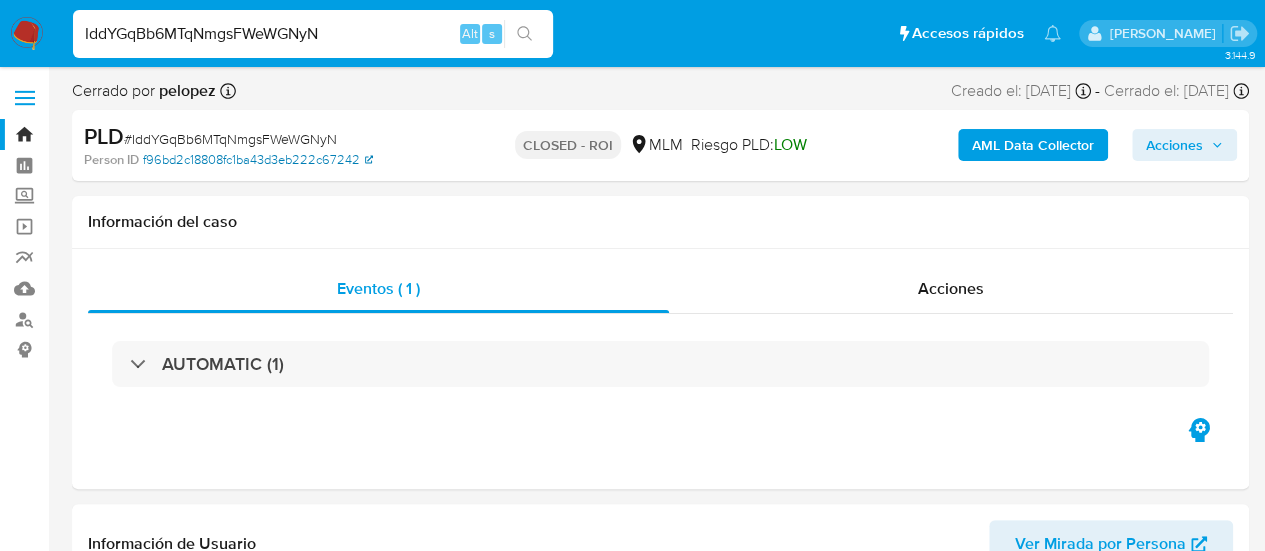 select on "10" 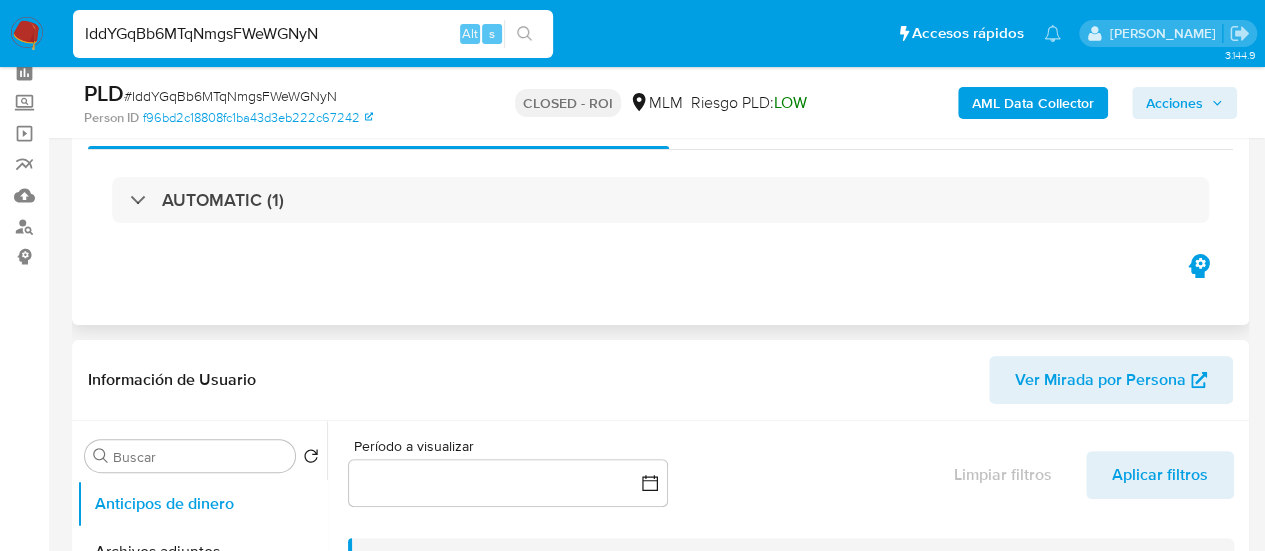 scroll, scrollTop: 94, scrollLeft: 0, axis: vertical 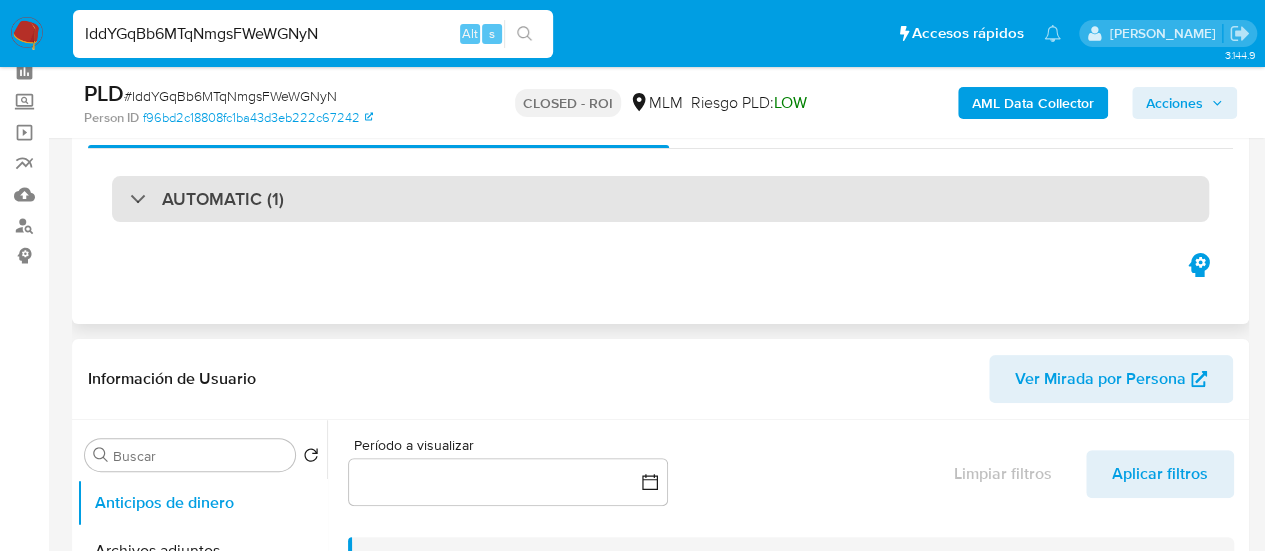 click on "AUTOMATIC (1)" at bounding box center [660, 199] 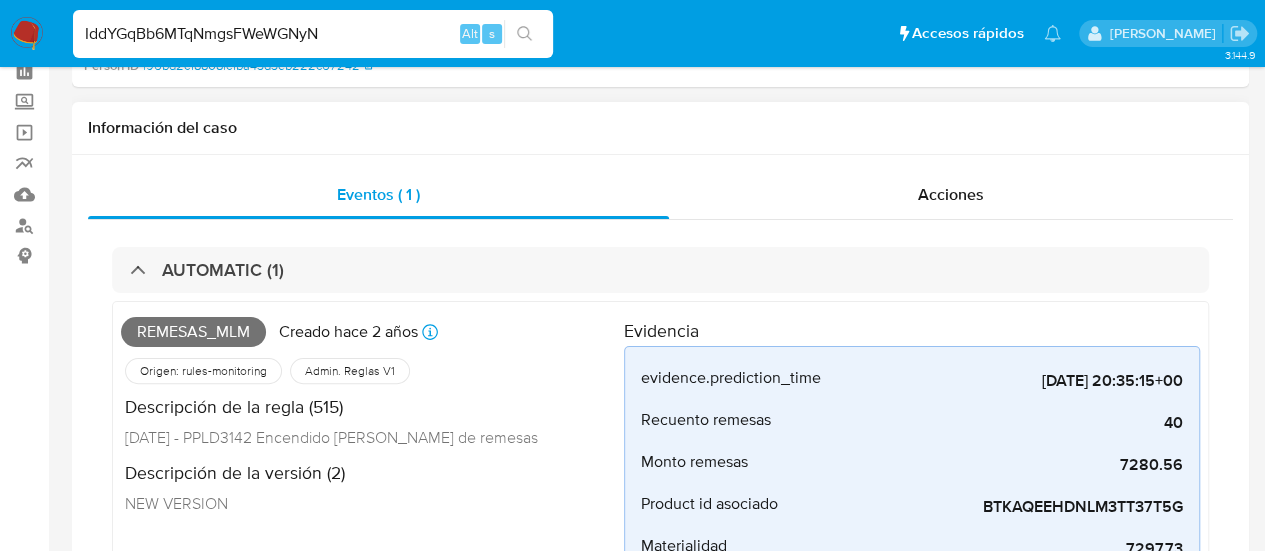 scroll, scrollTop: 0, scrollLeft: 0, axis: both 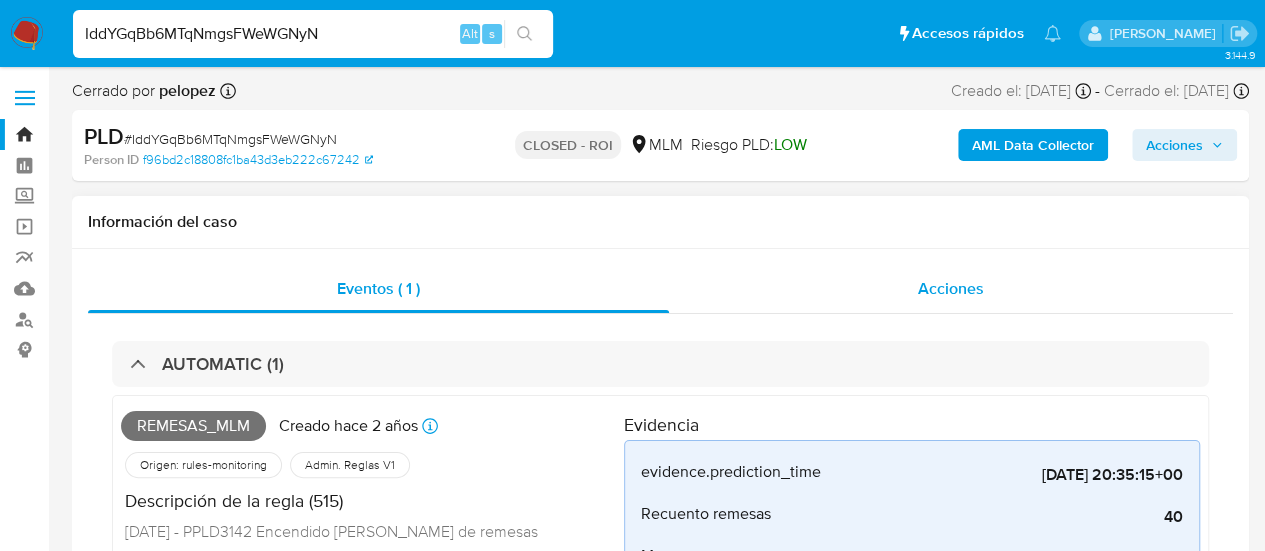 click on "Acciones" at bounding box center (951, 288) 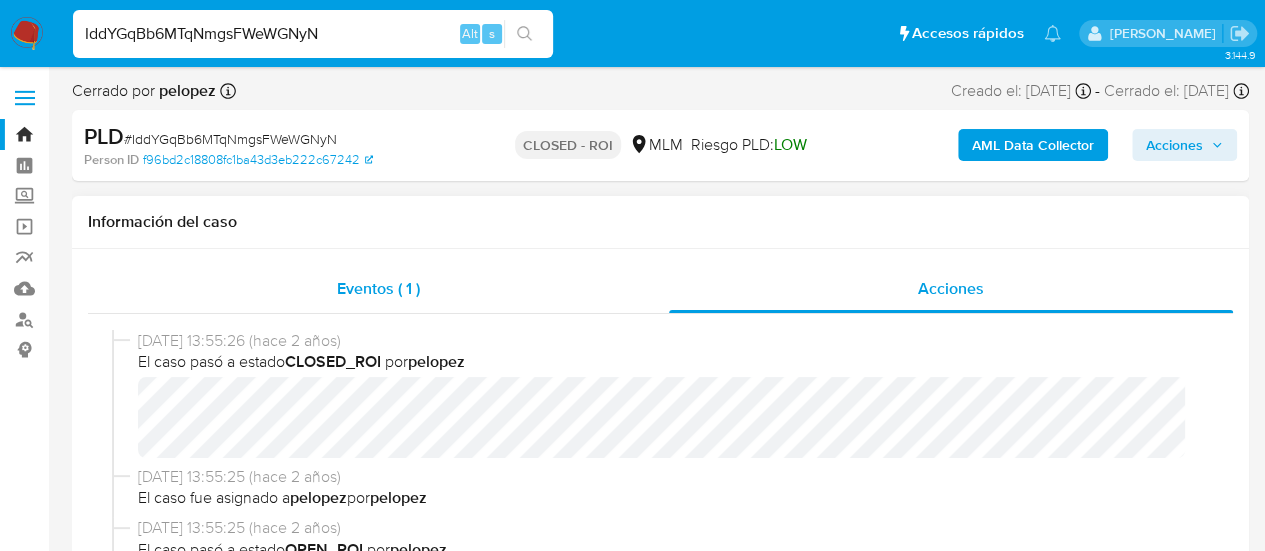 click on "Eventos ( 1 )" at bounding box center (378, 289) 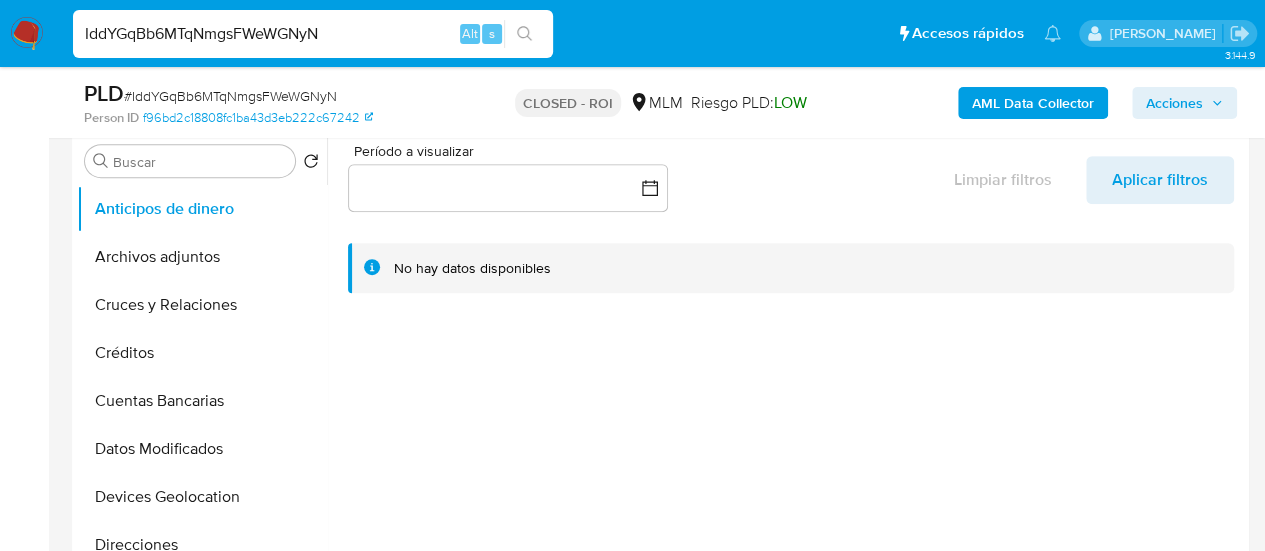 scroll, scrollTop: 389, scrollLeft: 0, axis: vertical 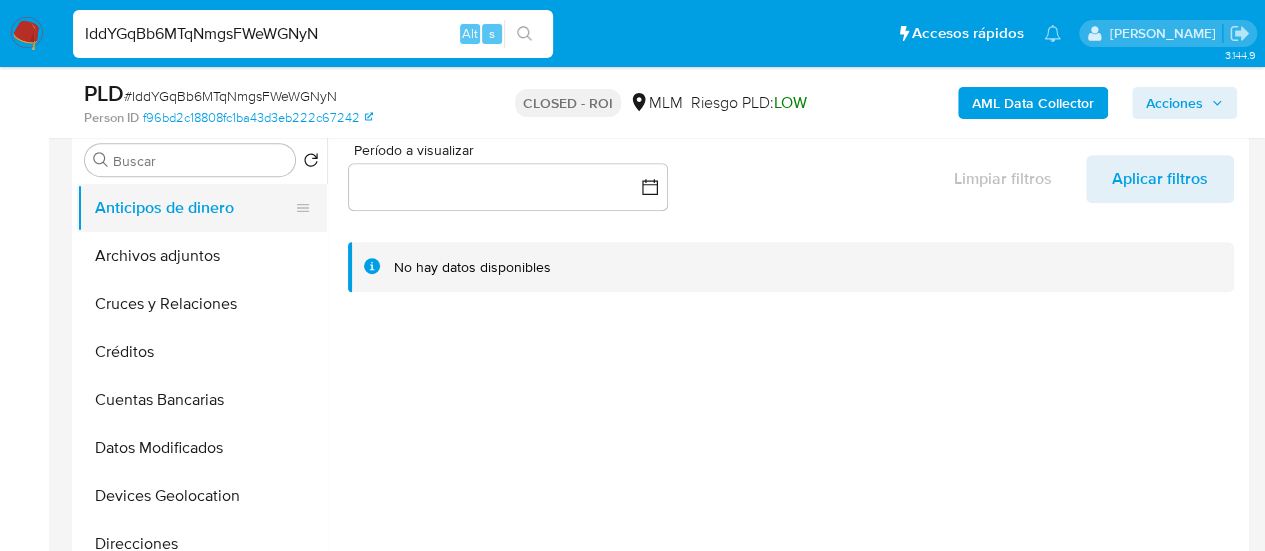 click on "Anticipos de dinero" at bounding box center [194, 208] 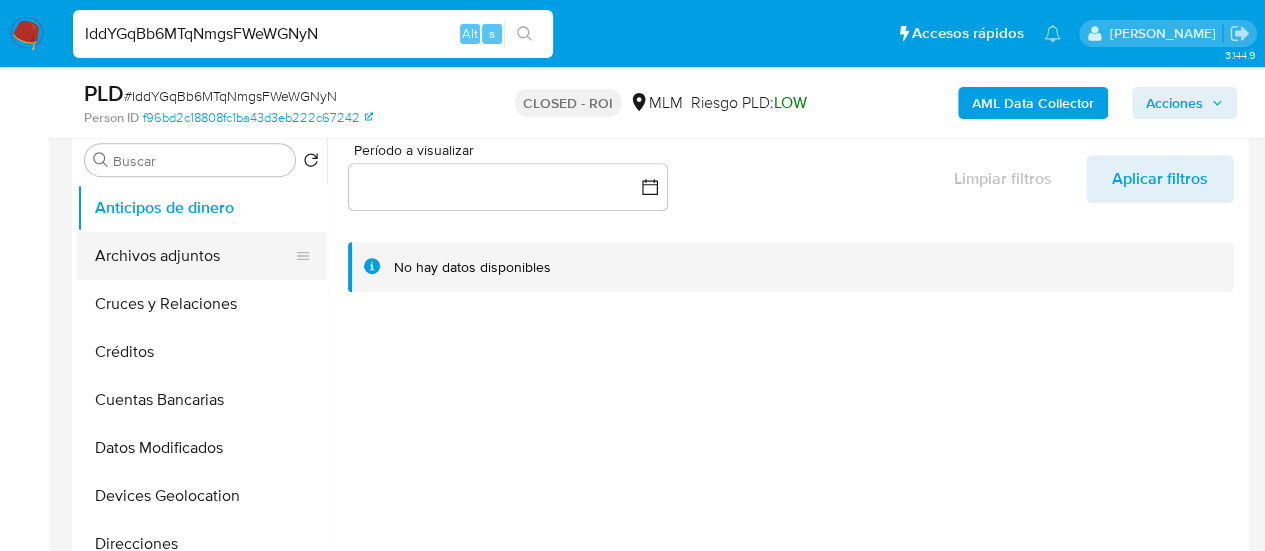 click on "Archivos adjuntos" at bounding box center [194, 256] 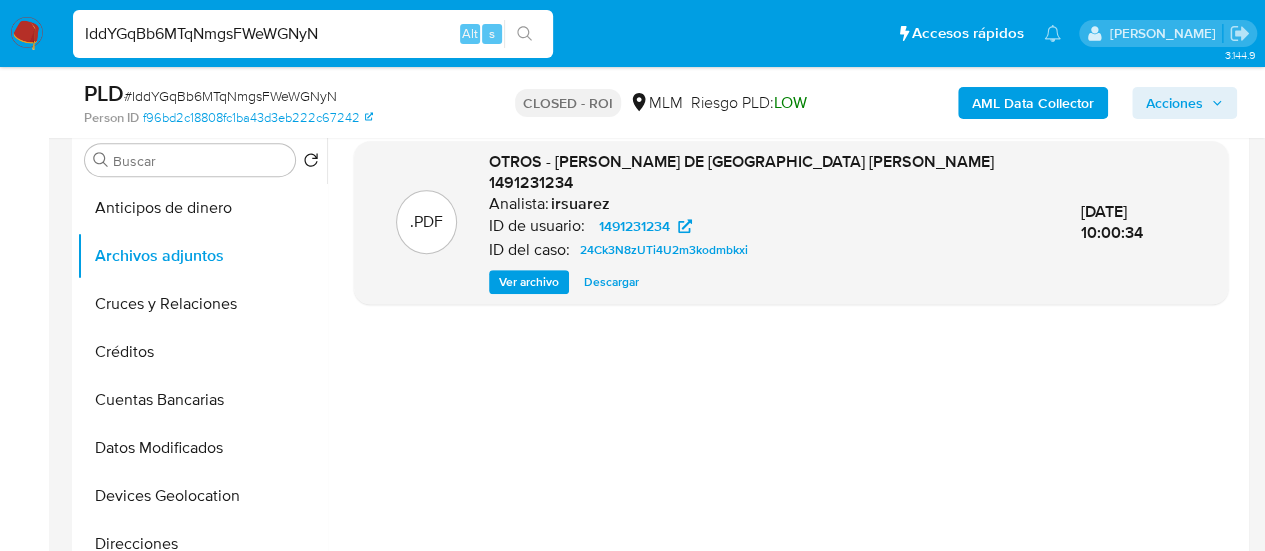 click on "Descargar" at bounding box center (611, 282) 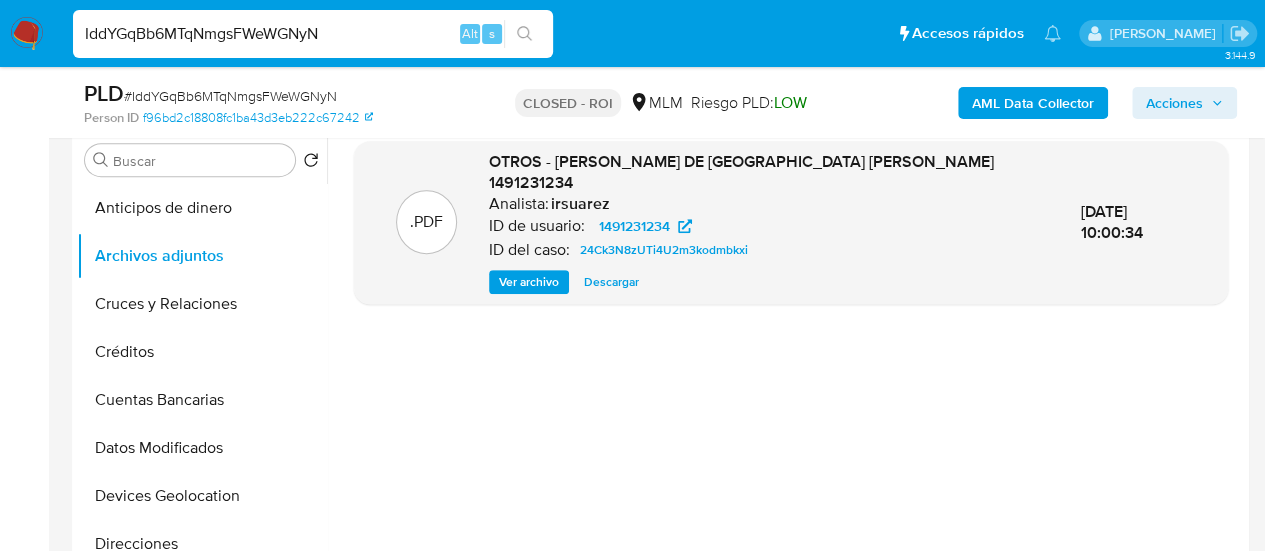 click on "IddYGqBb6MTqNmgsFWeWGNyN" at bounding box center (313, 34) 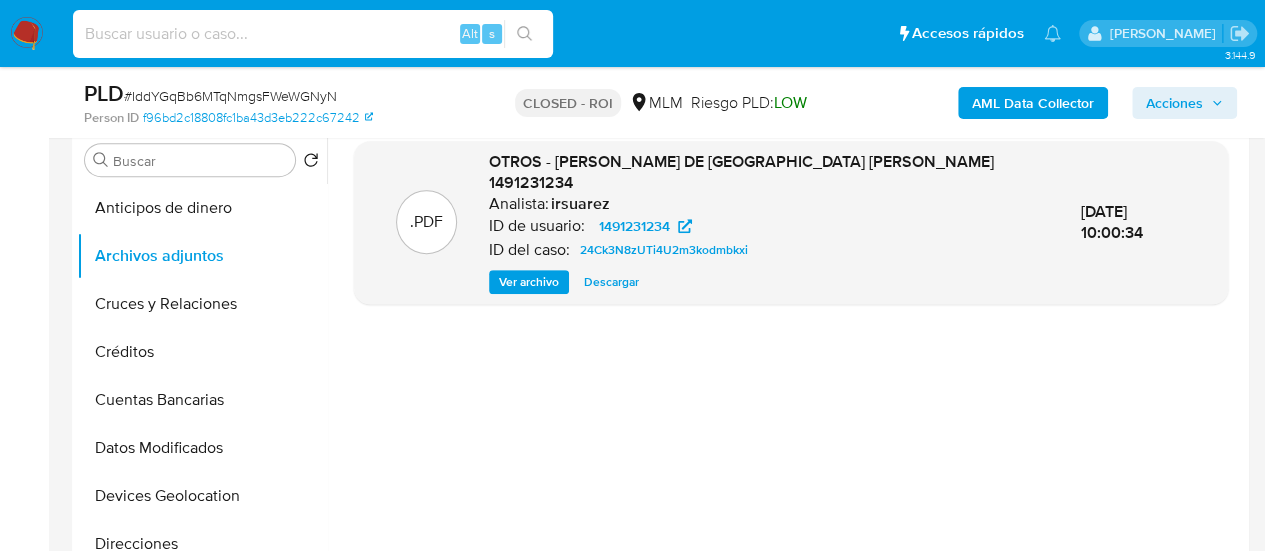 paste on "9THrfMiG003eaLnoWJj953zH" 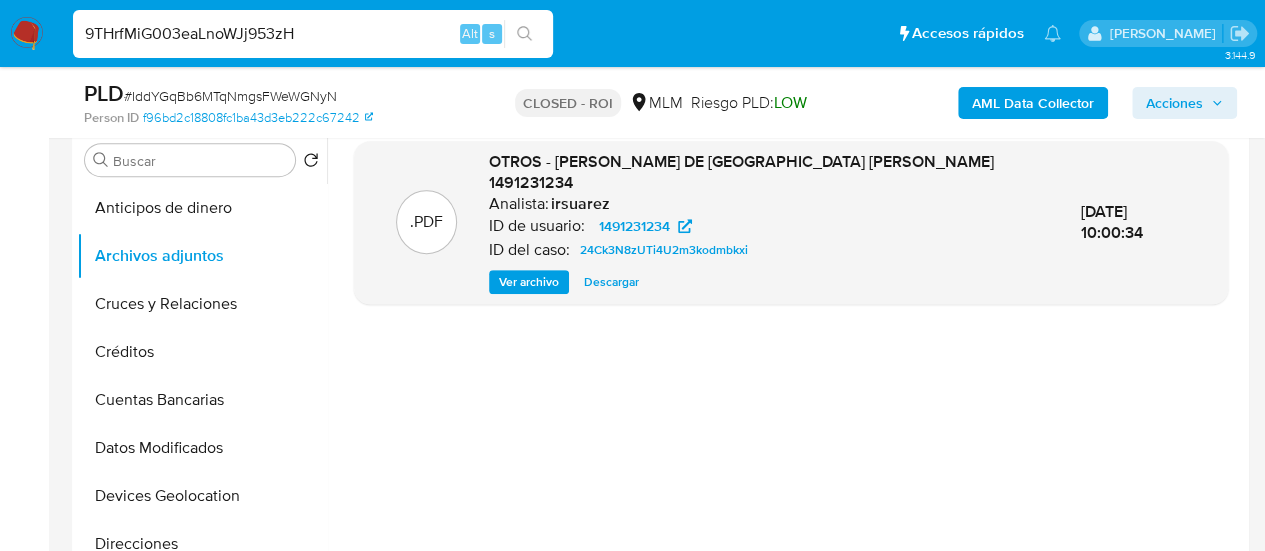 type on "9THrfMiG003eaLnoWJj953zH" 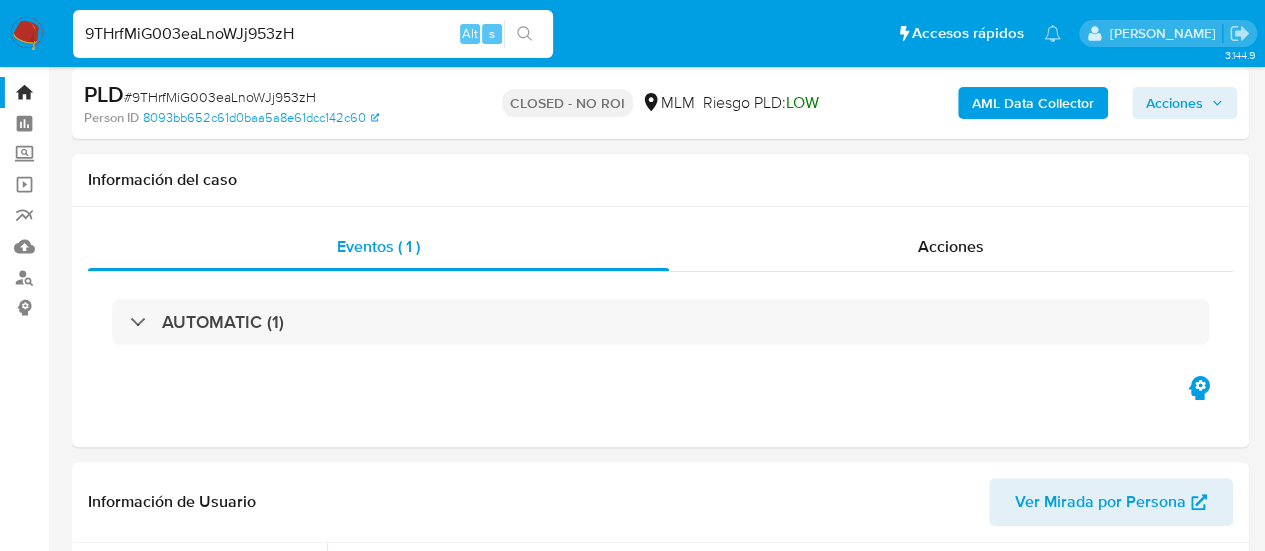 select on "10" 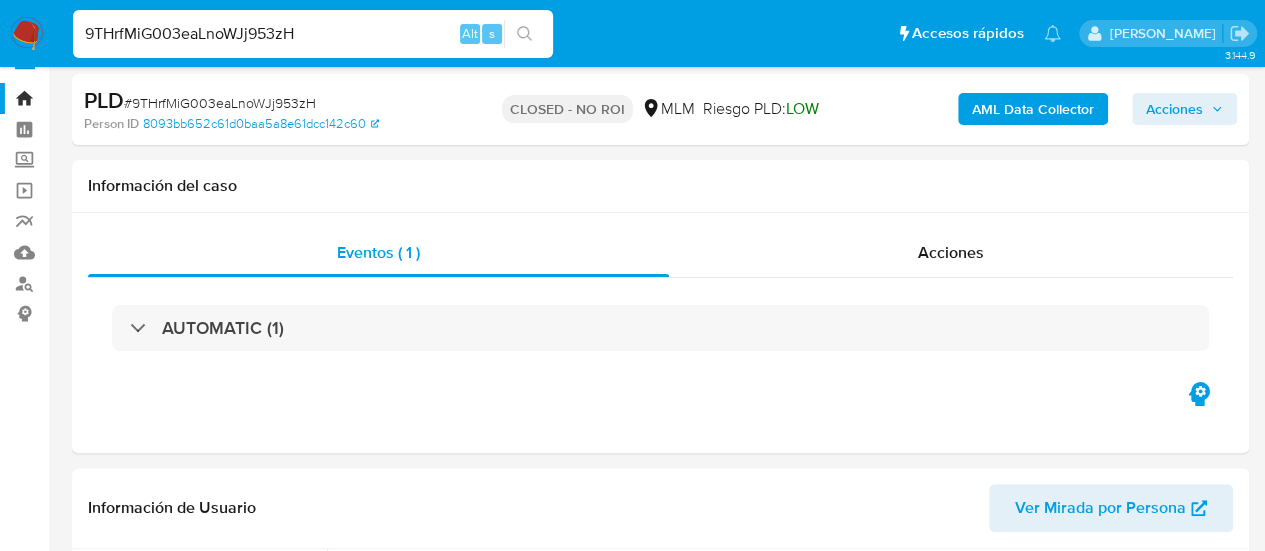 scroll, scrollTop: 45, scrollLeft: 0, axis: vertical 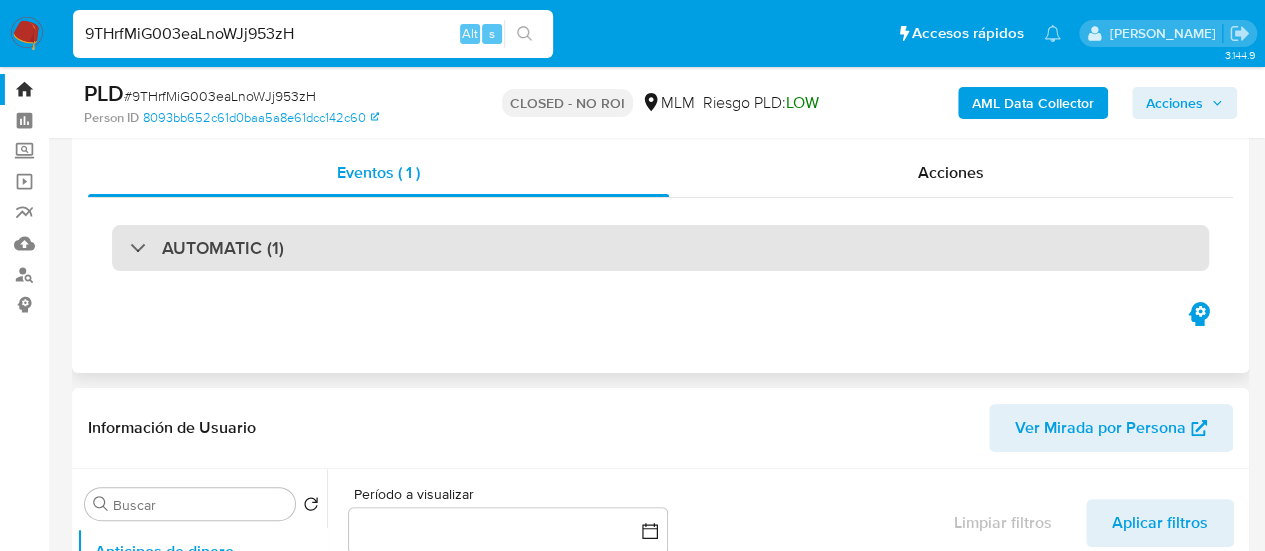 click on "AUTOMATIC (1)" at bounding box center (223, 248) 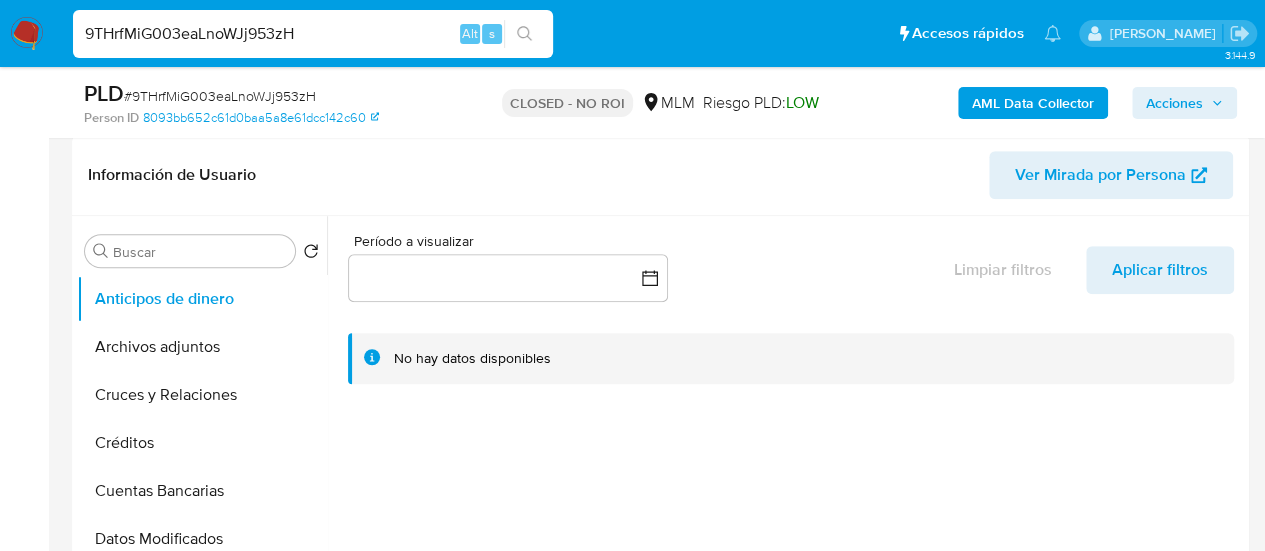 scroll, scrollTop: 586, scrollLeft: 0, axis: vertical 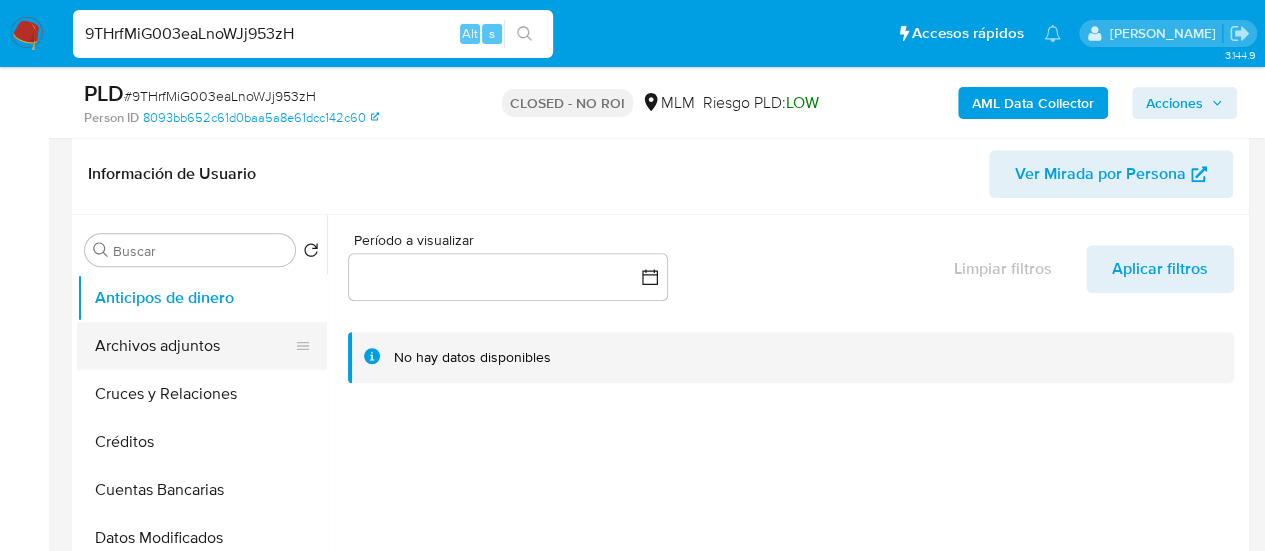 click on "Archivos adjuntos" at bounding box center (194, 346) 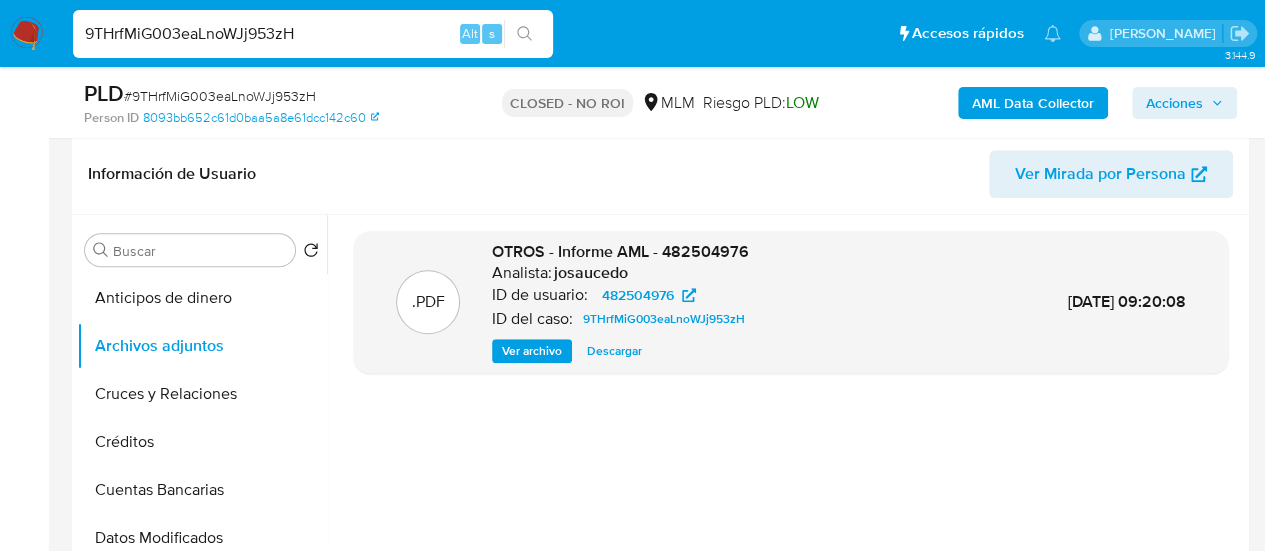 click on "Descargar" at bounding box center (614, 351) 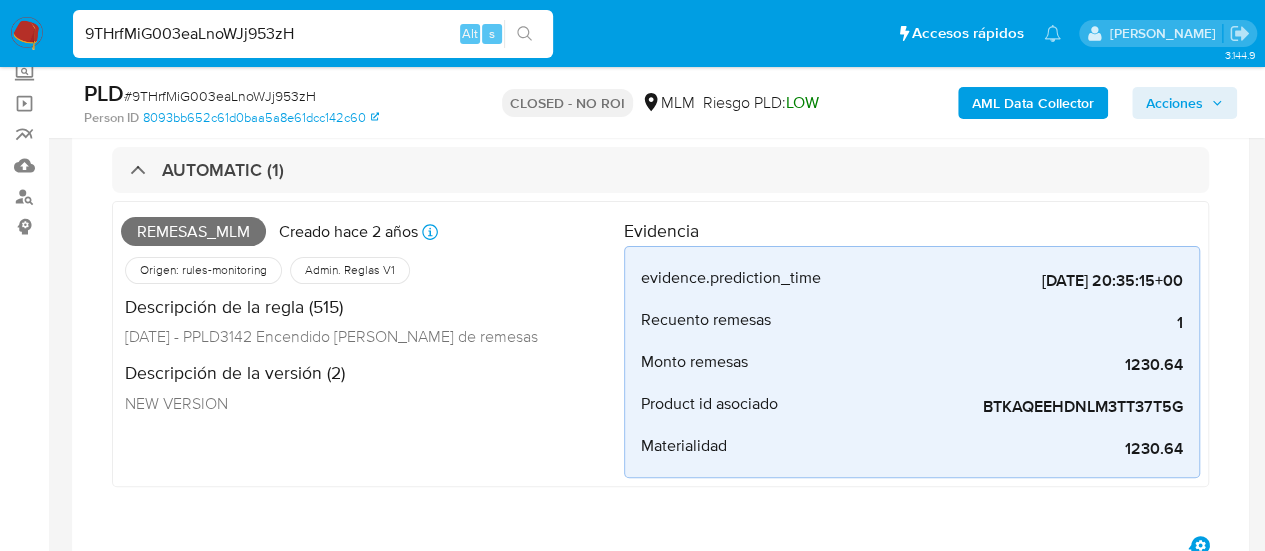 scroll, scrollTop: 118, scrollLeft: 0, axis: vertical 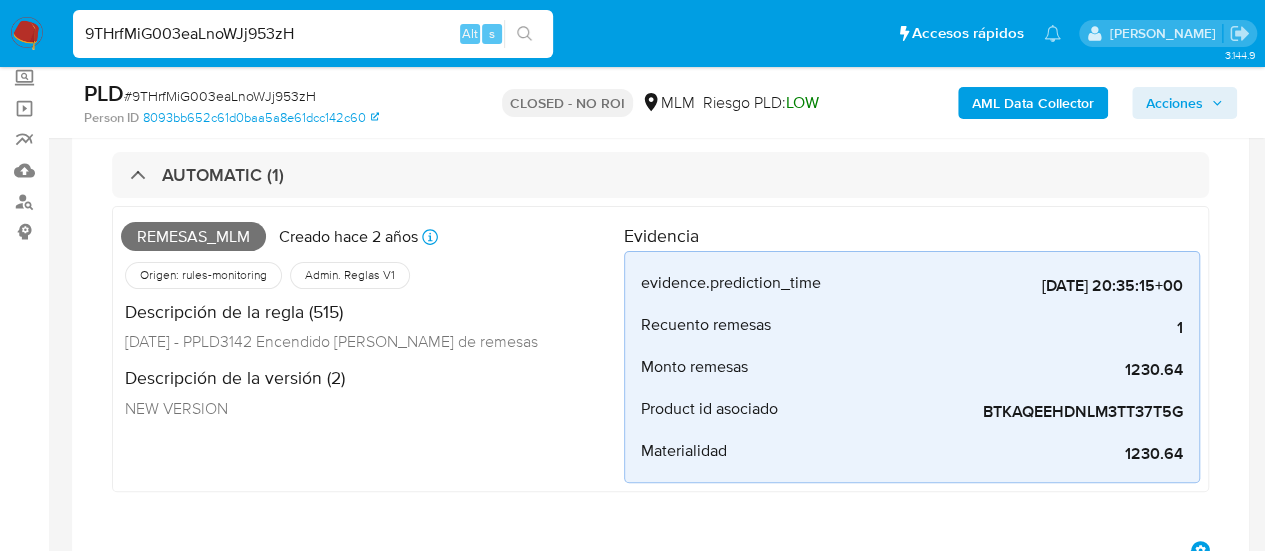 click on "9THrfMiG003eaLnoWJj953zH" at bounding box center (313, 34) 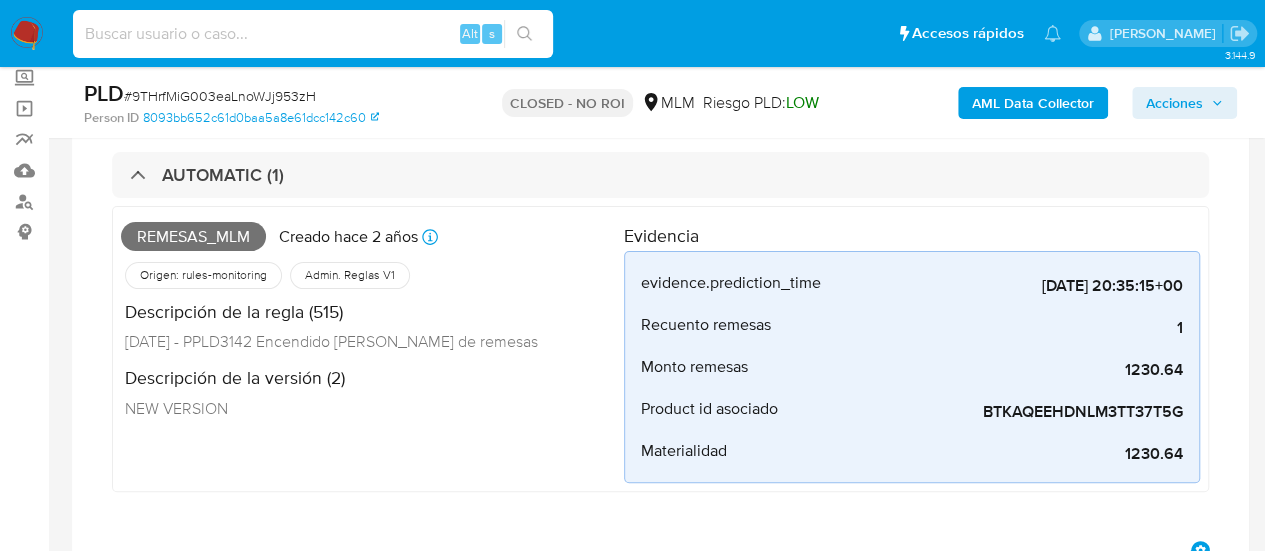 paste on "K55CcyVFn2UKFrdoXLwM9XEM" 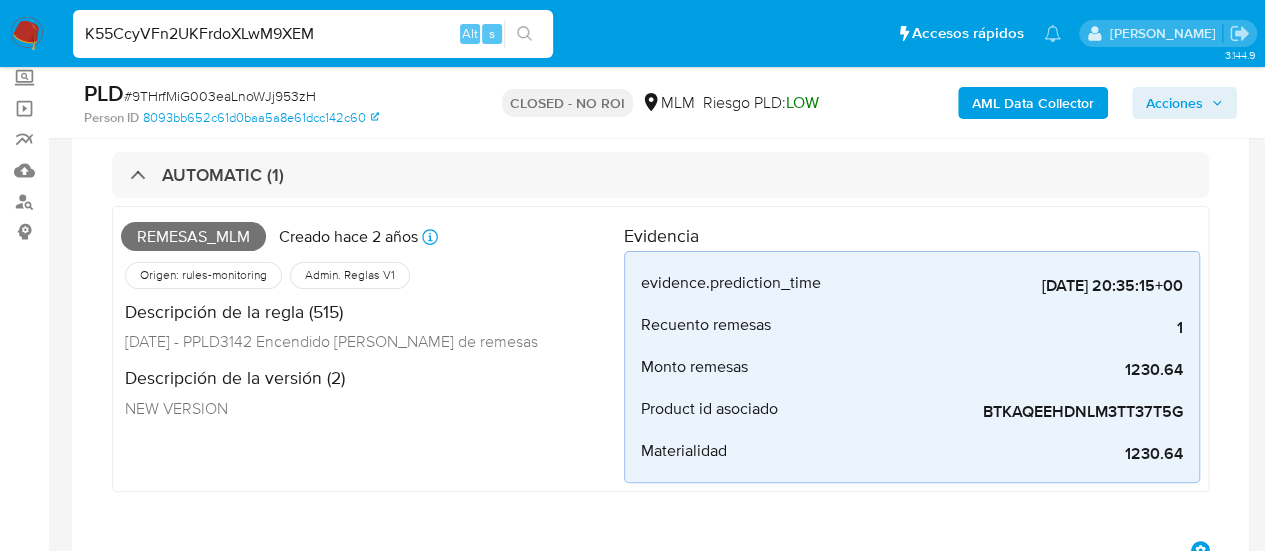 type on "K55CcyVFn2UKFrdoXLwM9XEM" 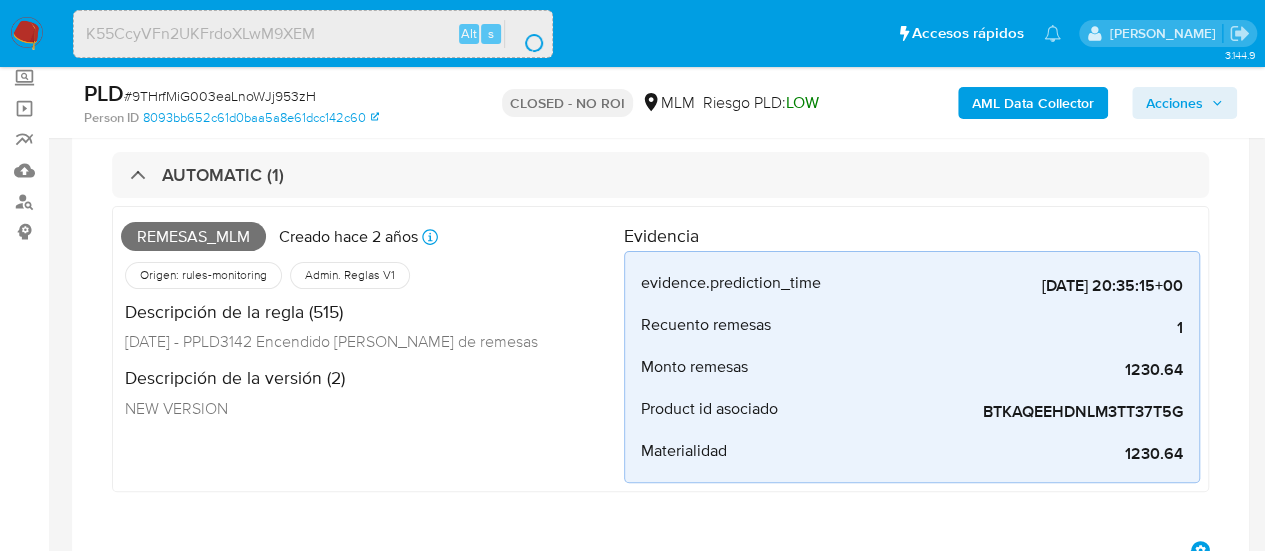 scroll, scrollTop: 0, scrollLeft: 0, axis: both 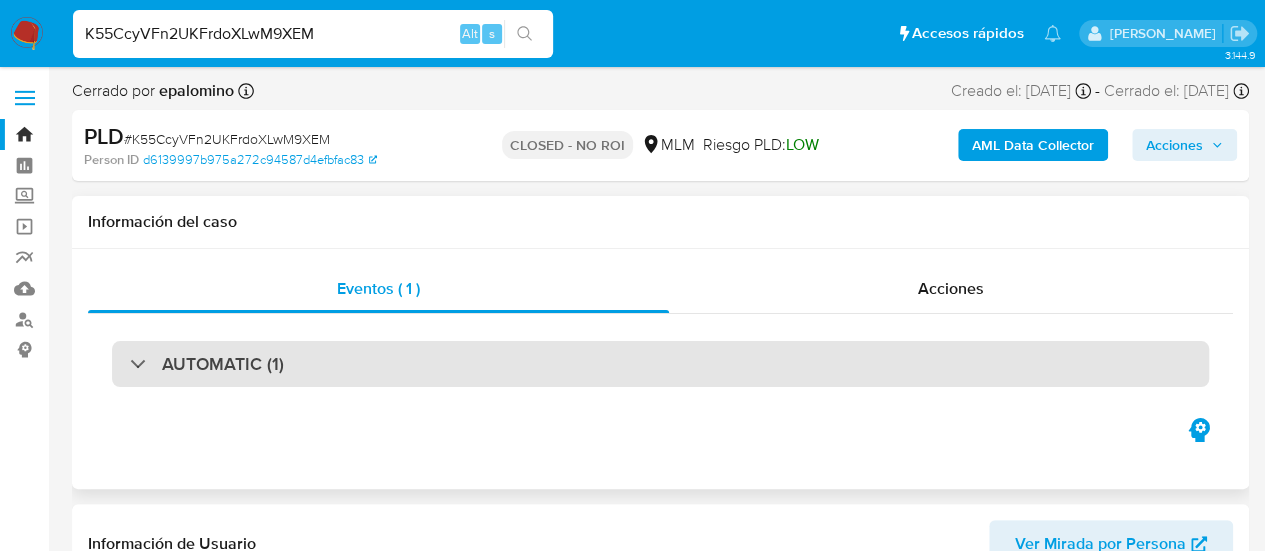 select on "10" 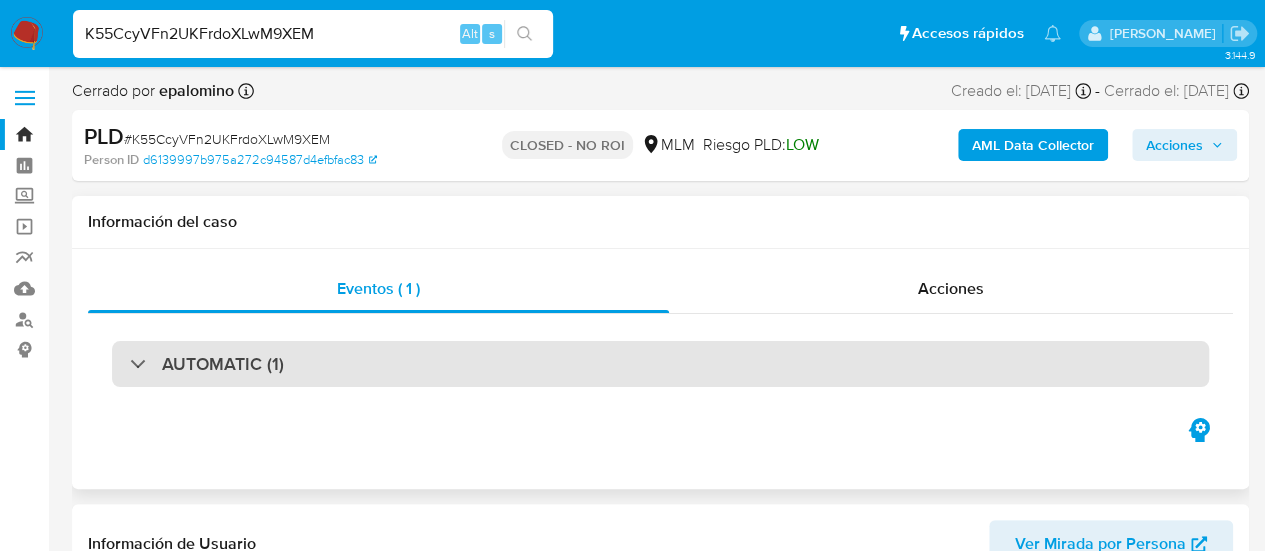 click on "AUTOMATIC (1)" at bounding box center (223, 364) 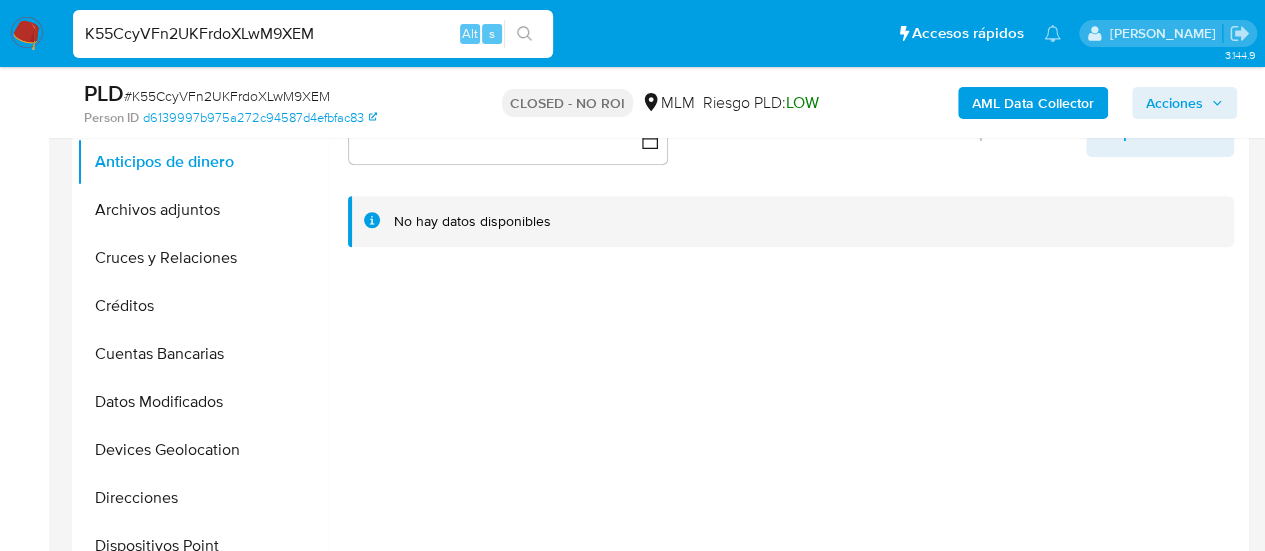 scroll, scrollTop: 726, scrollLeft: 0, axis: vertical 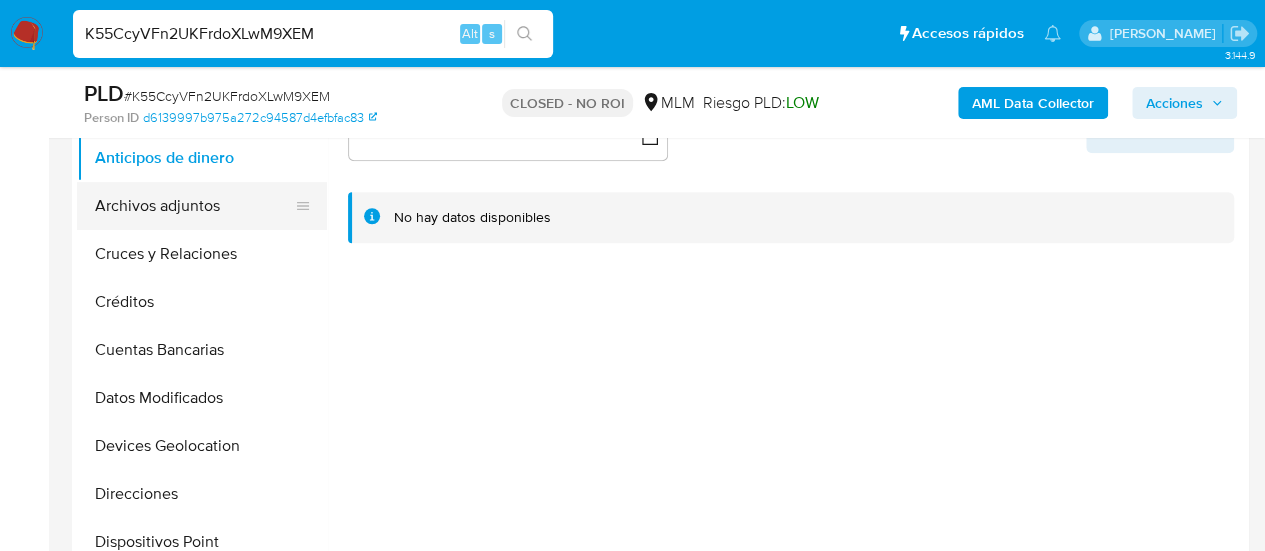 click on "Archivos adjuntos" at bounding box center (194, 206) 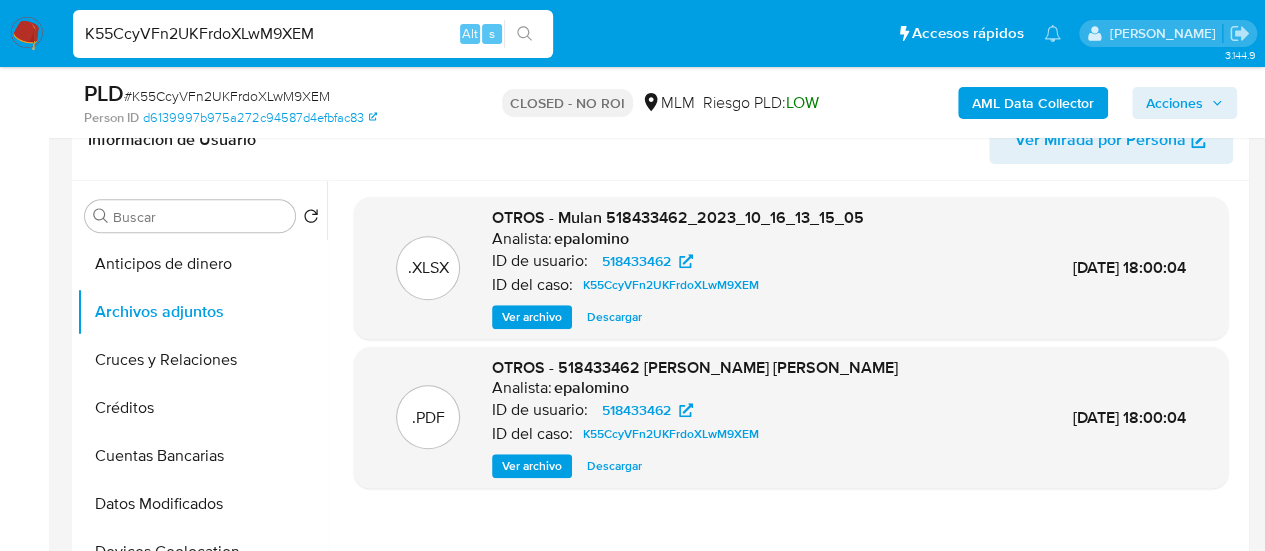 scroll, scrollTop: 621, scrollLeft: 0, axis: vertical 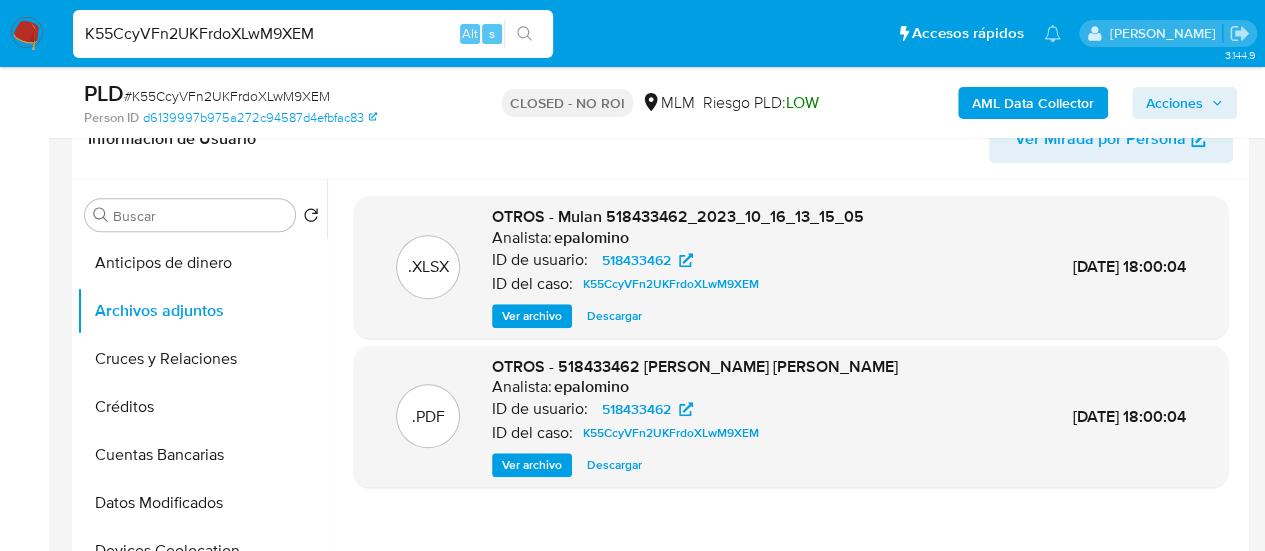 type 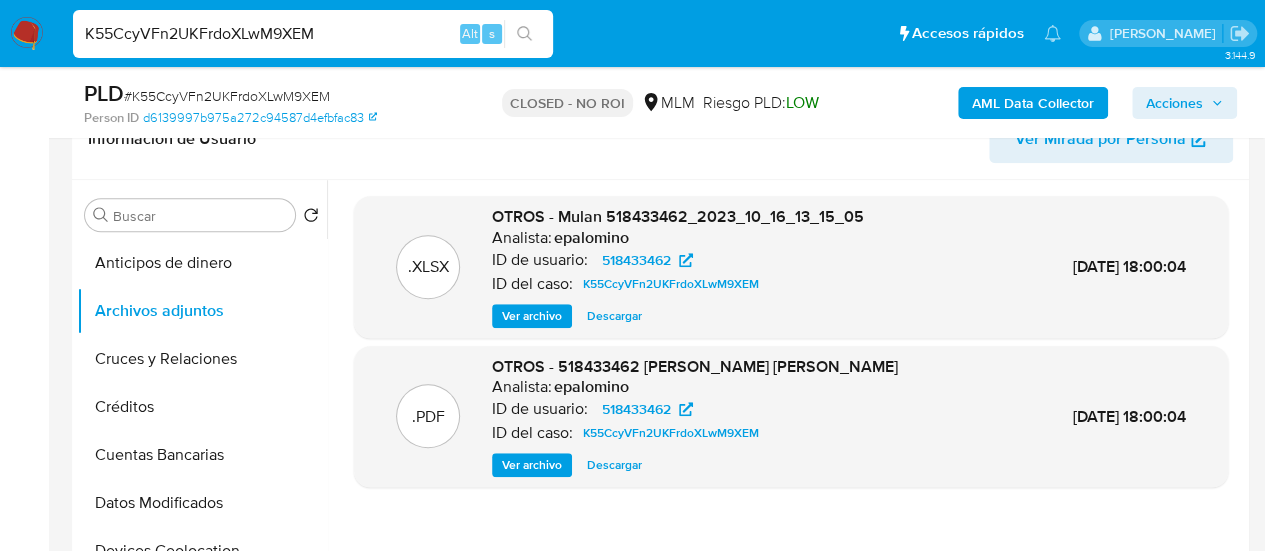 click on "K55CcyVFn2UKFrdoXLwM9XEM" at bounding box center [313, 34] 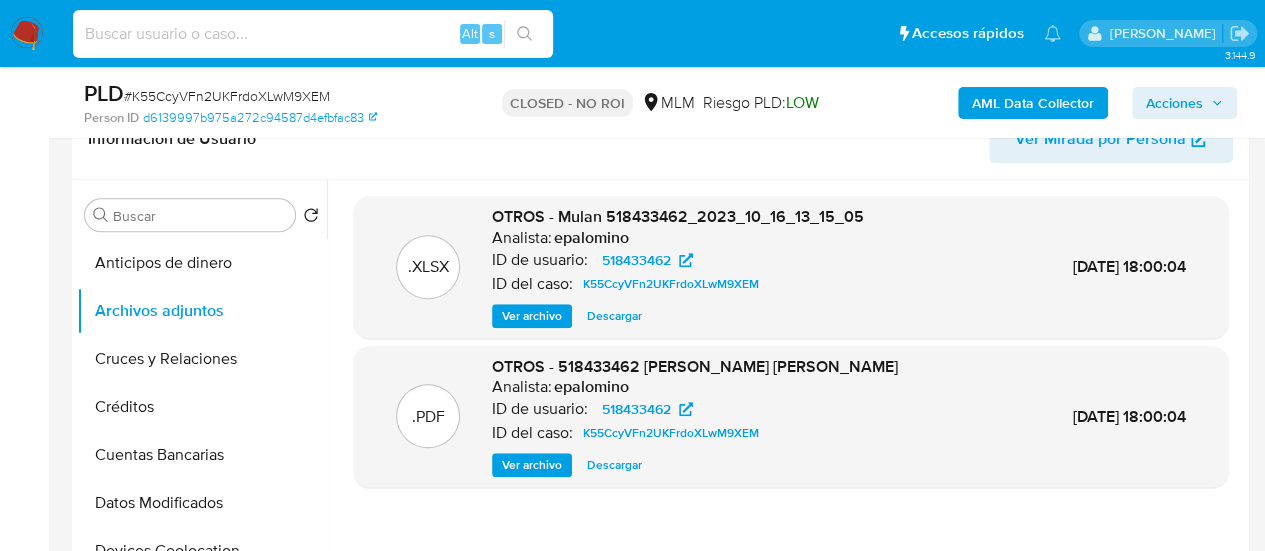 paste on "H9lqNdrj7KUxaOAwotH8dAye" 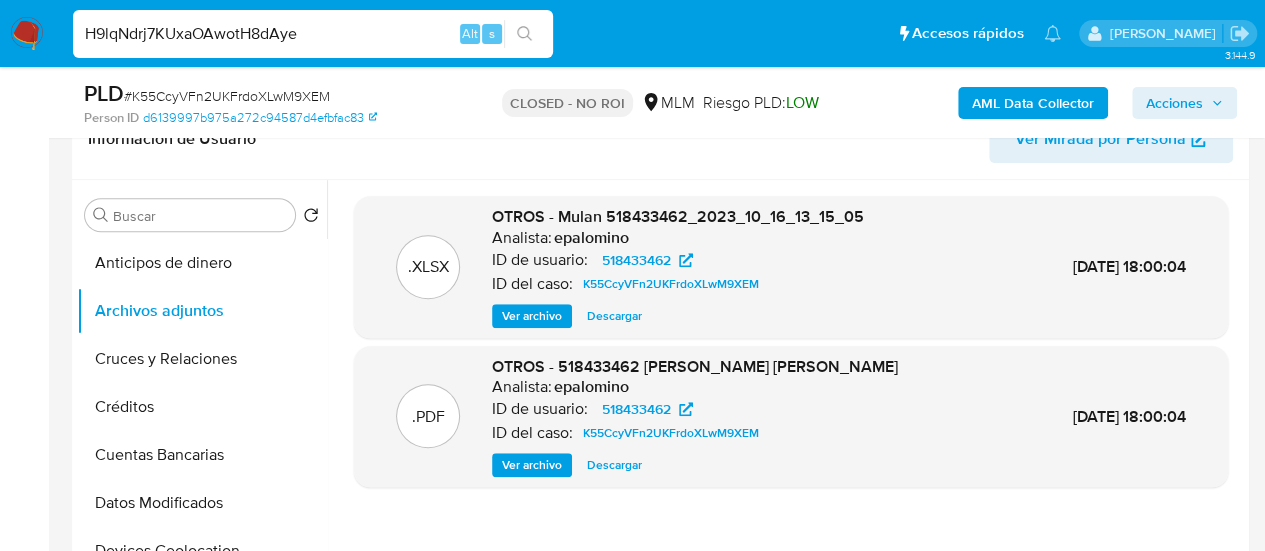 type on "H9lqNdrj7KUxaOAwotH8dAye" 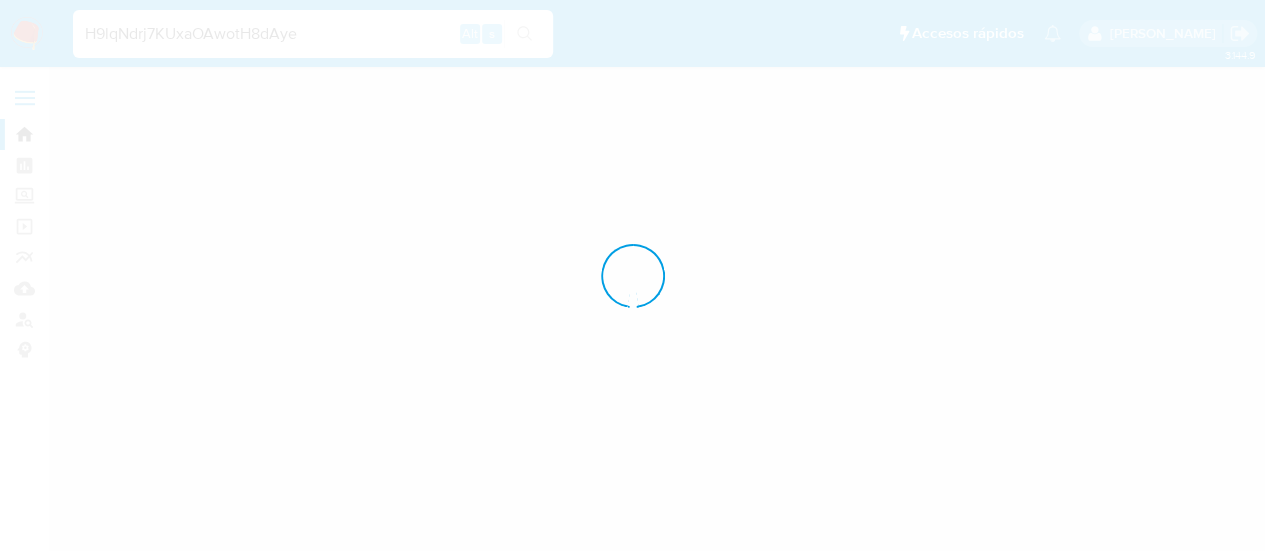 scroll, scrollTop: 0, scrollLeft: 0, axis: both 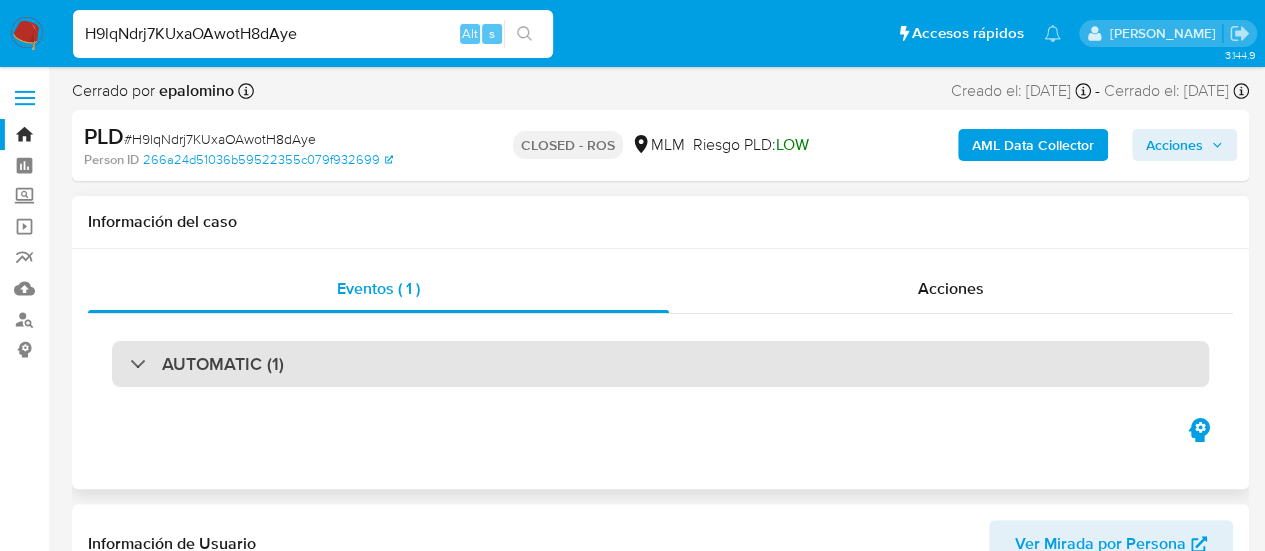 select on "10" 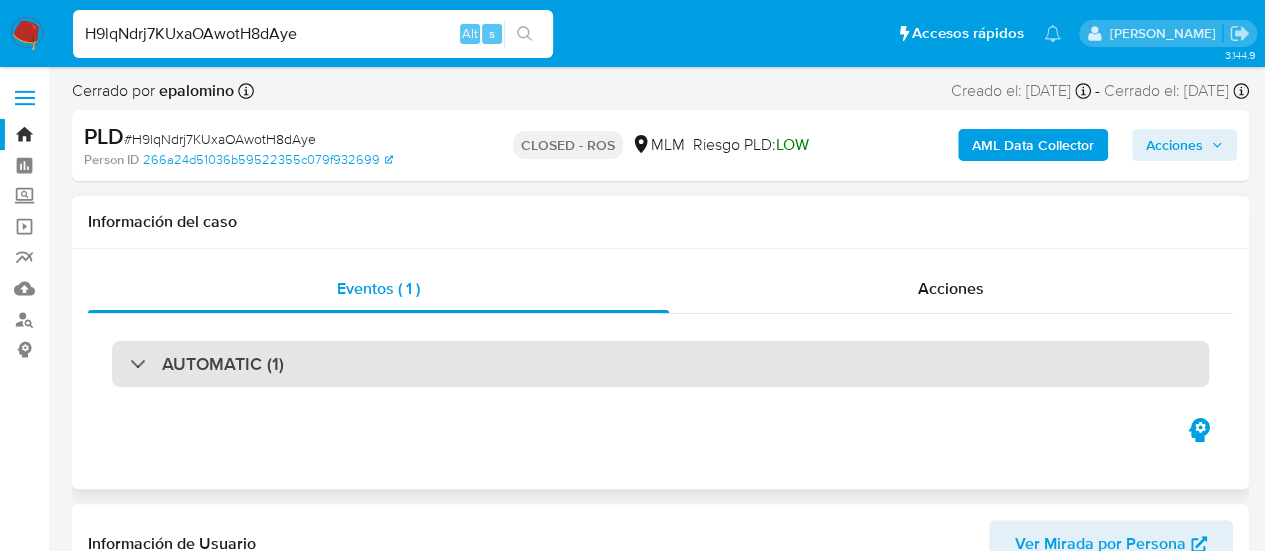 click on "AUTOMATIC (1)" at bounding box center (223, 364) 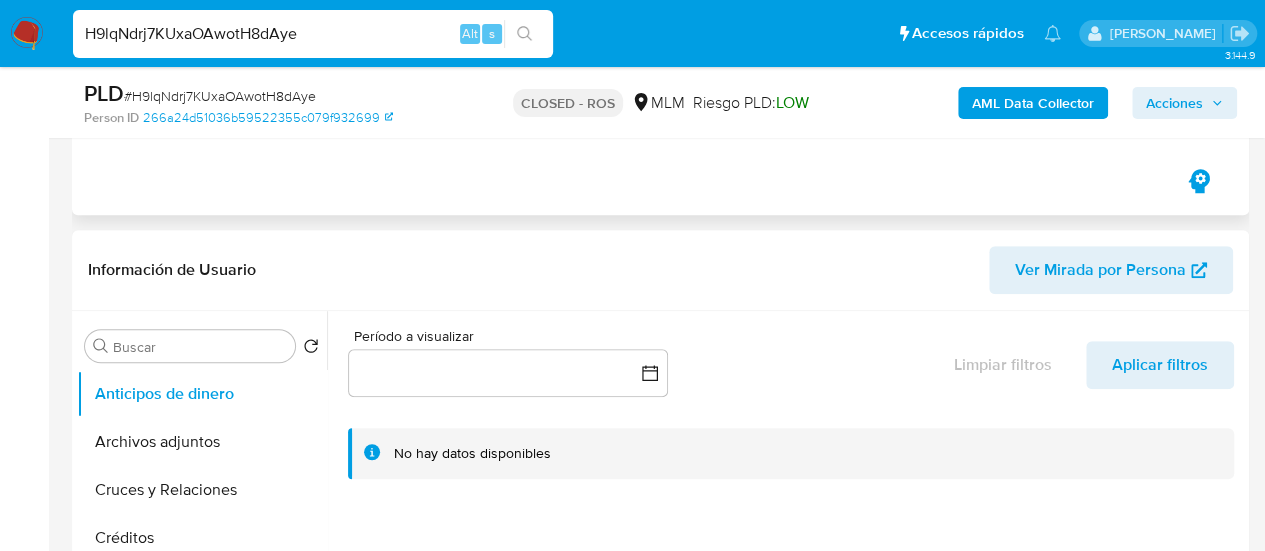 scroll, scrollTop: 491, scrollLeft: 0, axis: vertical 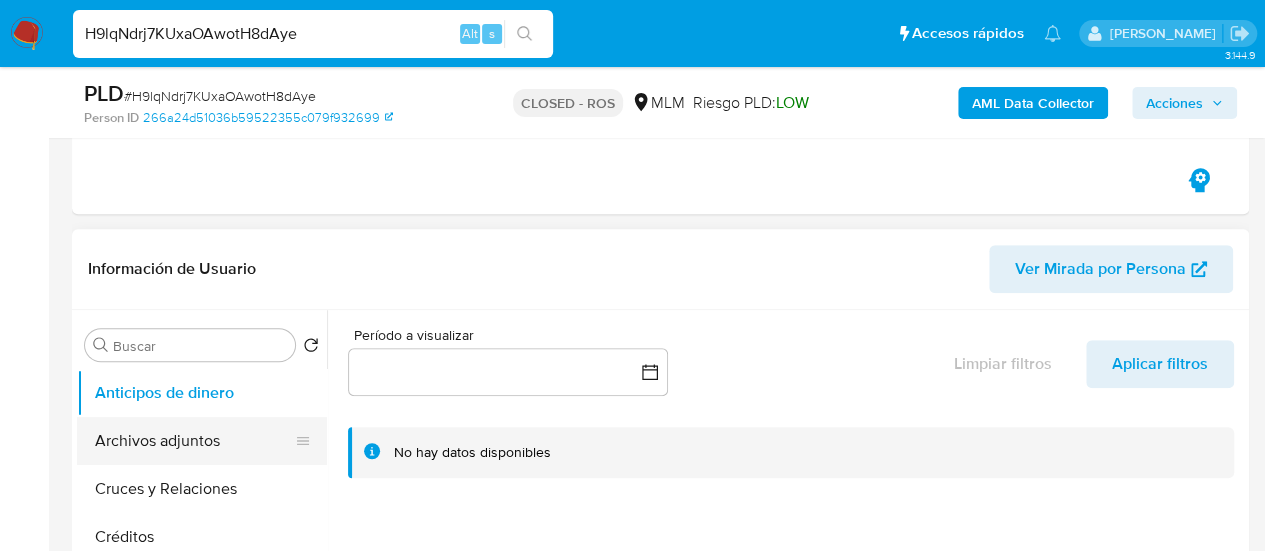 click on "Archivos adjuntos" at bounding box center (194, 441) 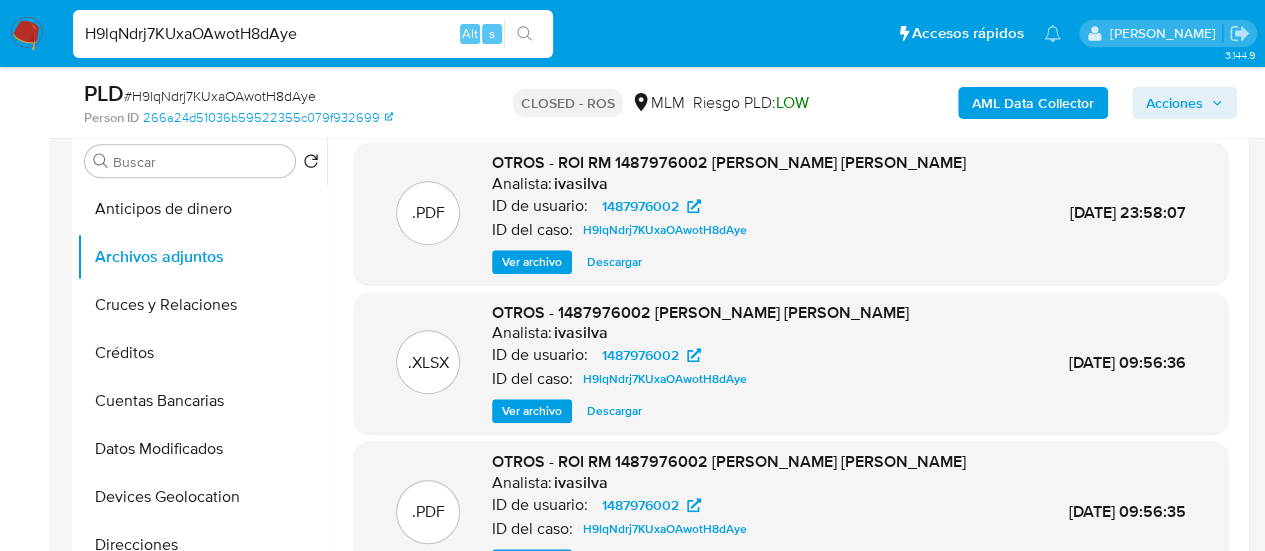 scroll, scrollTop: 674, scrollLeft: 0, axis: vertical 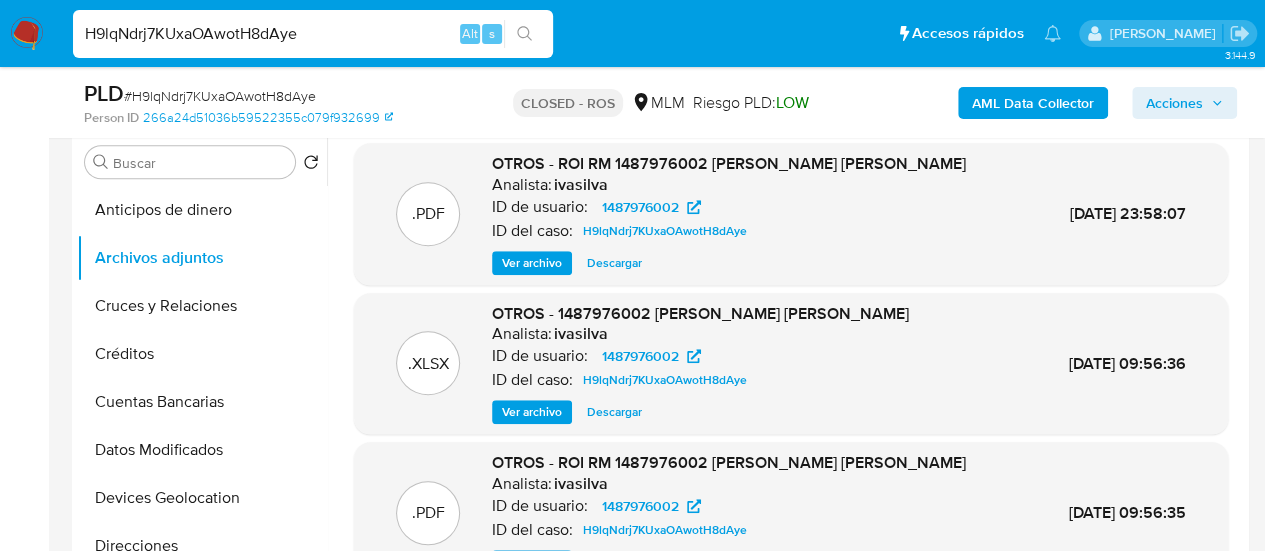type 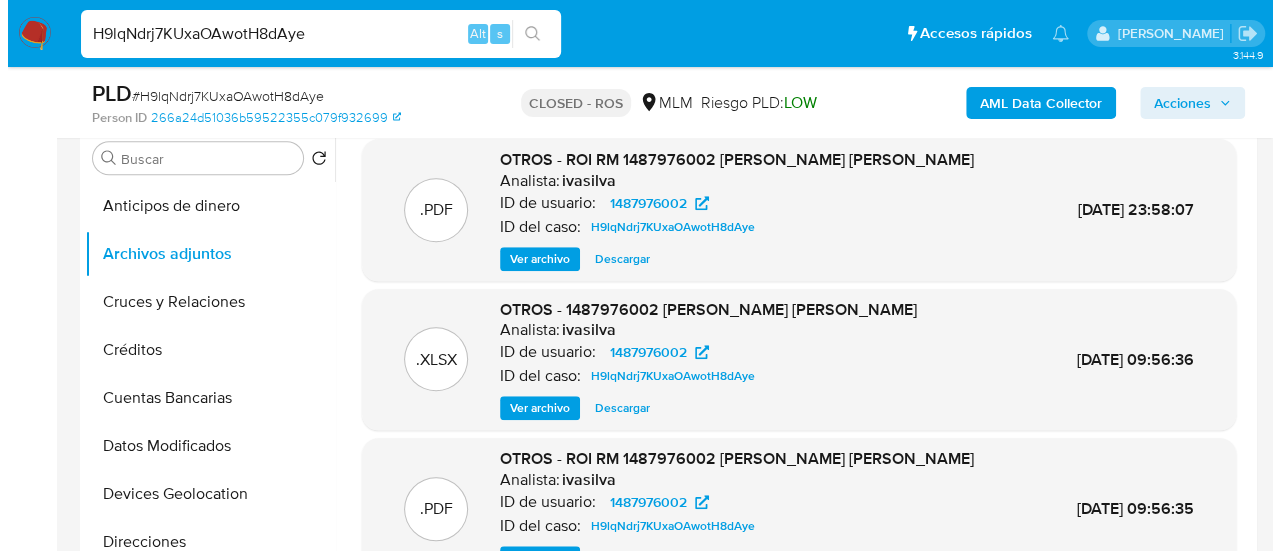 scroll, scrollTop: 684, scrollLeft: 0, axis: vertical 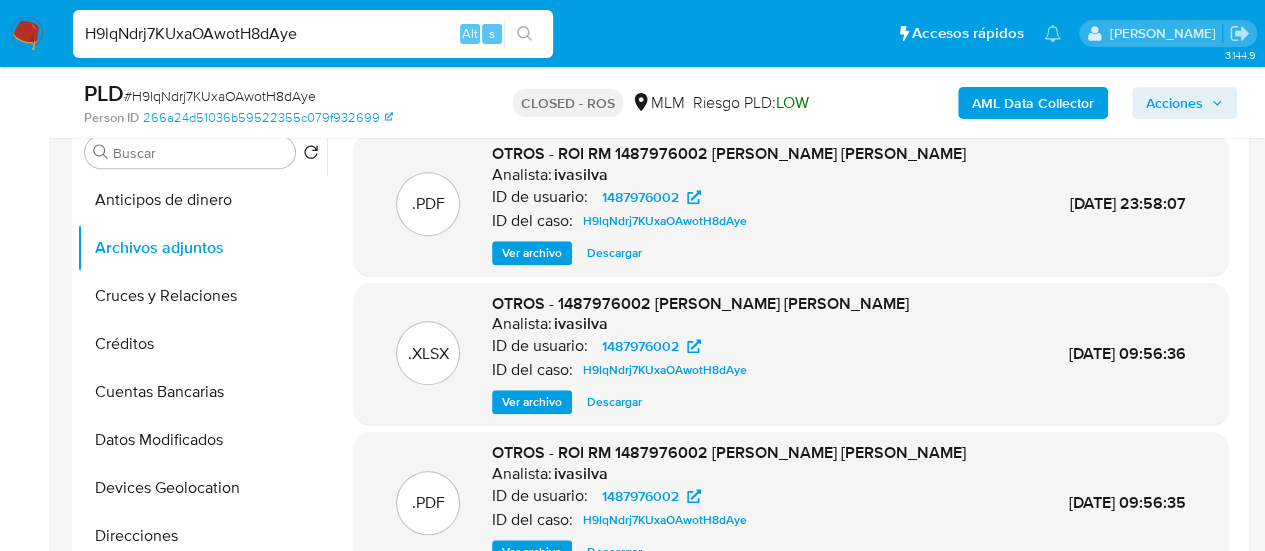 click on "Ver archivo" at bounding box center [532, 253] 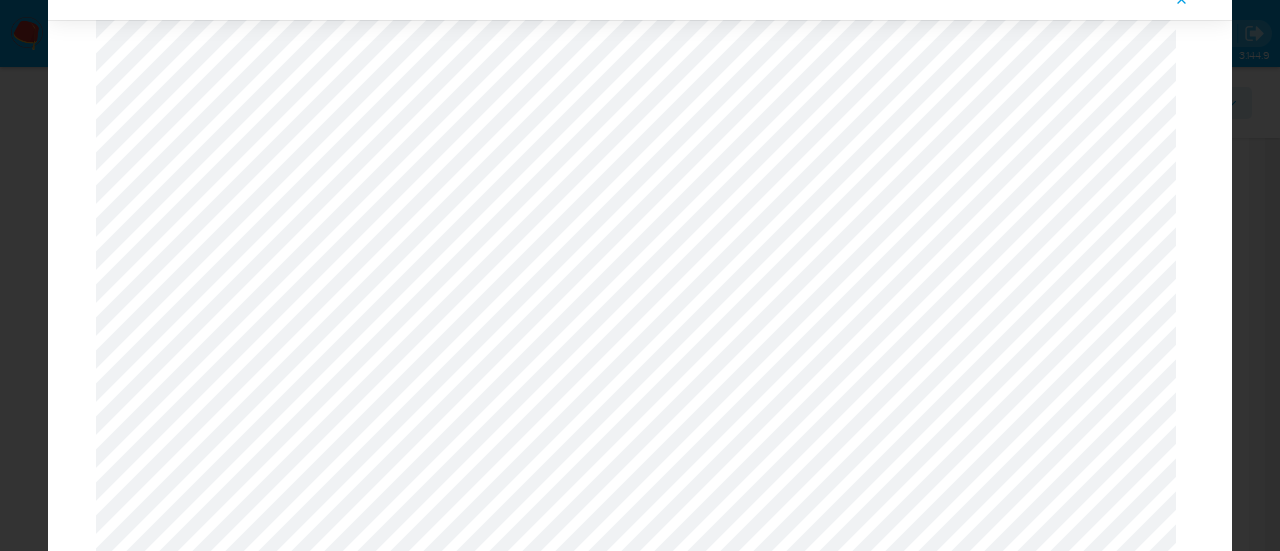 scroll, scrollTop: 64, scrollLeft: 0, axis: vertical 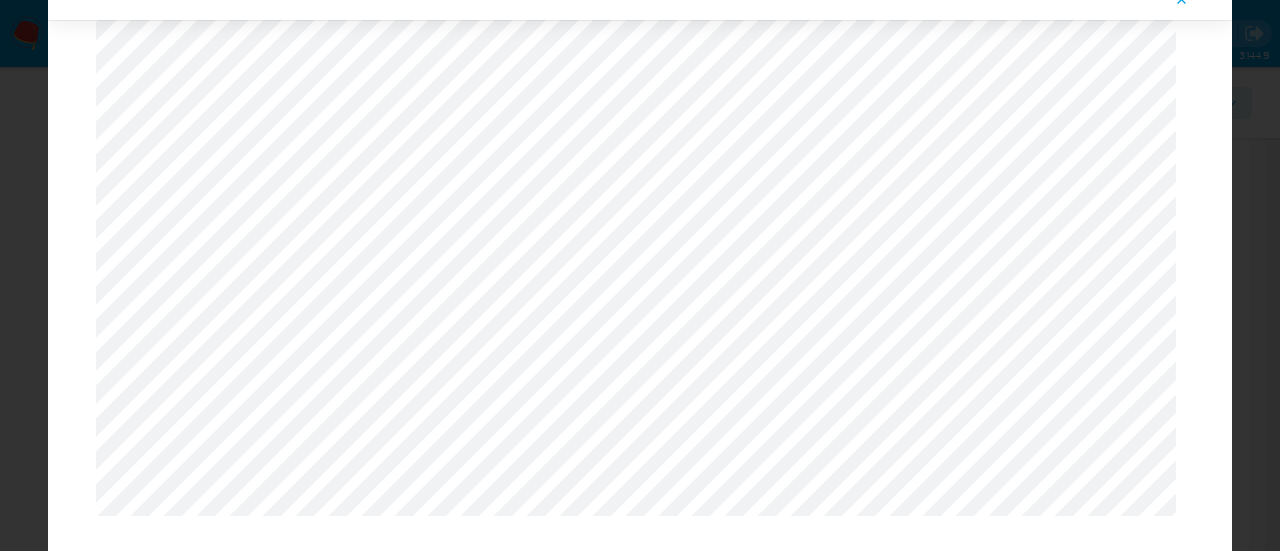 click on "Vista previa" at bounding box center (640, 275) 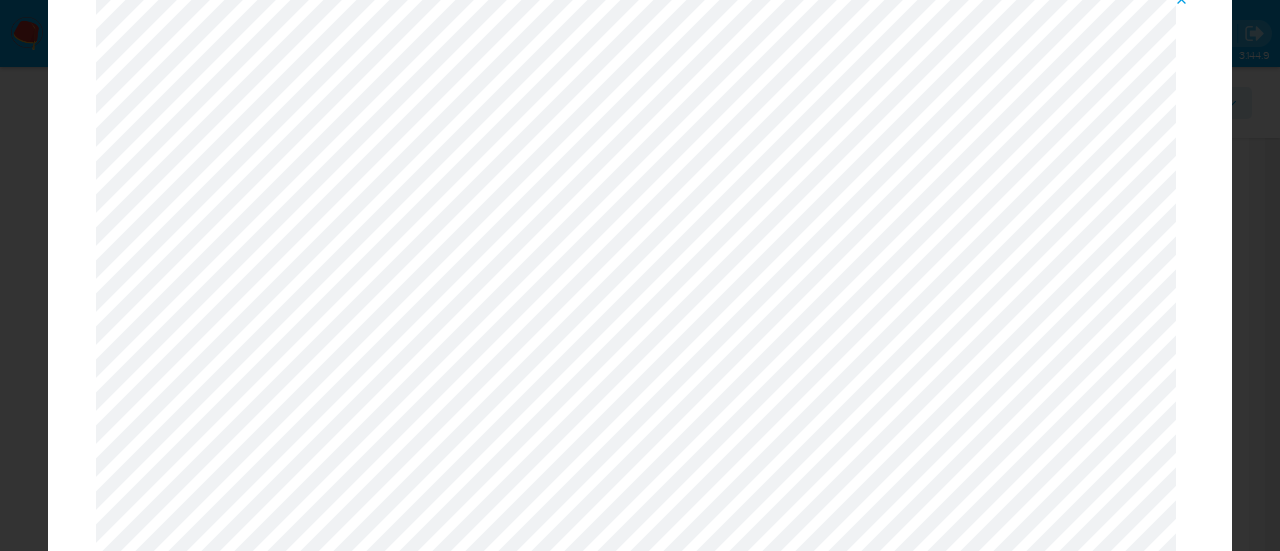 scroll, scrollTop: 0, scrollLeft: 0, axis: both 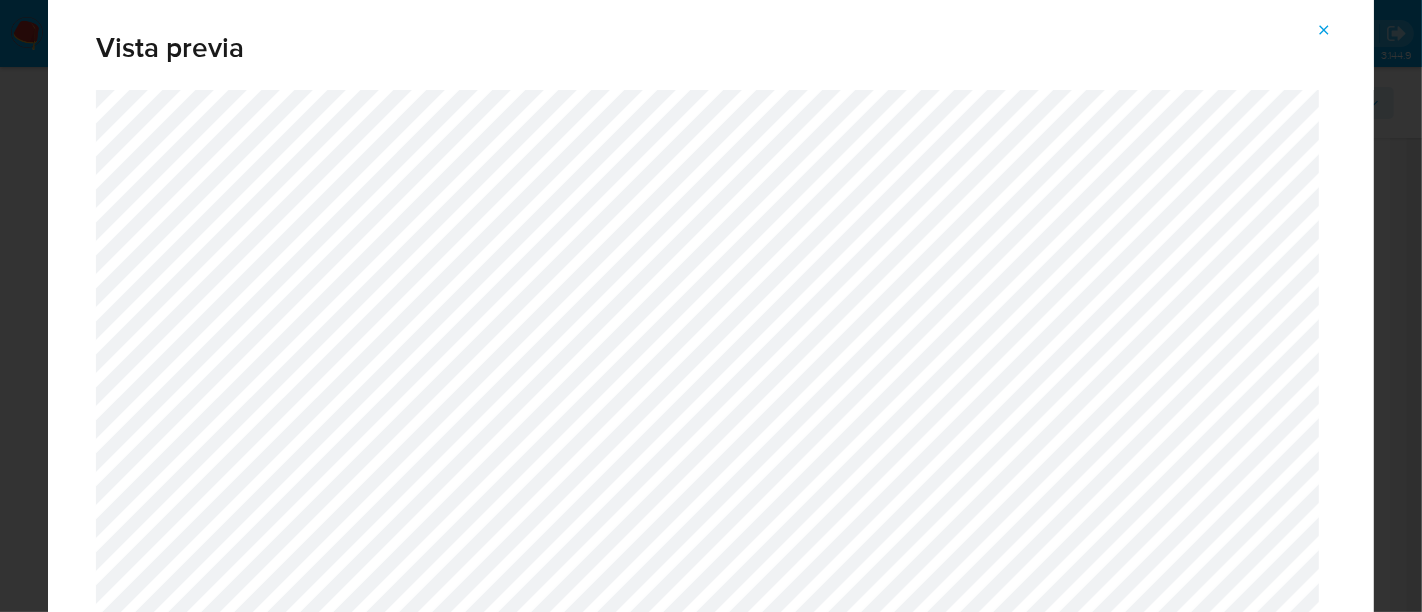 click 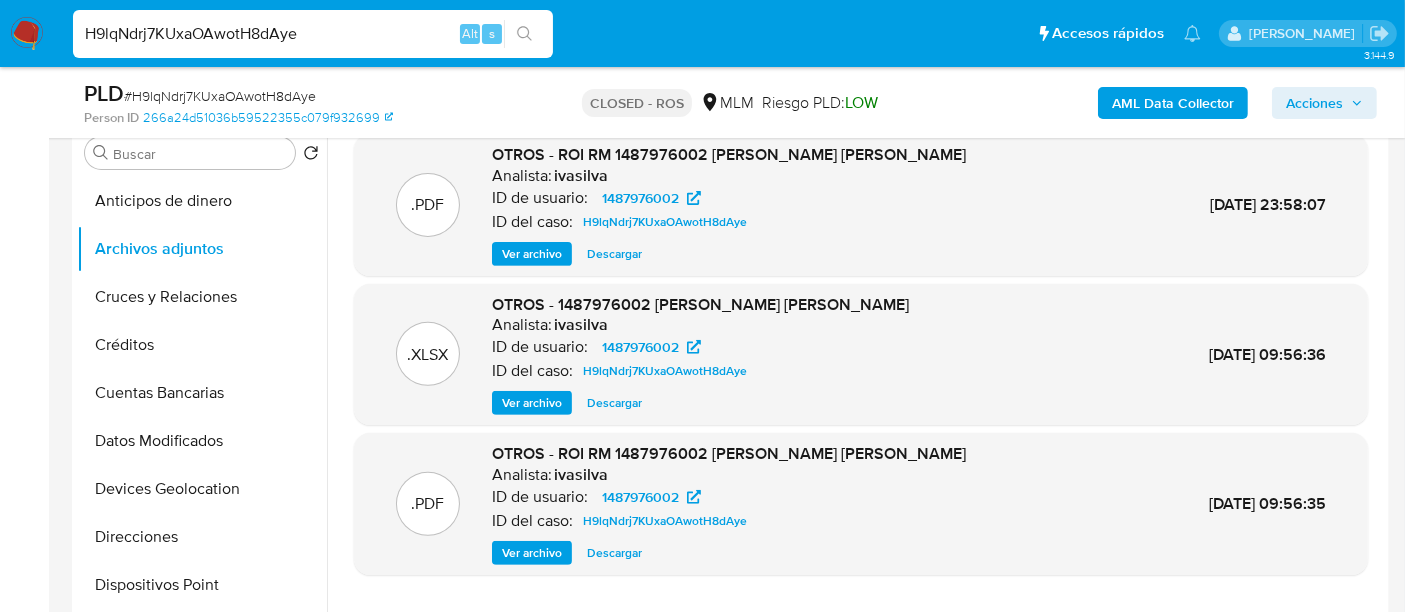 click on "Ver archivo" at bounding box center [532, 553] 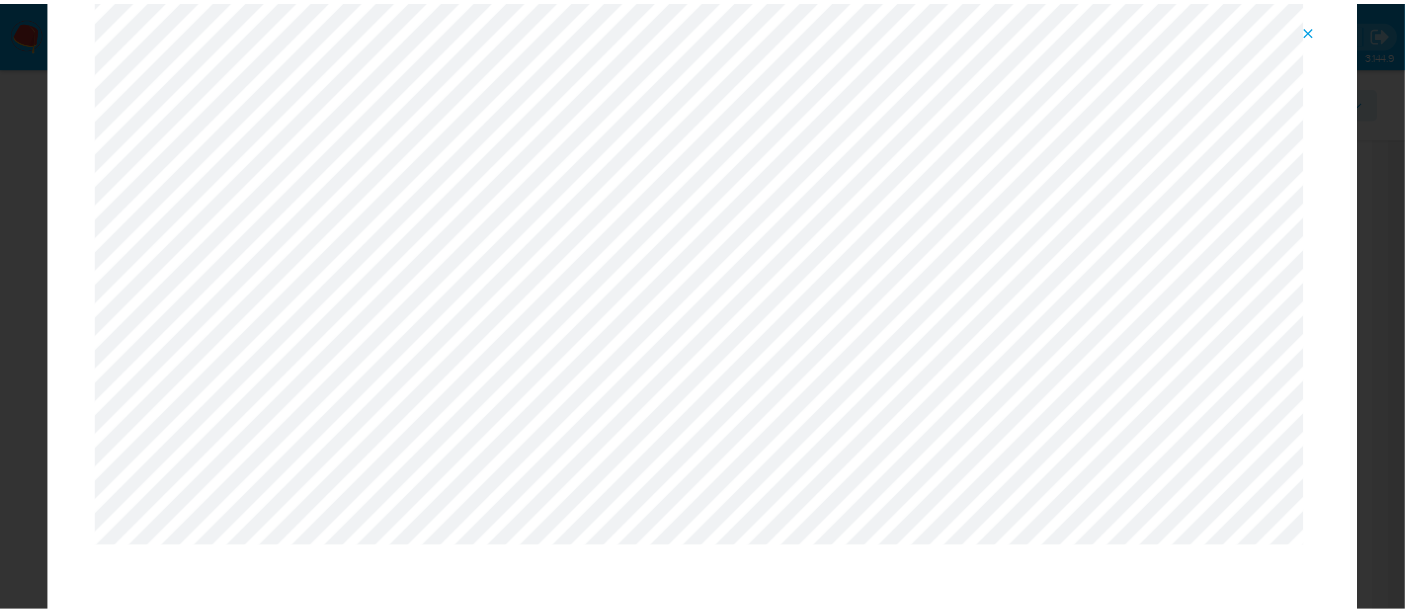 scroll, scrollTop: 0, scrollLeft: 0, axis: both 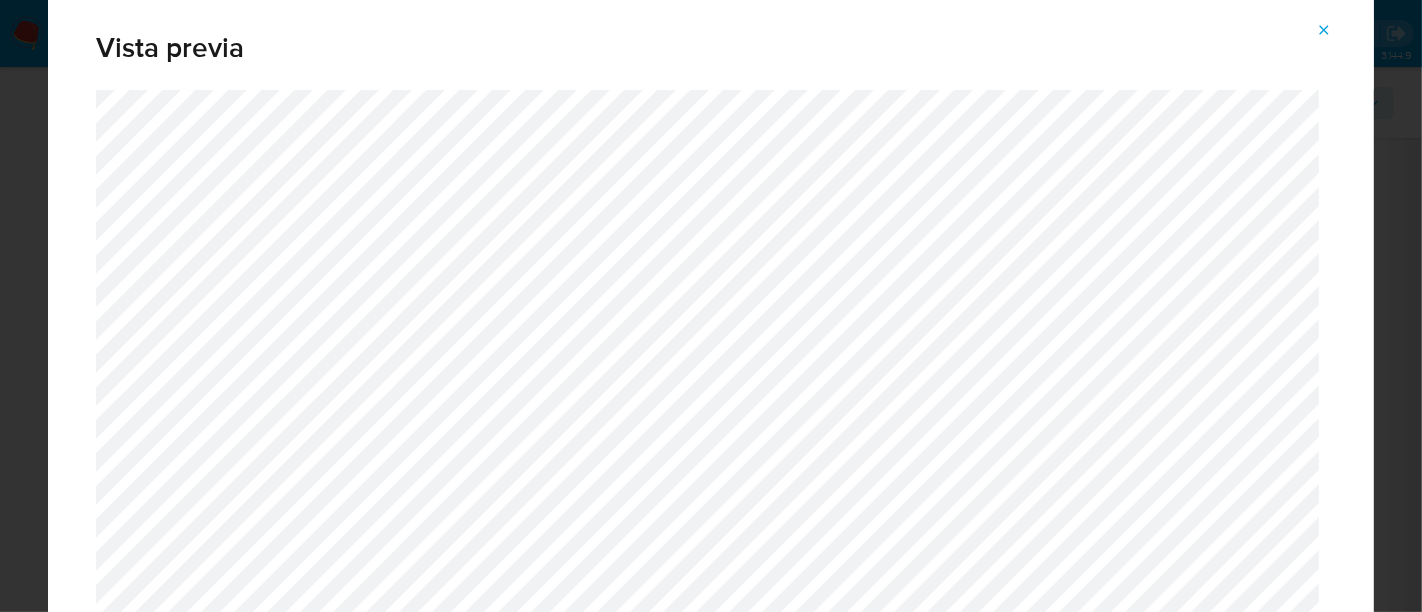 click 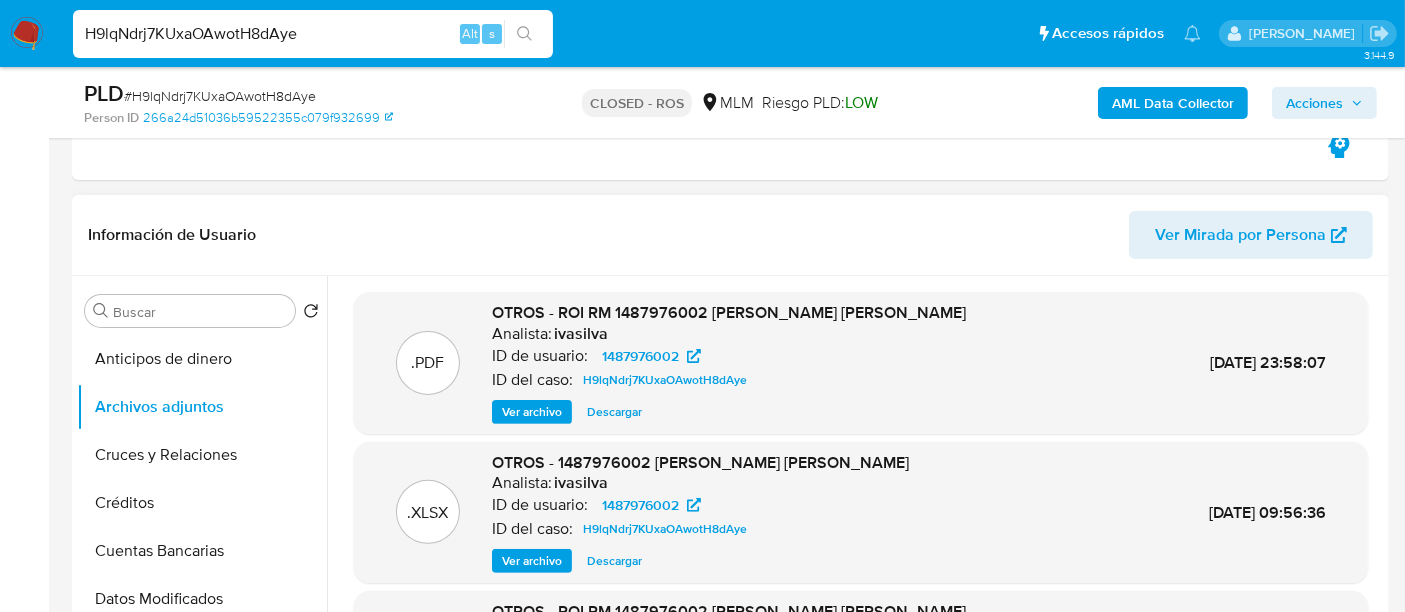 scroll, scrollTop: 525, scrollLeft: 0, axis: vertical 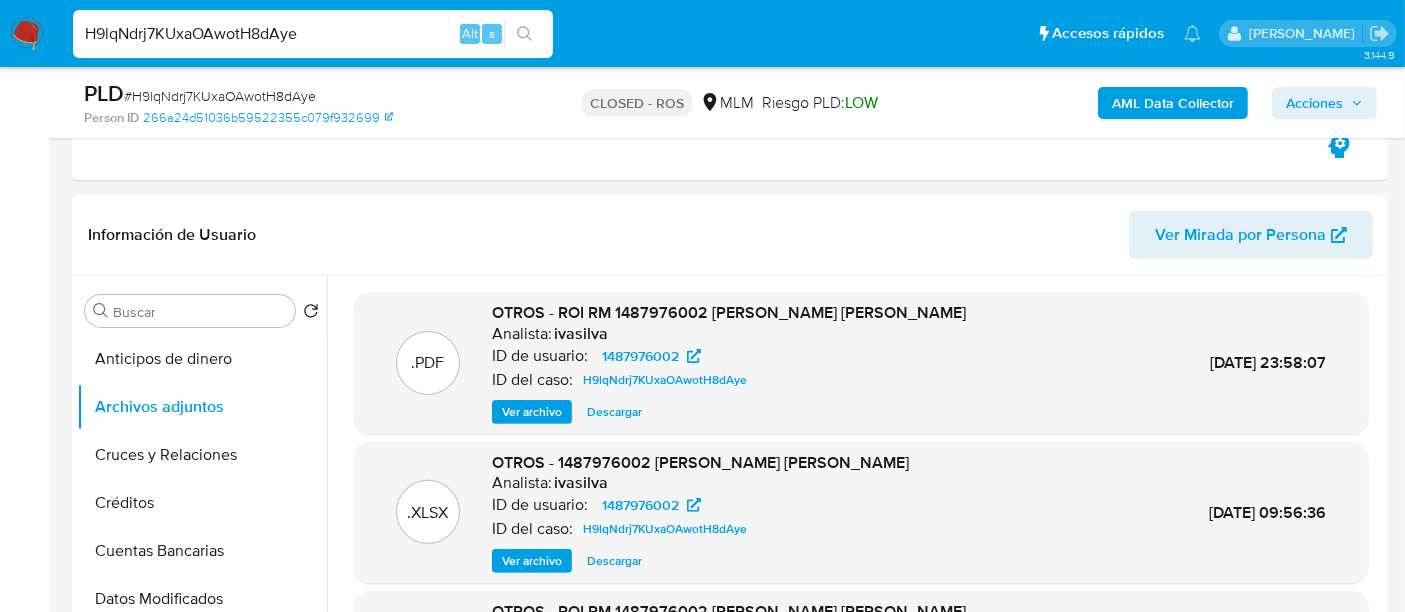 click on "Descargar" at bounding box center [614, 412] 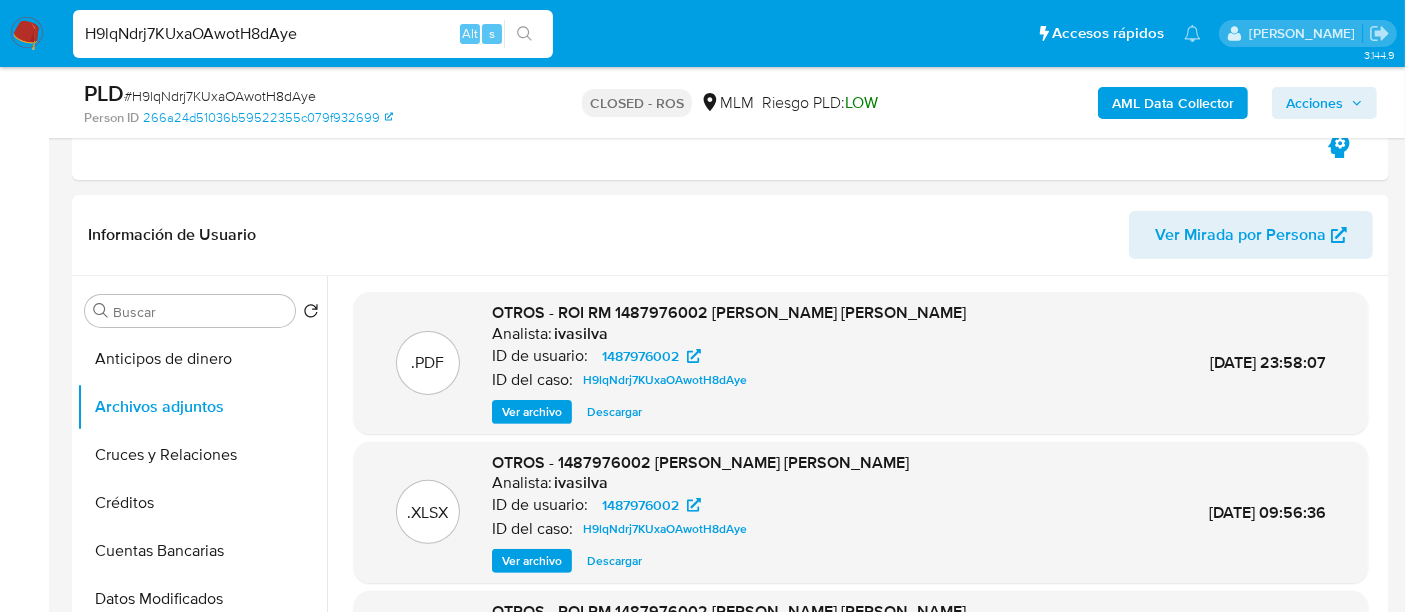 click on "H9lqNdrj7KUxaOAwotH8dAye" at bounding box center (313, 34) 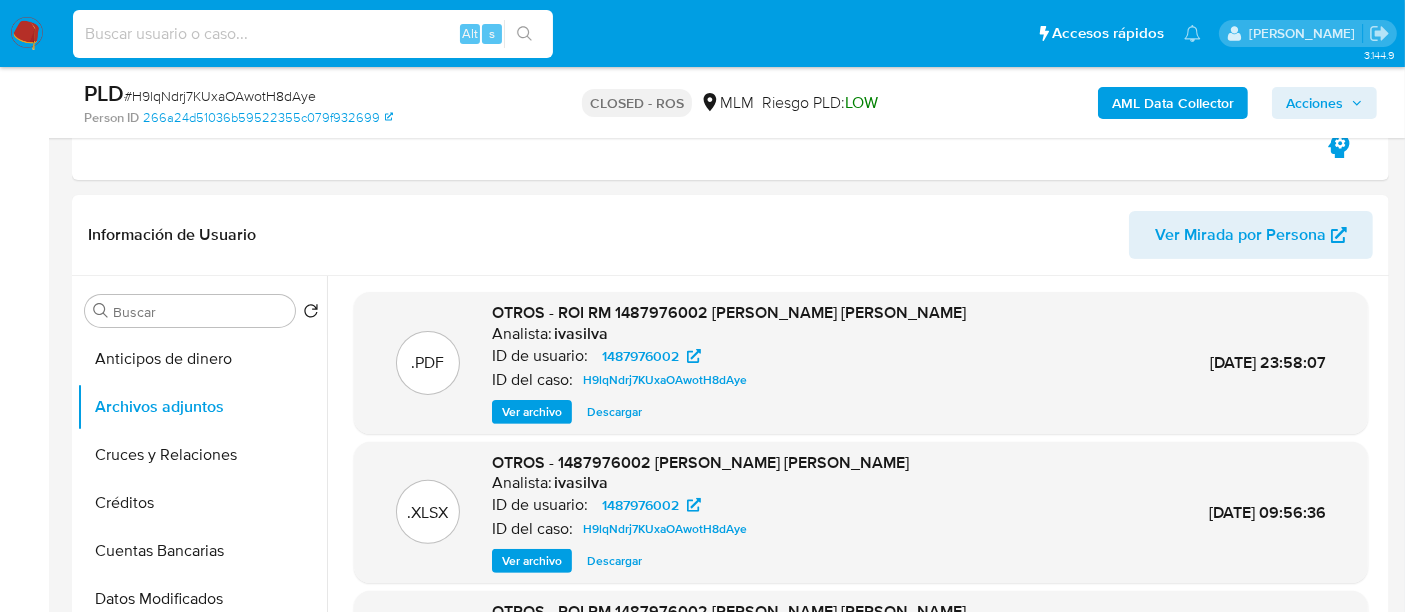 paste on "rsBMFjbvJyJ59Amp2Vp5gTDV" 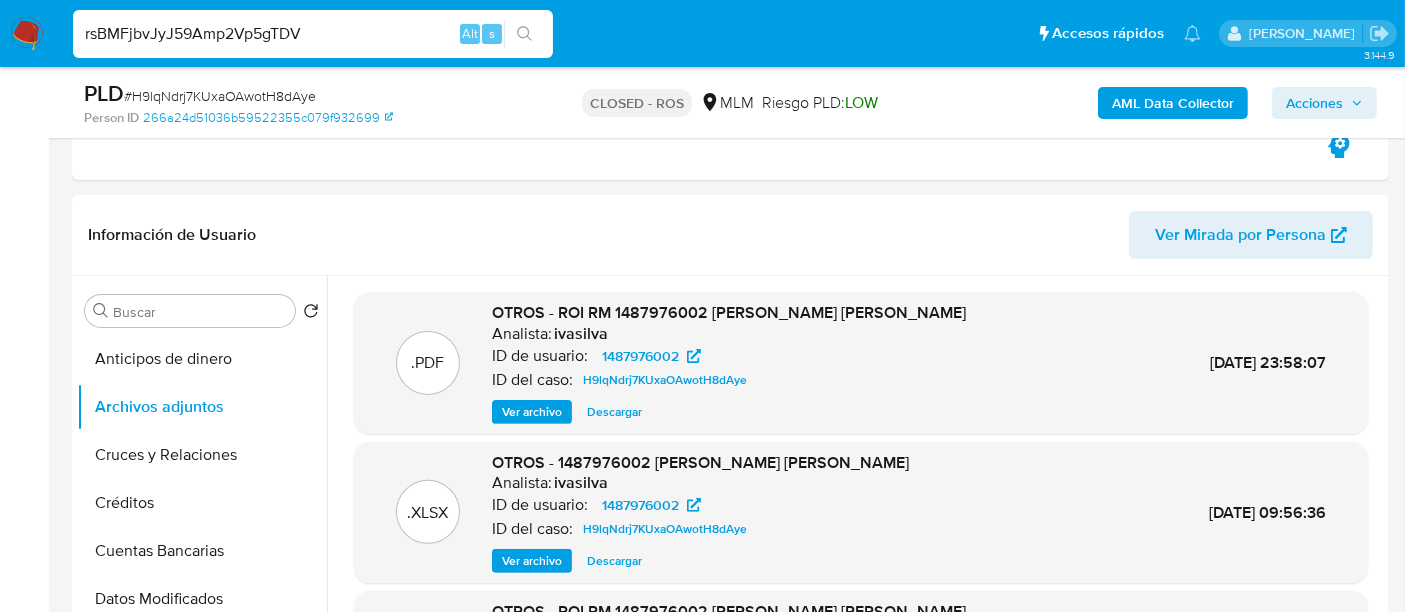 type on "rsBMFjbvJyJ59Amp2Vp5gTDV" 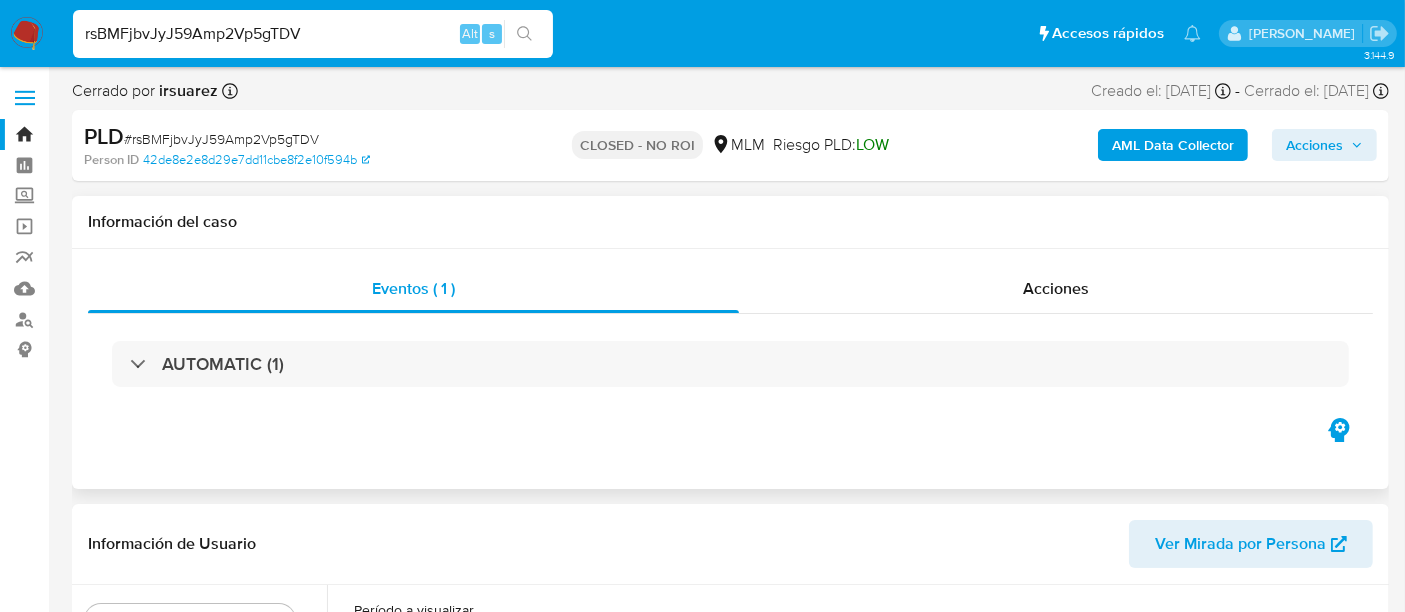 select on "10" 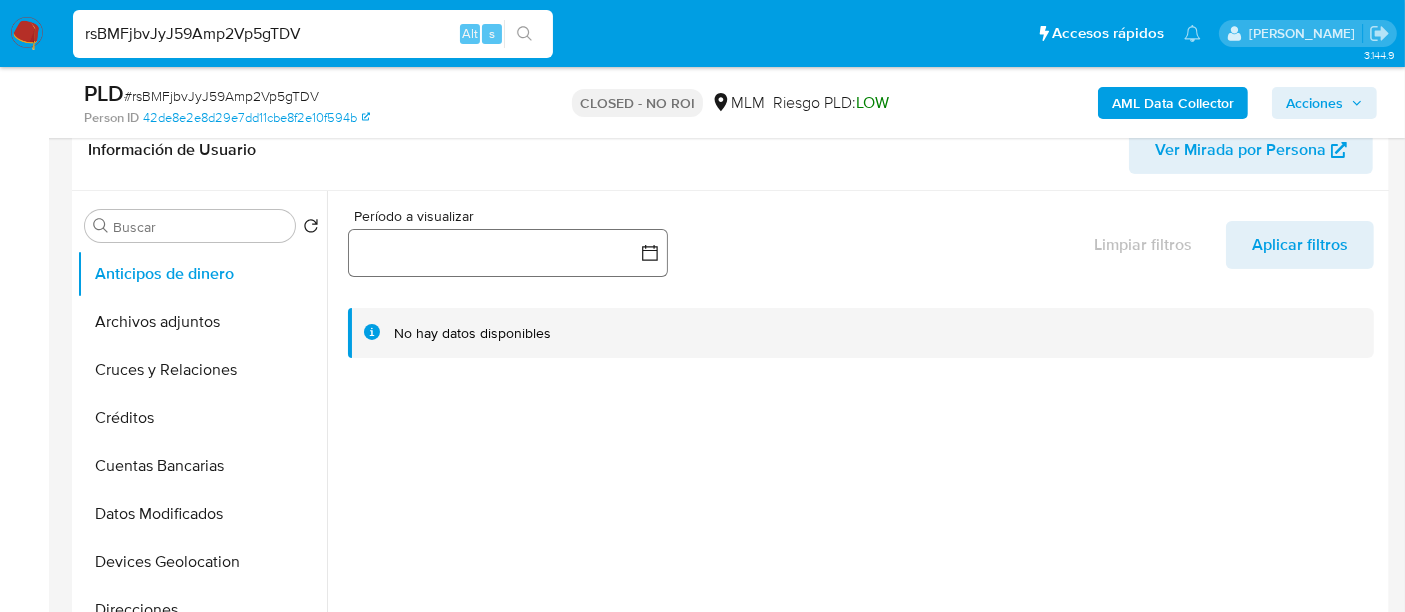 scroll, scrollTop: 0, scrollLeft: 0, axis: both 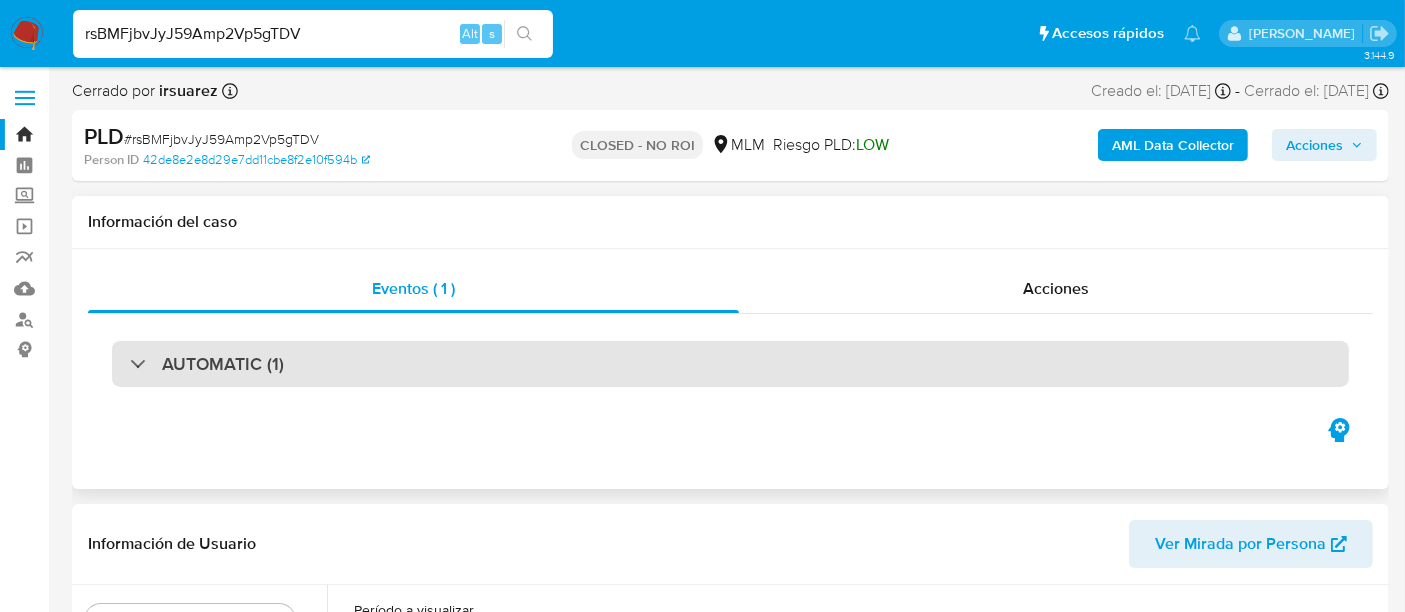 click on "AUTOMATIC (1)" at bounding box center (223, 364) 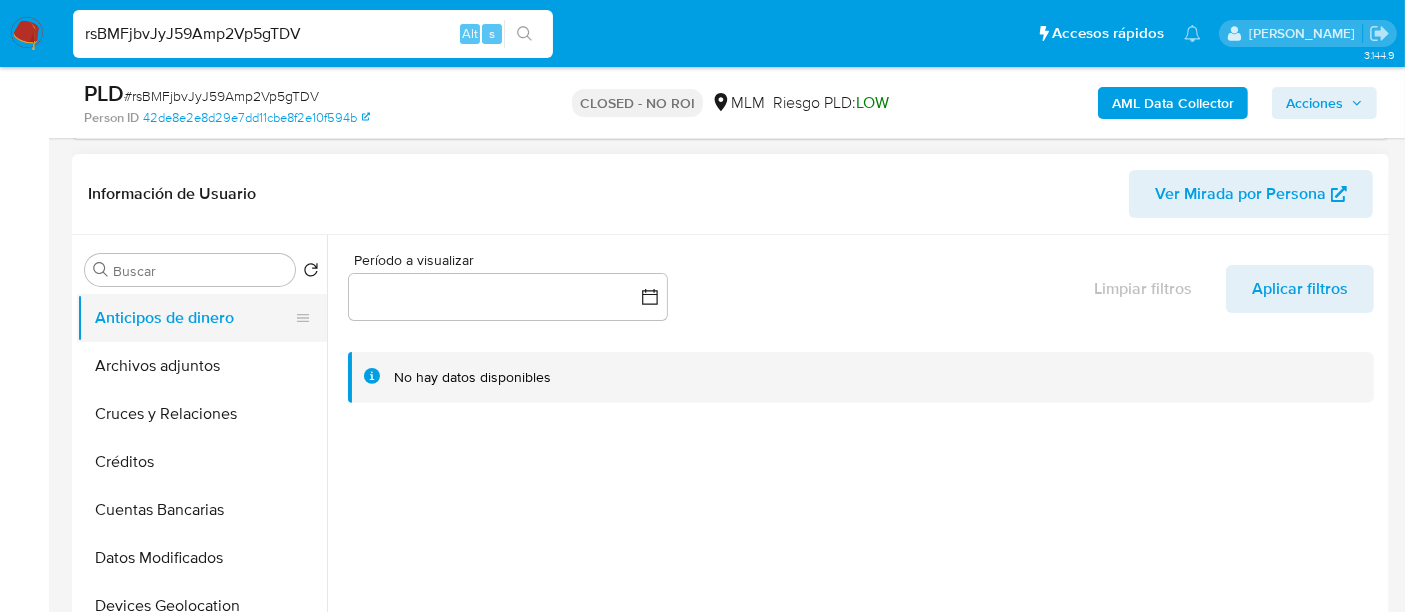 scroll, scrollTop: 568, scrollLeft: 0, axis: vertical 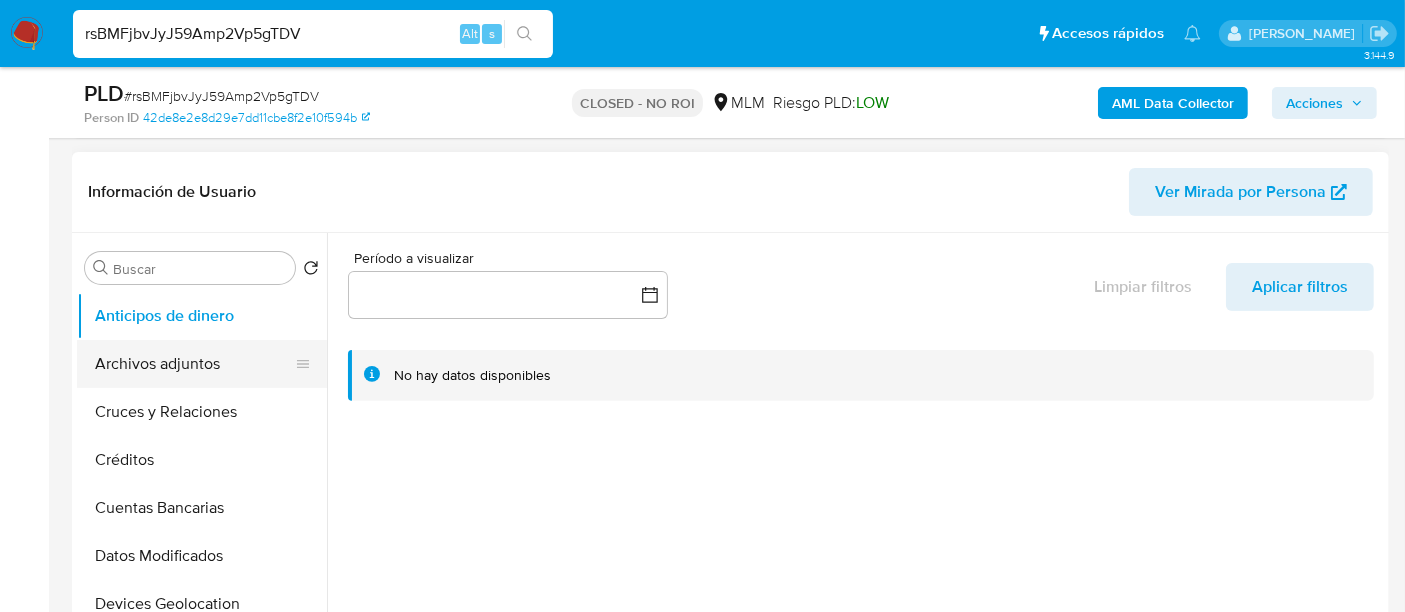 click on "Archivos adjuntos" at bounding box center [194, 364] 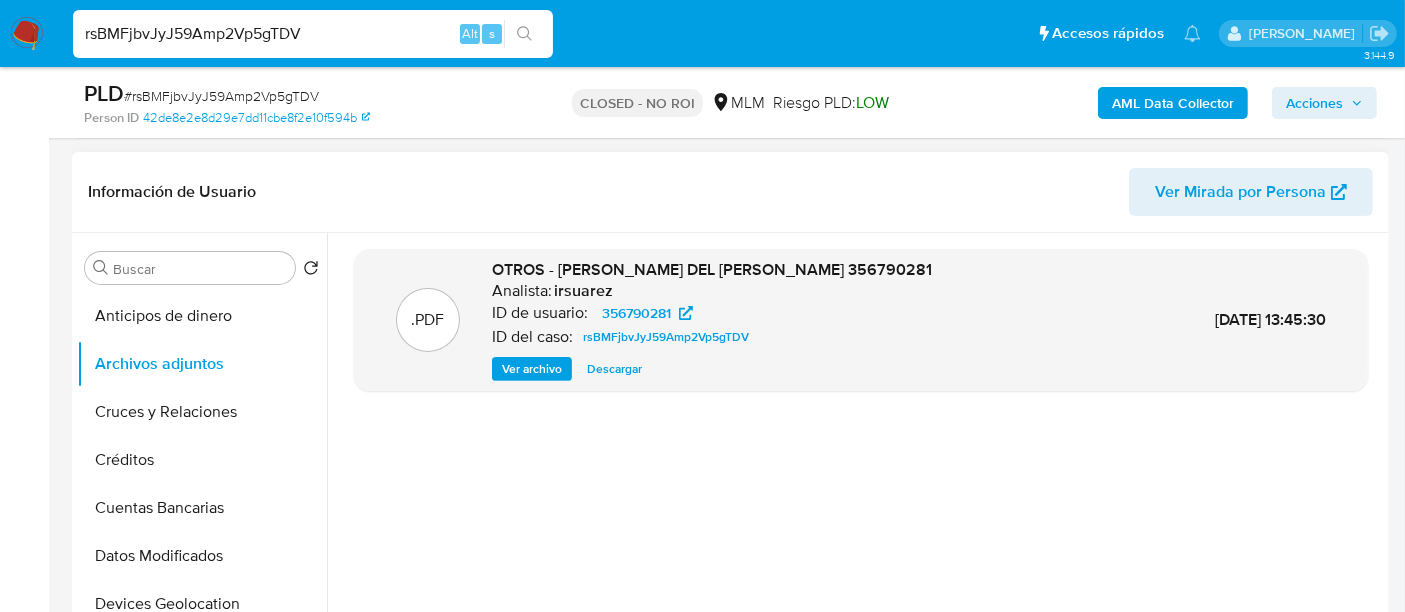 click on "Descargar" at bounding box center [614, 369] 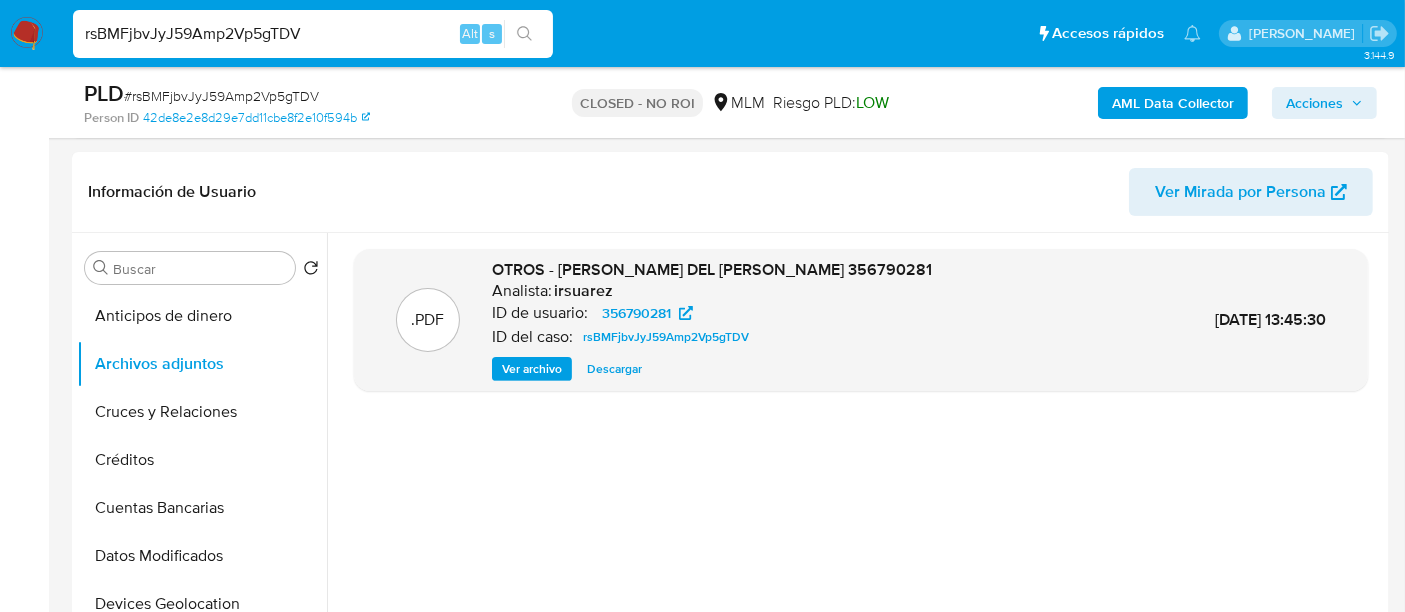 click on "rsBMFjbvJyJ59Amp2Vp5gTDV" at bounding box center (313, 34) 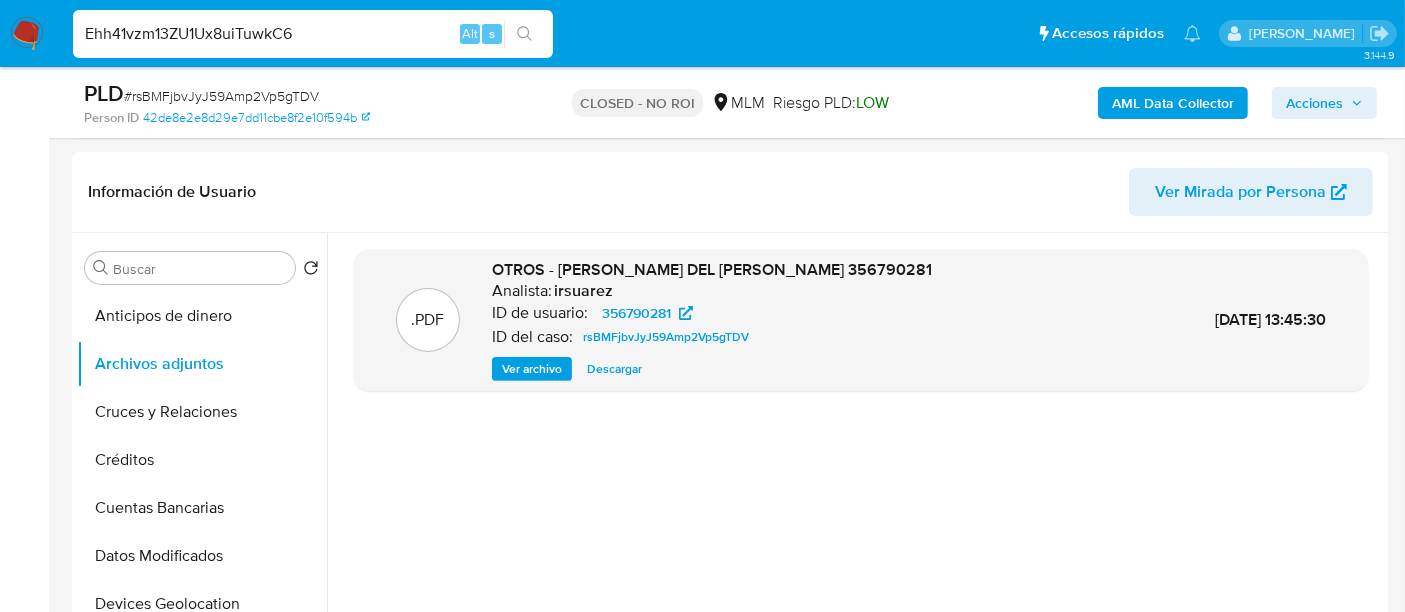 type on "Ehh41vzm13ZU1Ux8uiTuwkC6" 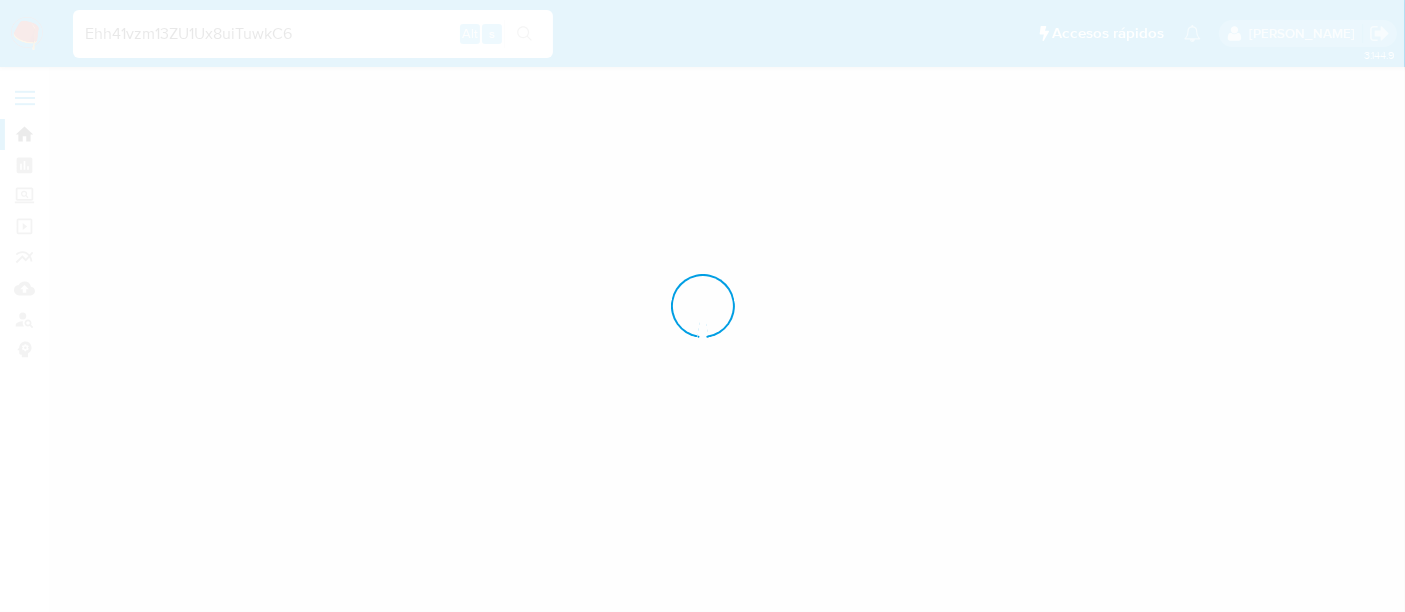 scroll, scrollTop: 0, scrollLeft: 0, axis: both 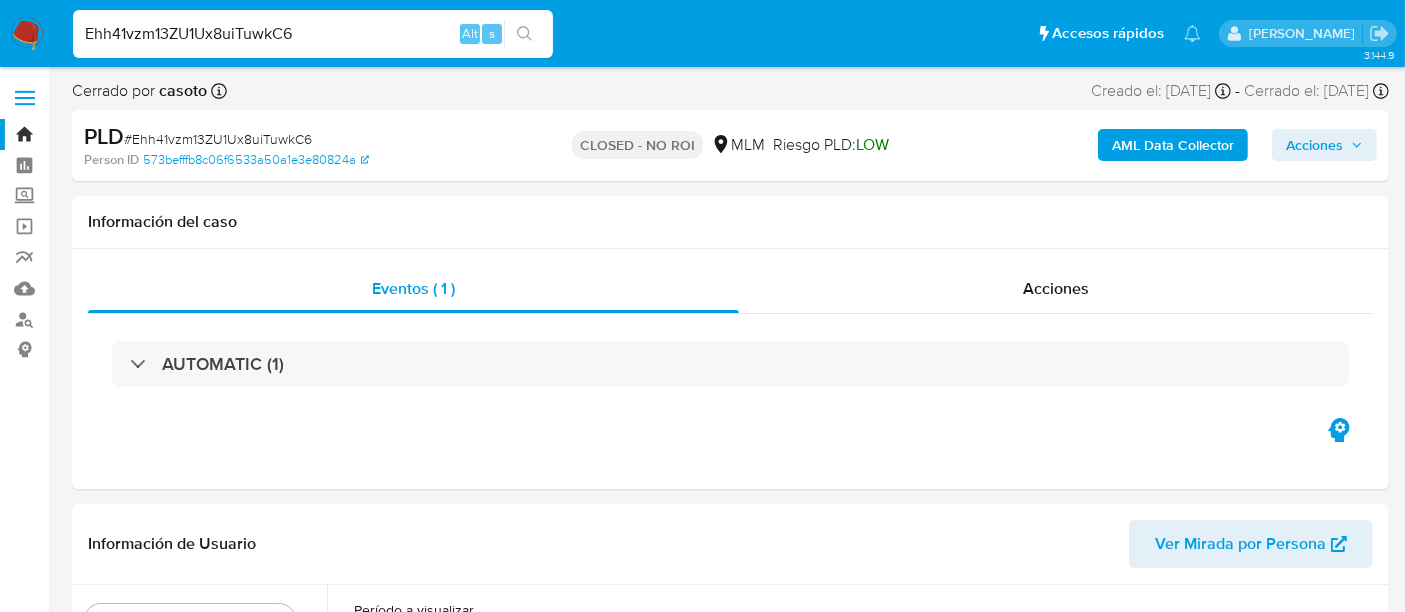 select on "10" 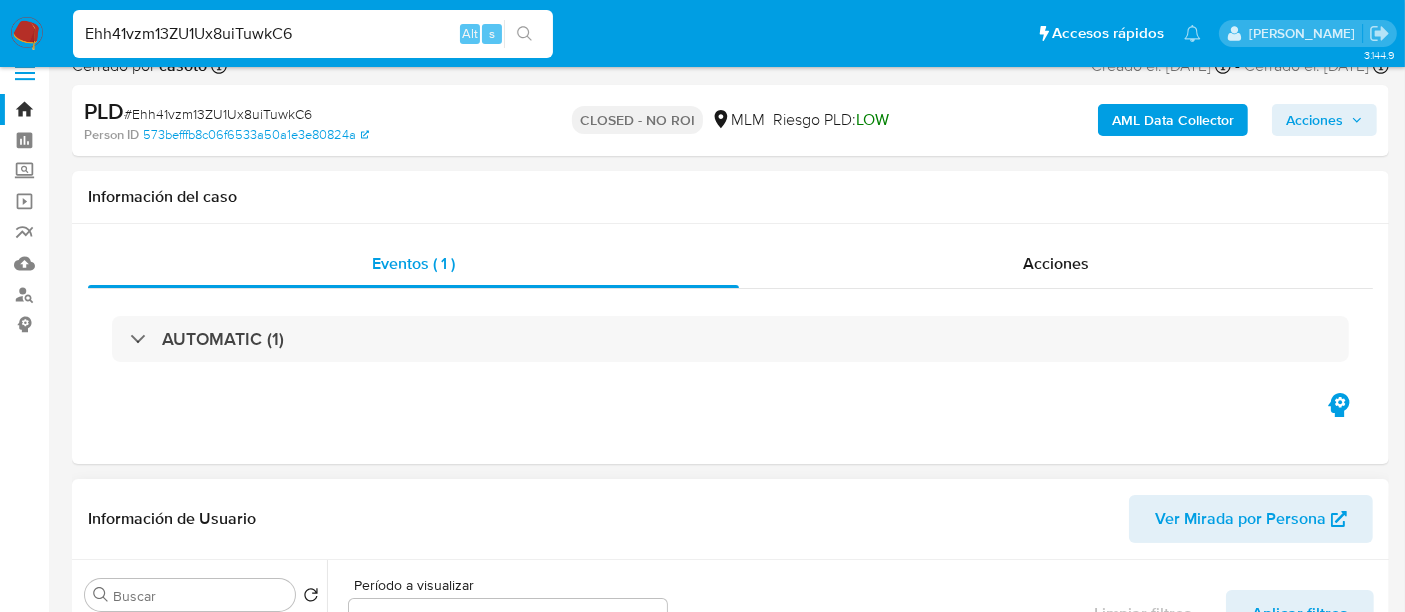 scroll, scrollTop: 19, scrollLeft: 0, axis: vertical 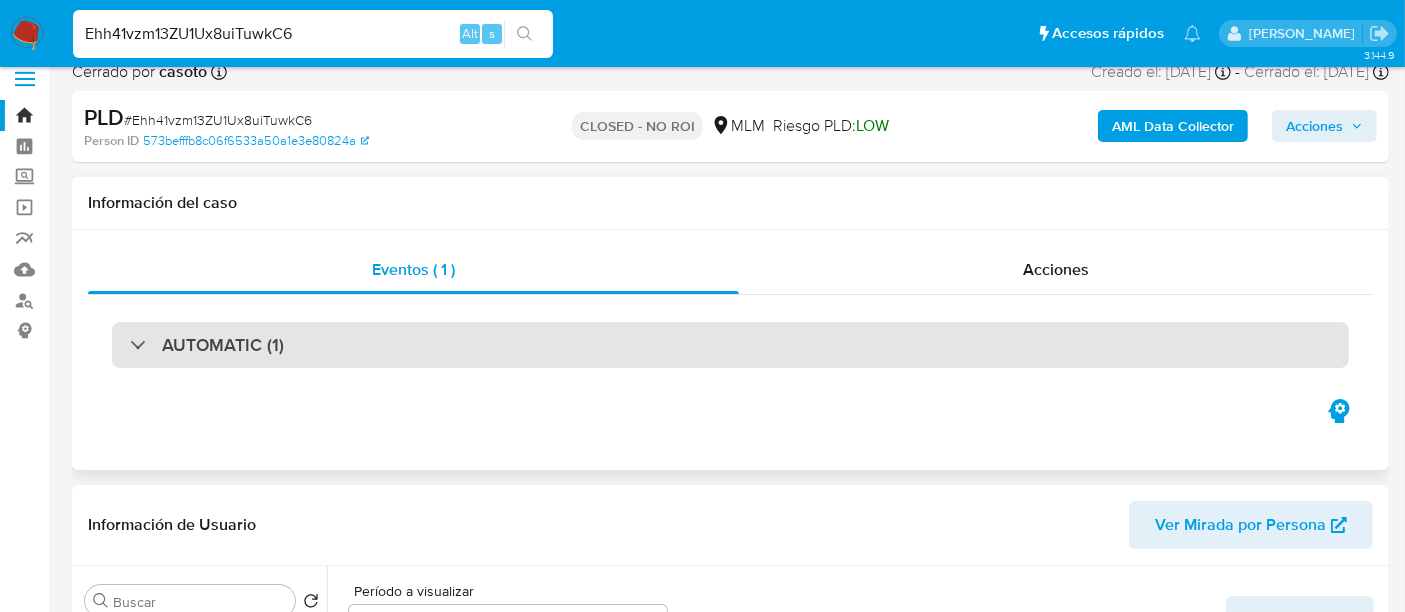 click on "AUTOMATIC (1)" at bounding box center [223, 345] 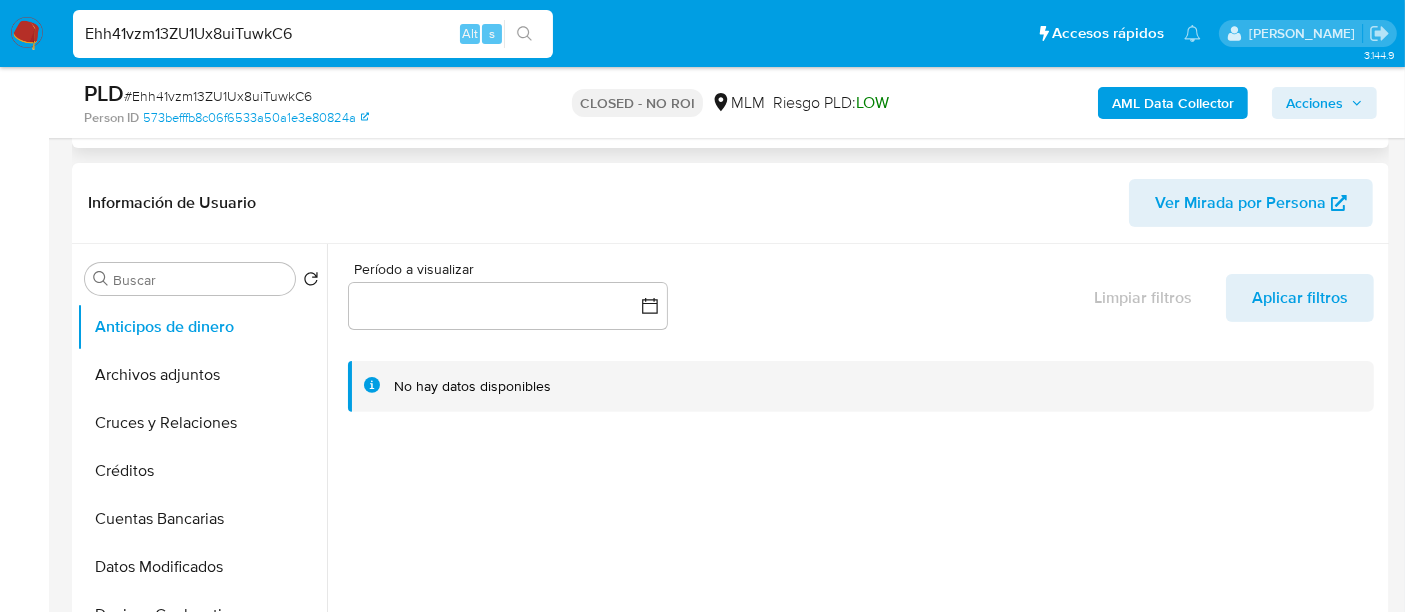 scroll, scrollTop: 562, scrollLeft: 0, axis: vertical 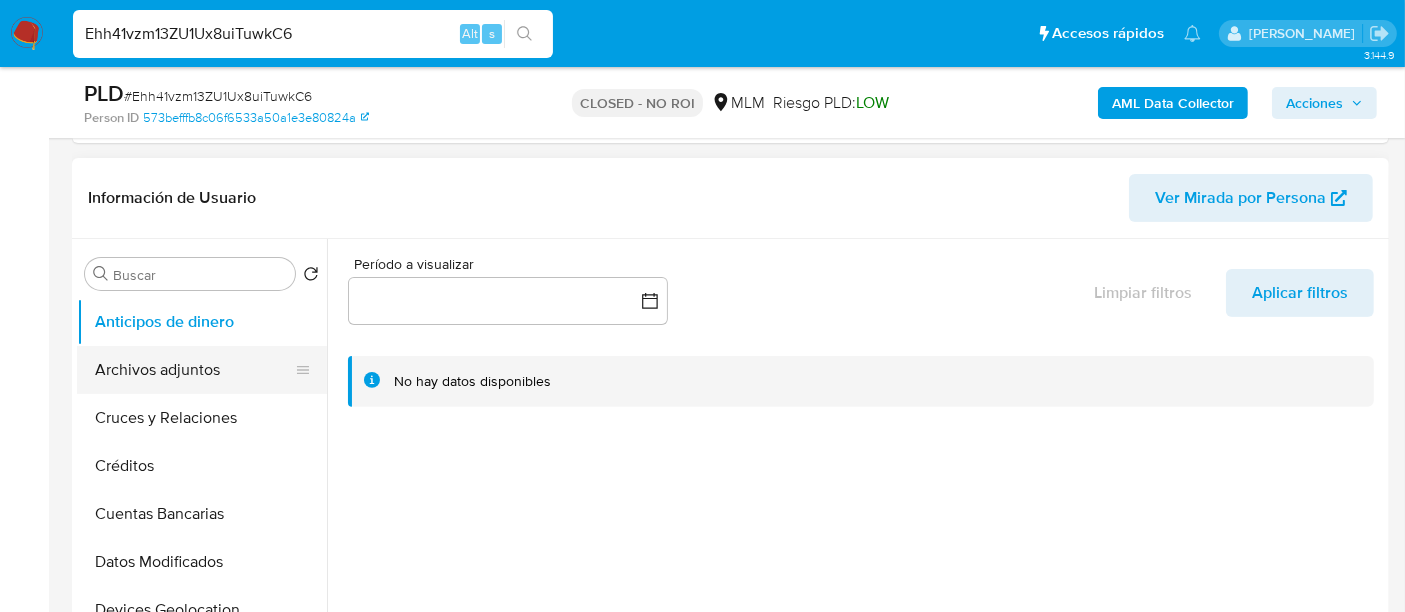 click on "Archivos adjuntos" at bounding box center (194, 370) 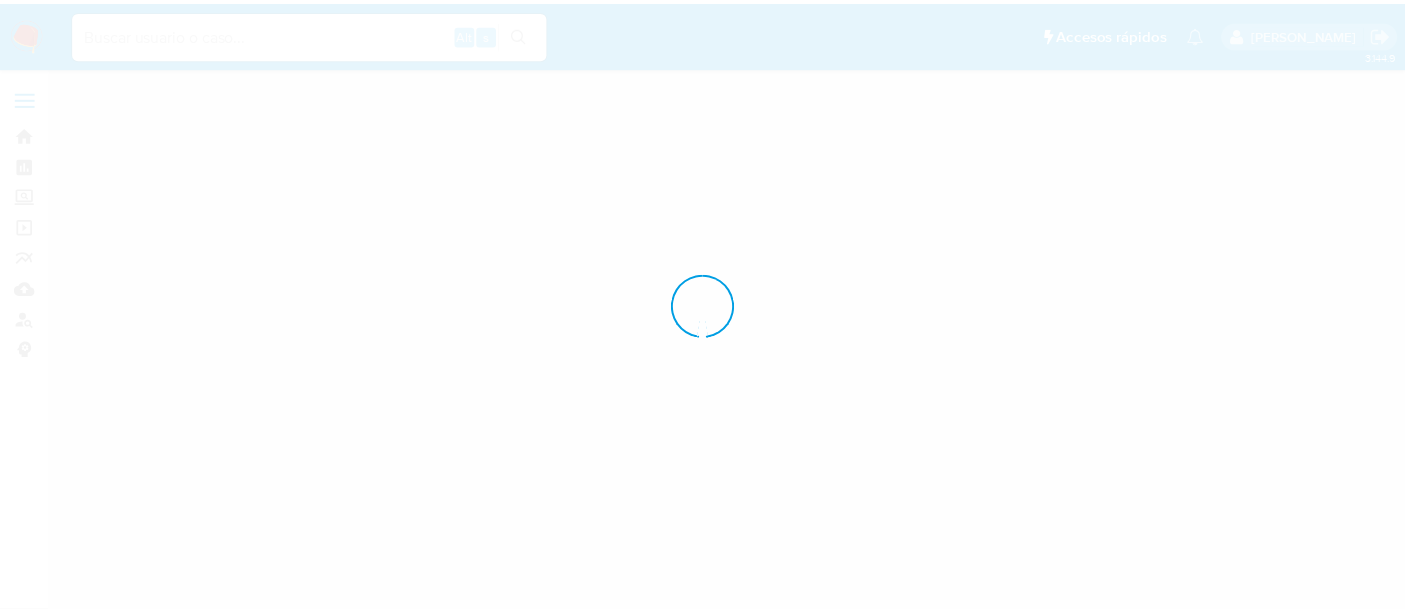 scroll, scrollTop: 0, scrollLeft: 0, axis: both 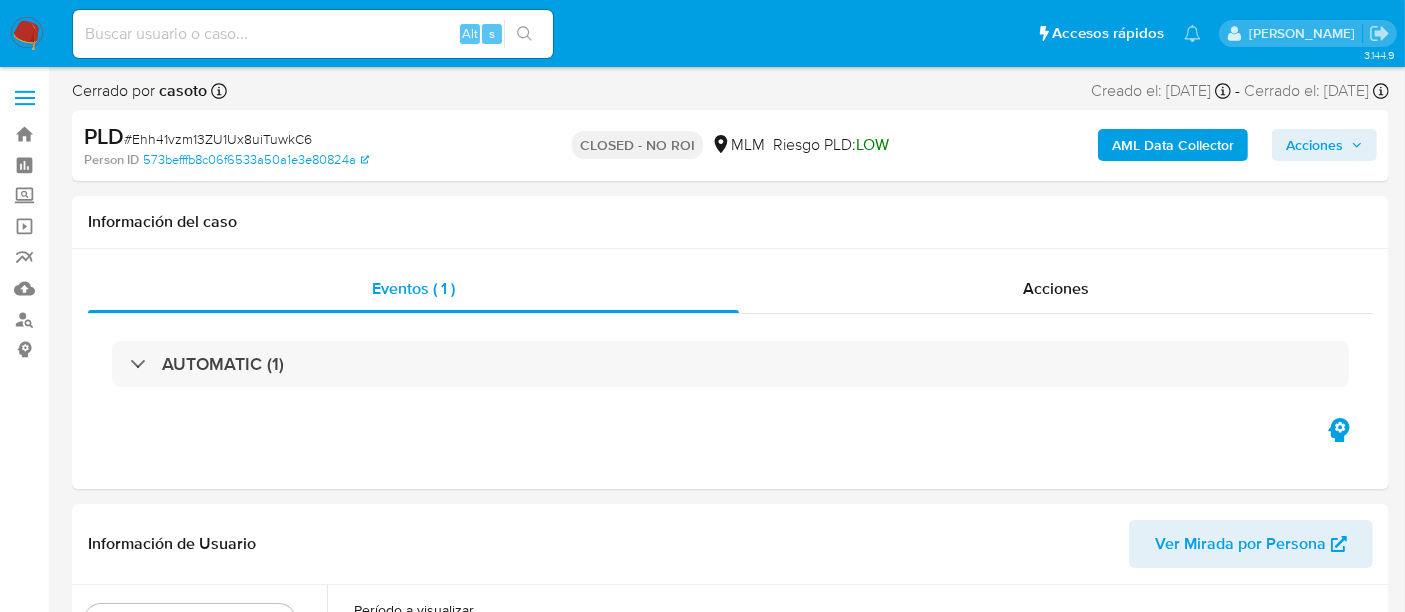 select on "10" 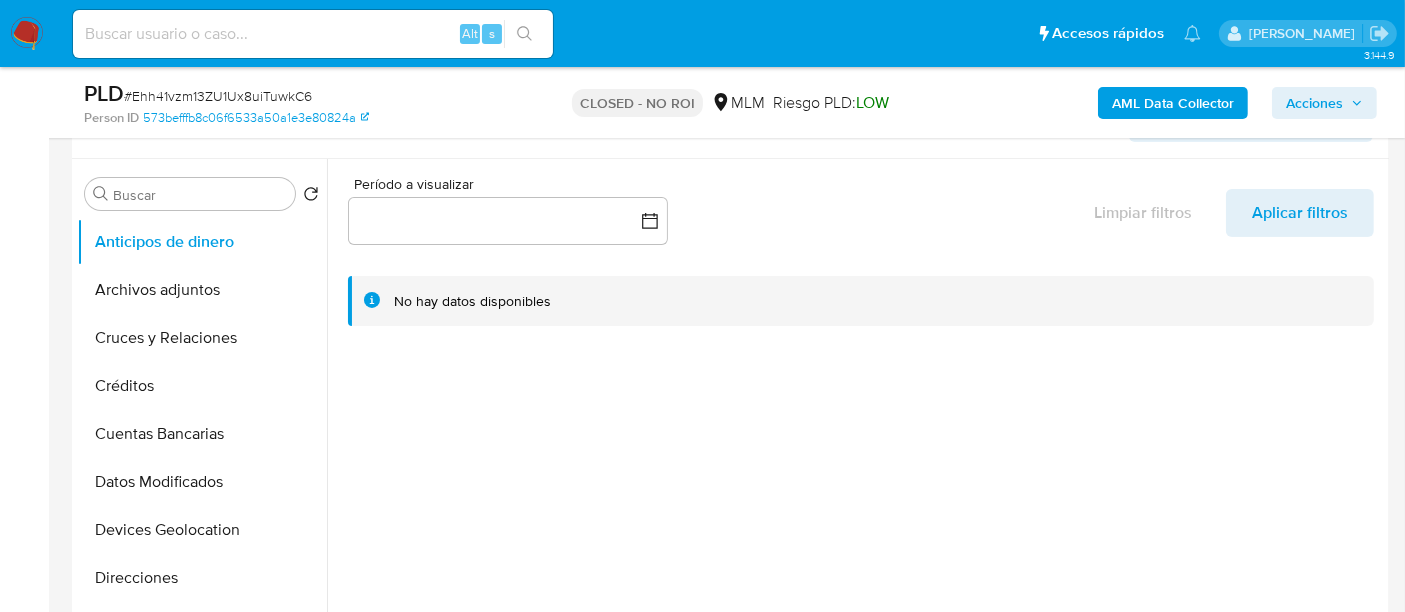 scroll, scrollTop: 388, scrollLeft: 0, axis: vertical 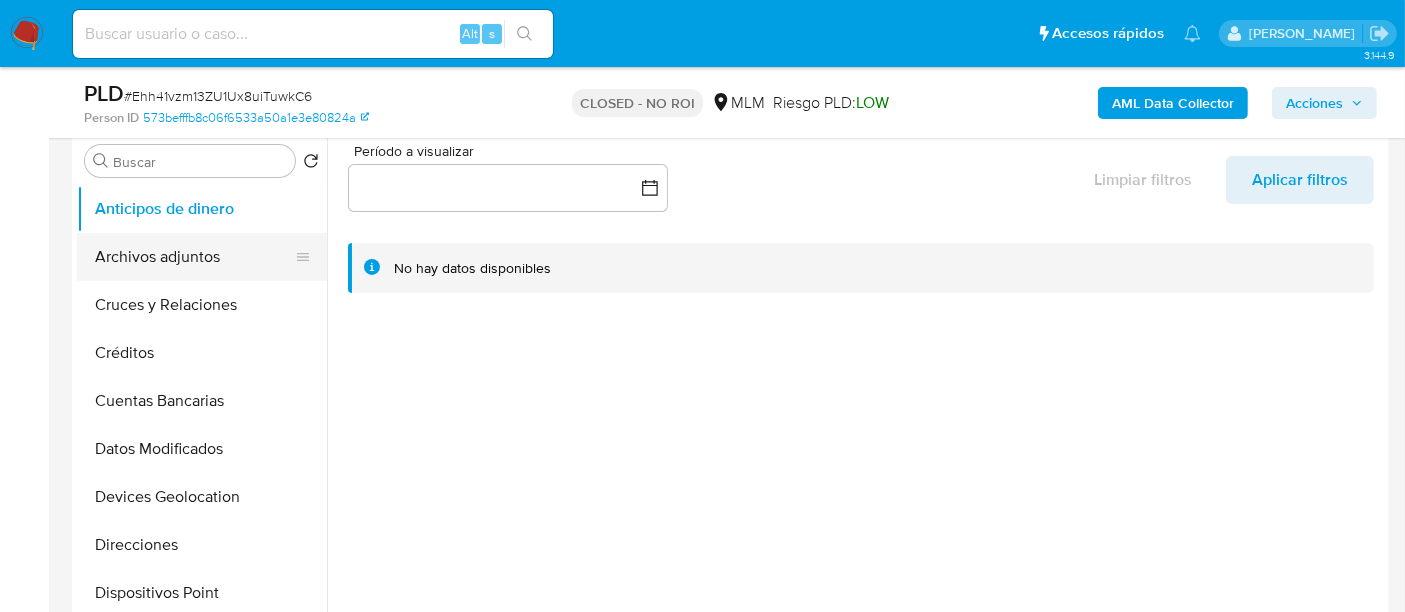 click on "Archivos adjuntos" at bounding box center (194, 257) 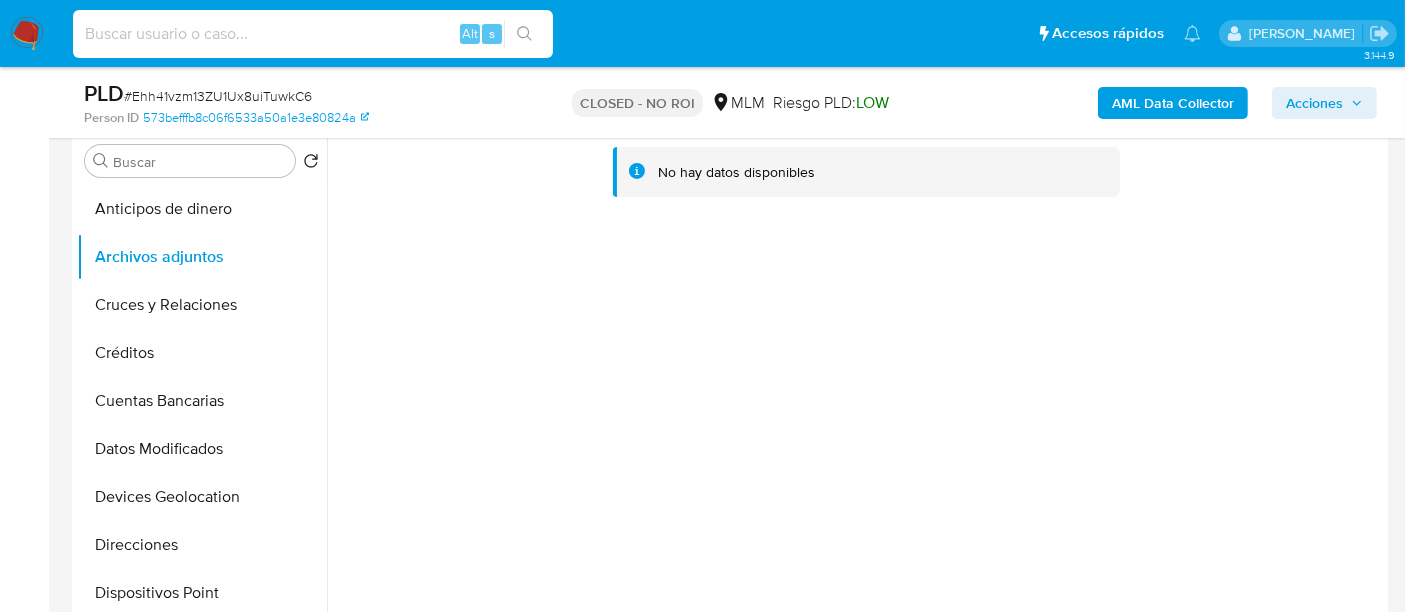 click at bounding box center [313, 34] 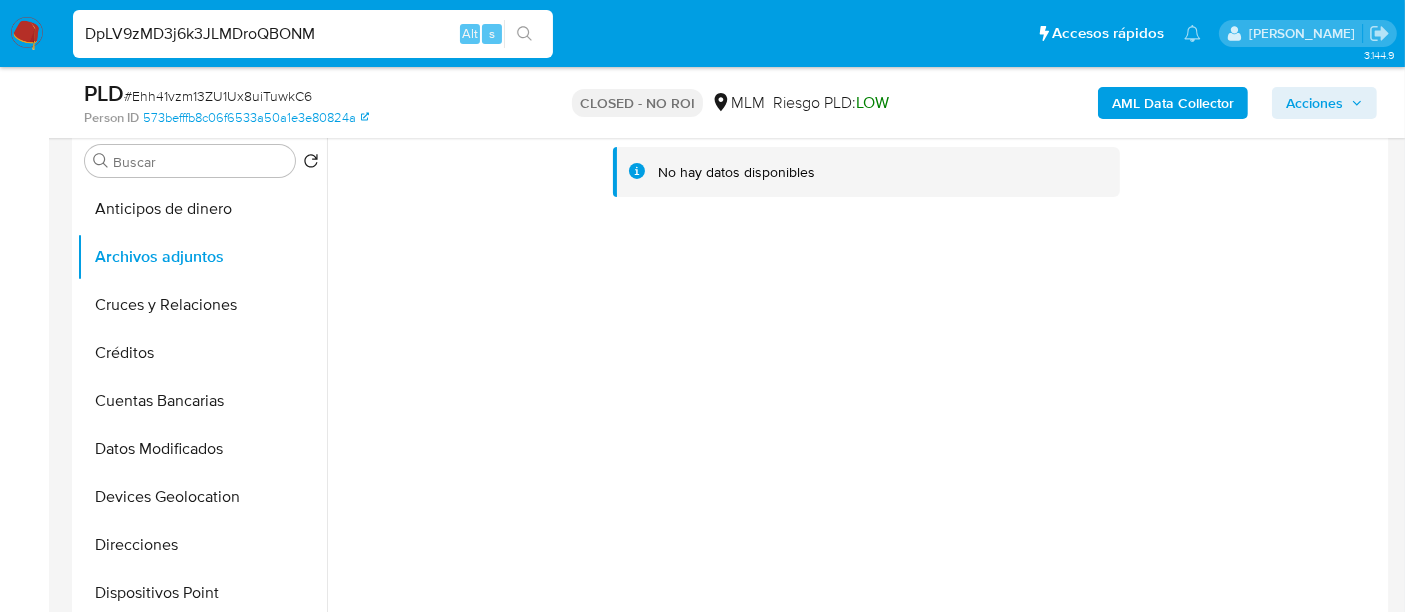 type on "DpLV9zMD3j6k3JLMDroQBONM" 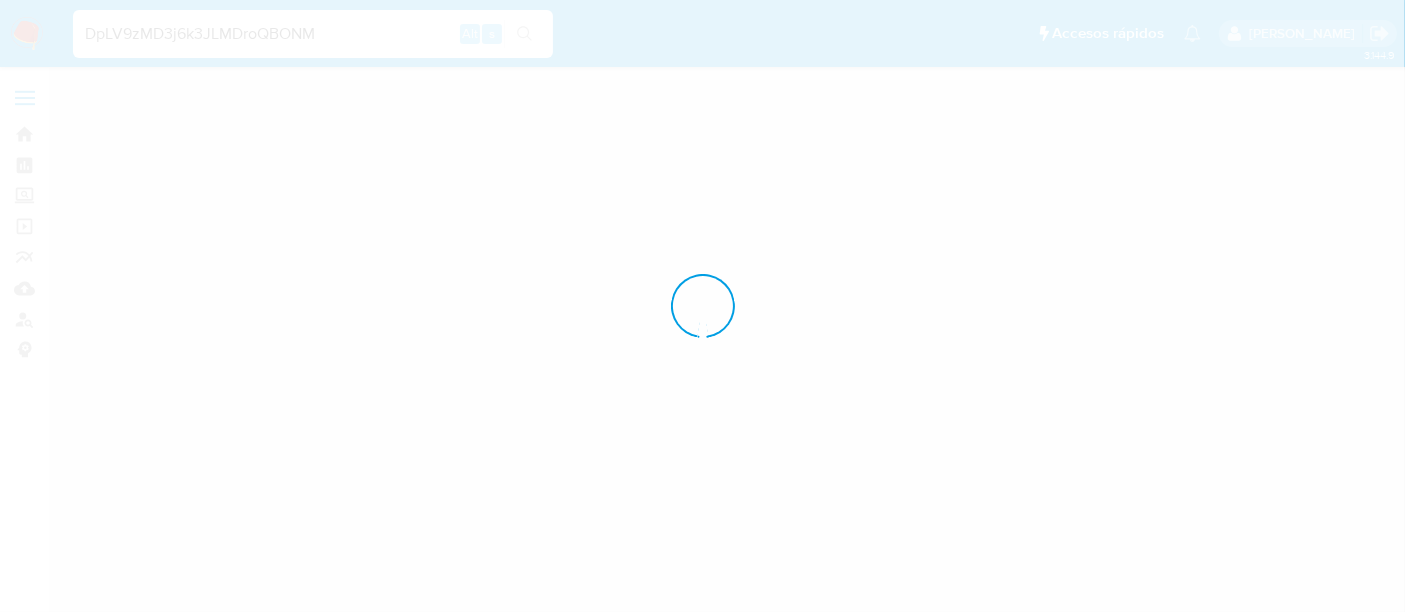 scroll, scrollTop: 0, scrollLeft: 0, axis: both 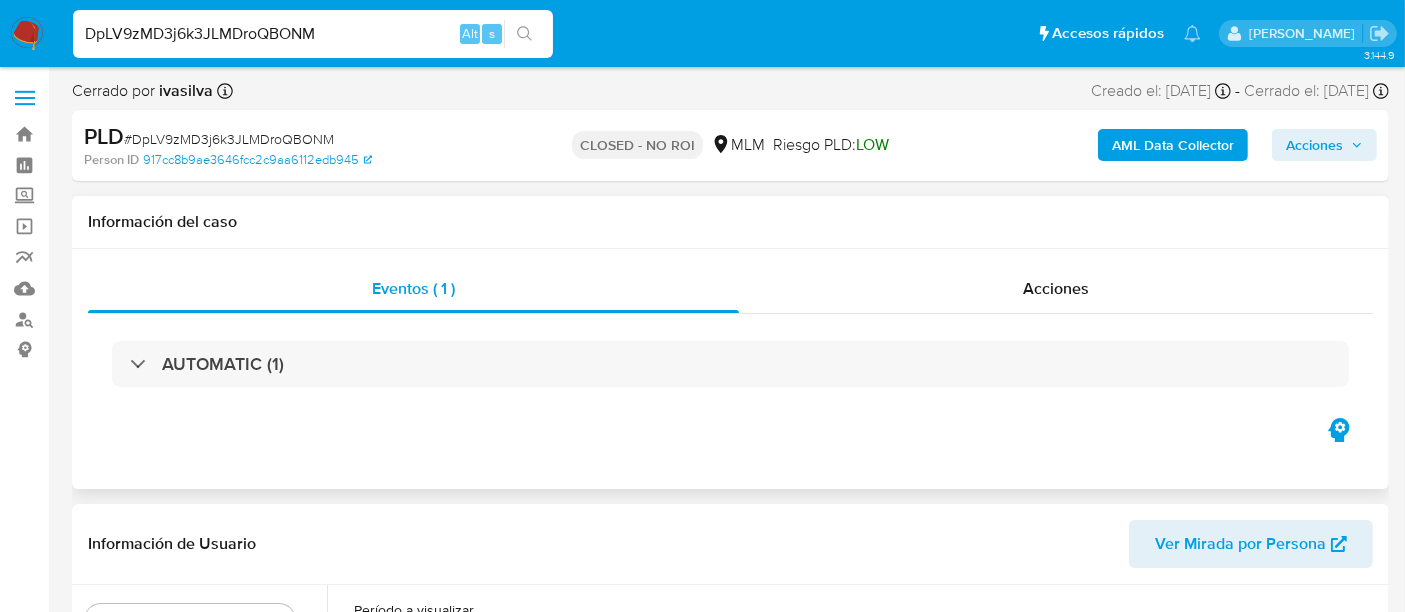select on "10" 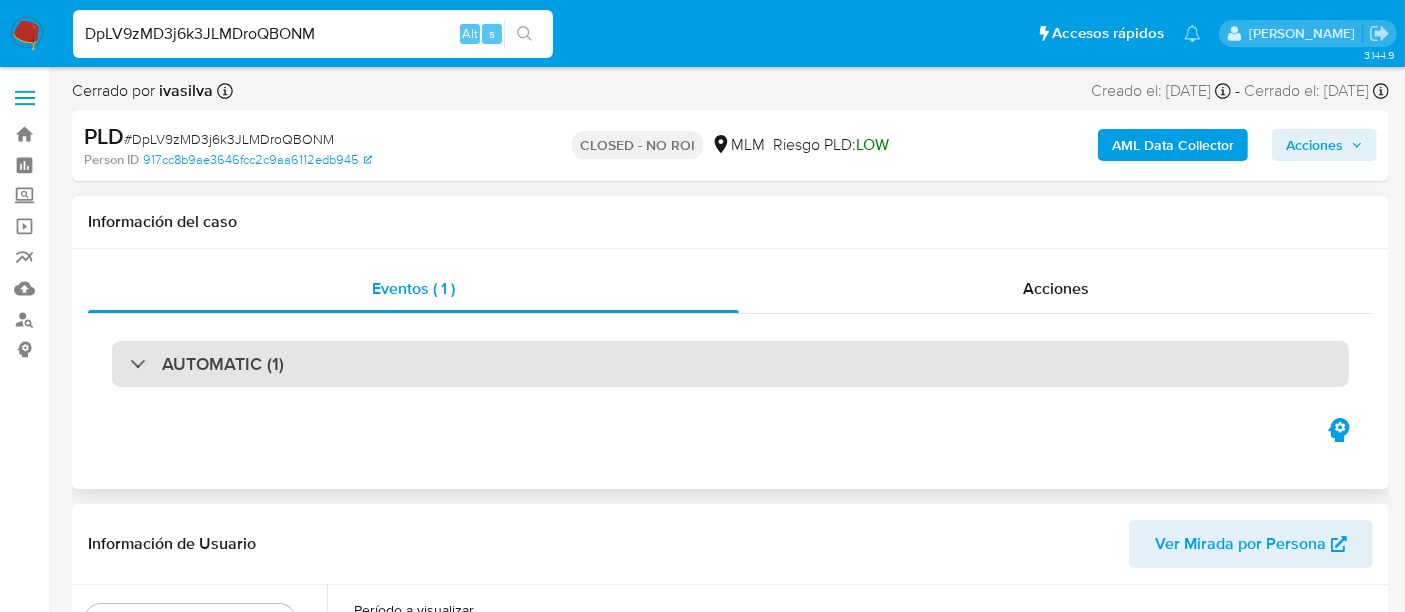 click on "AUTOMATIC (1)" at bounding box center [730, 364] 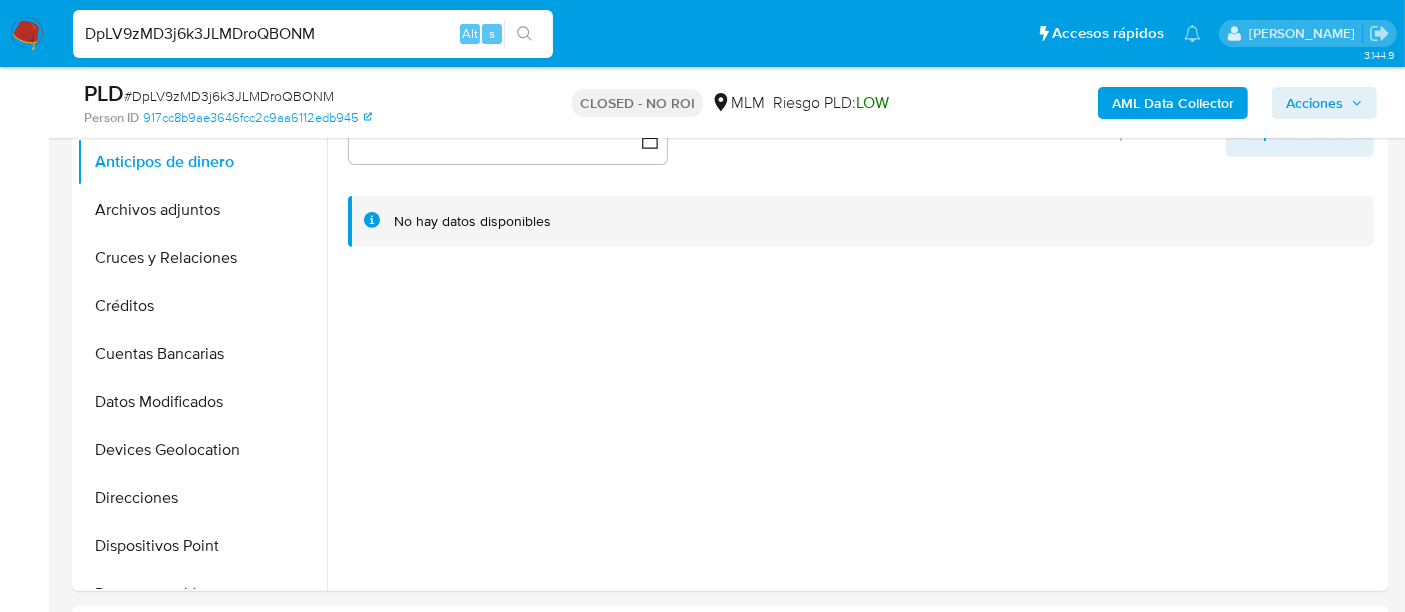 scroll, scrollTop: 737, scrollLeft: 0, axis: vertical 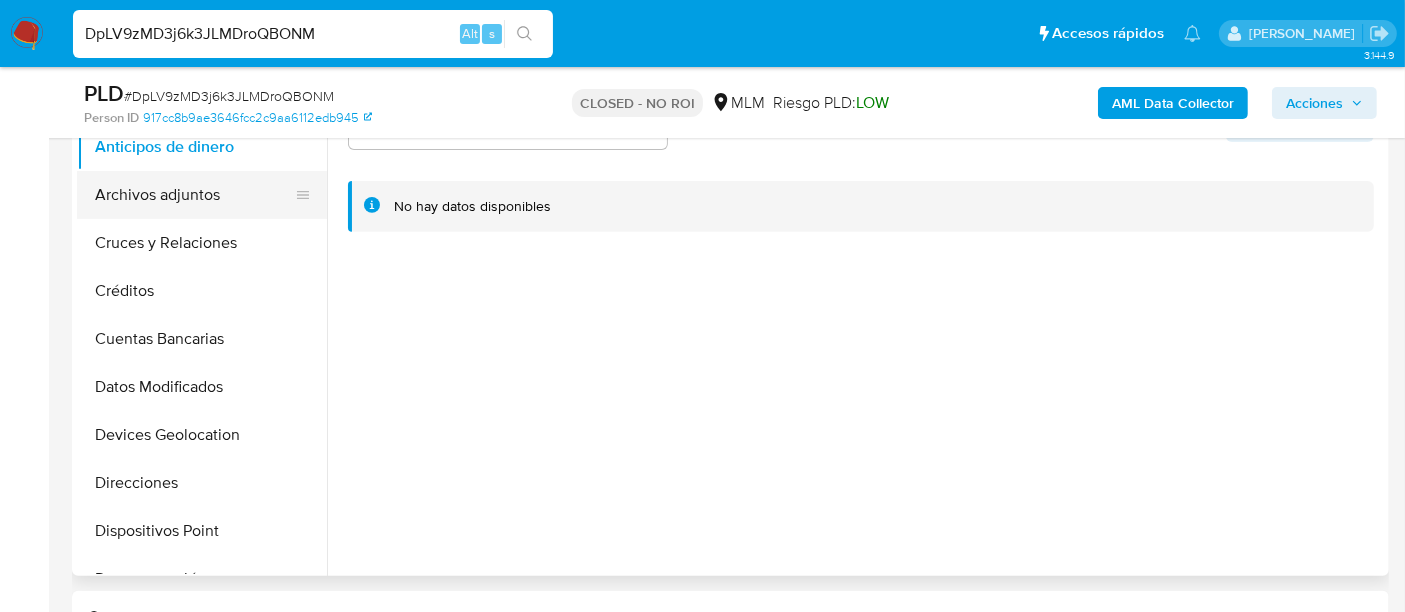 click on "Archivos adjuntos" at bounding box center (194, 195) 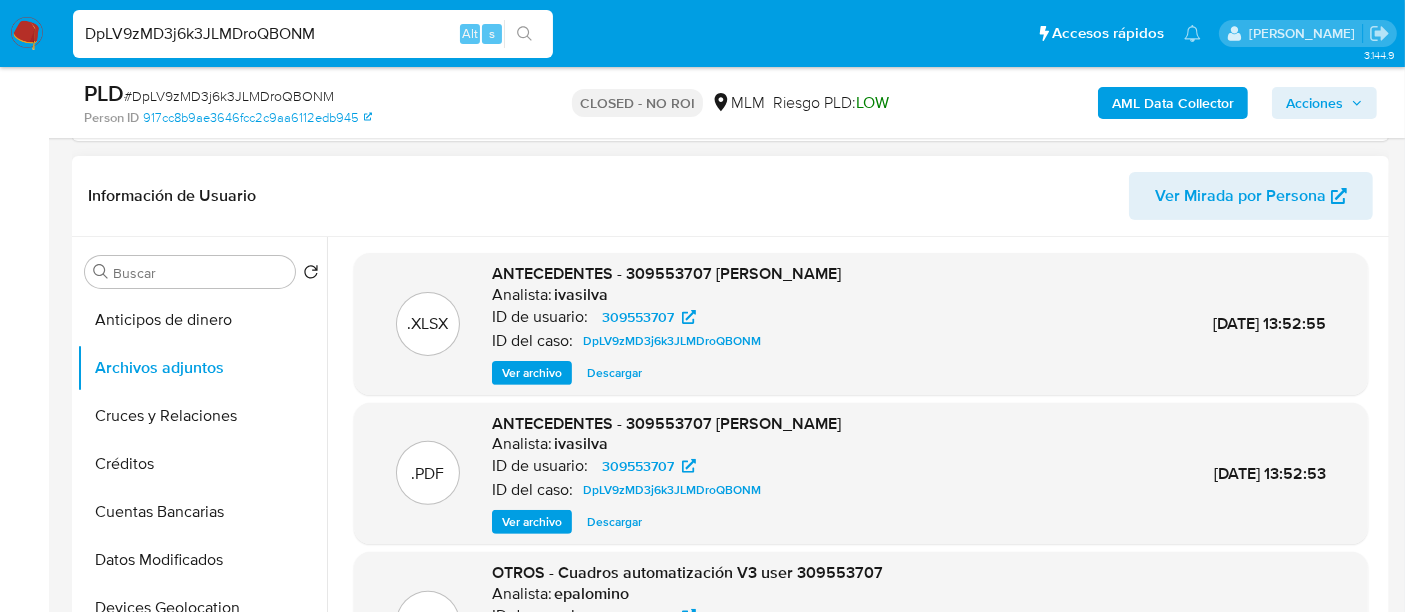 scroll, scrollTop: 542, scrollLeft: 0, axis: vertical 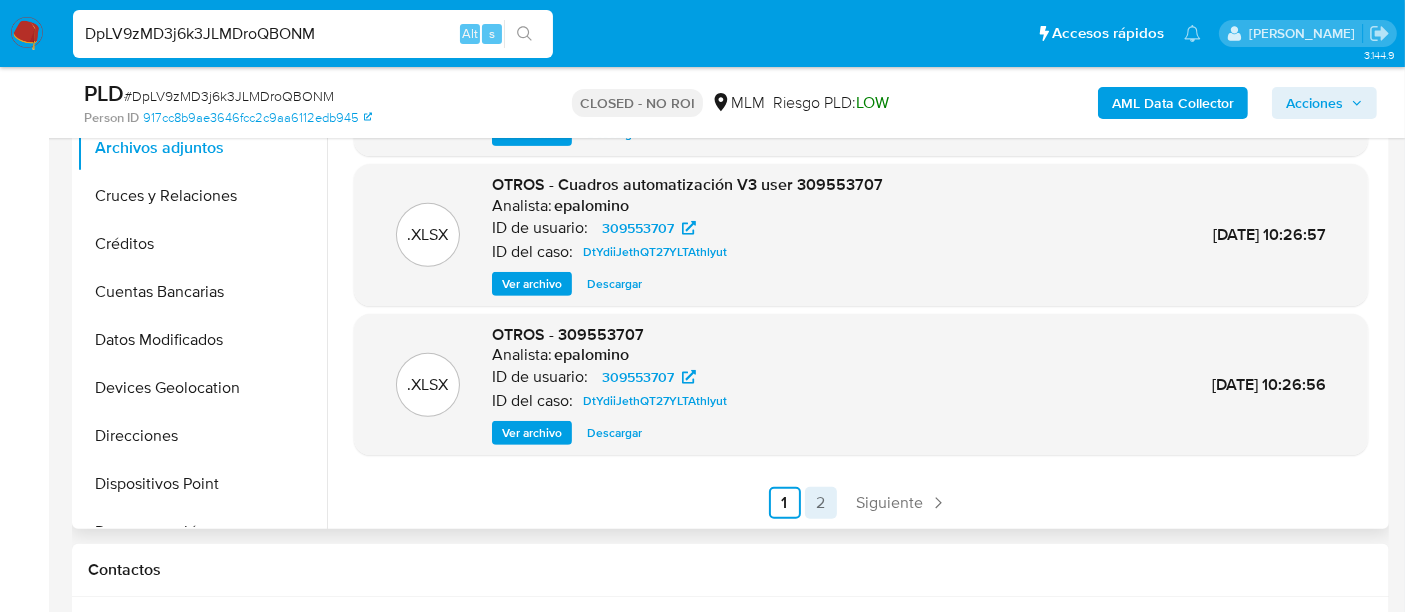 click on "2" at bounding box center [821, 503] 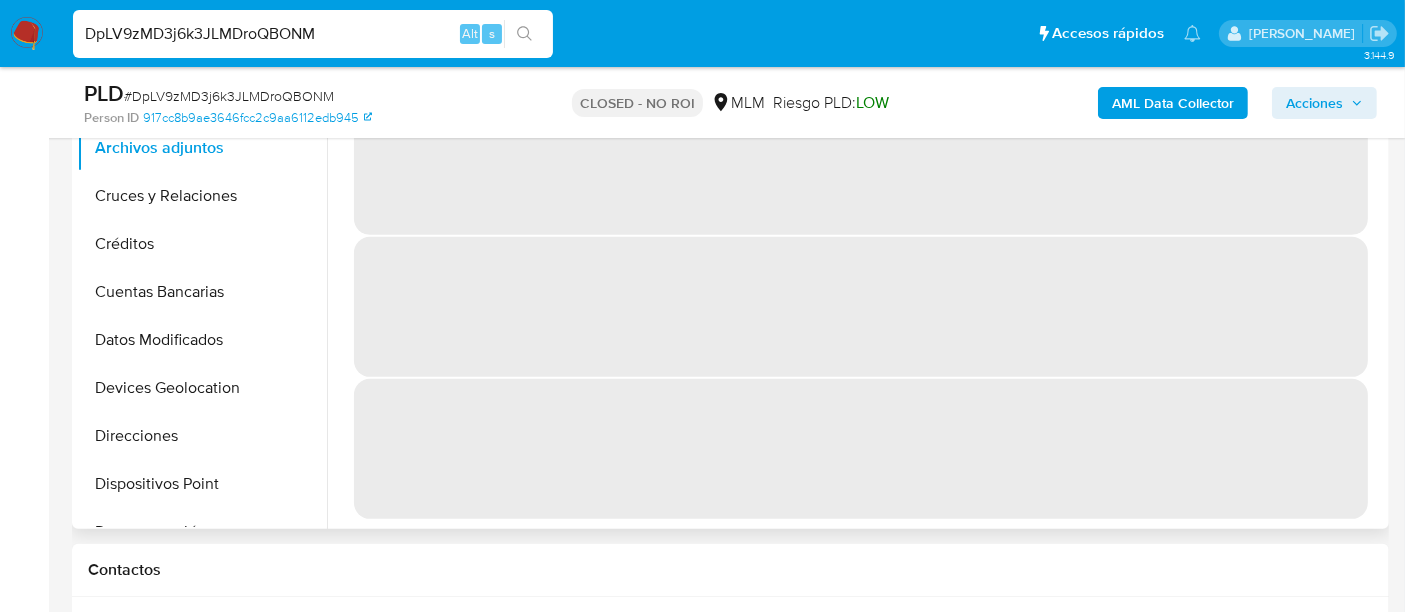scroll, scrollTop: 0, scrollLeft: 0, axis: both 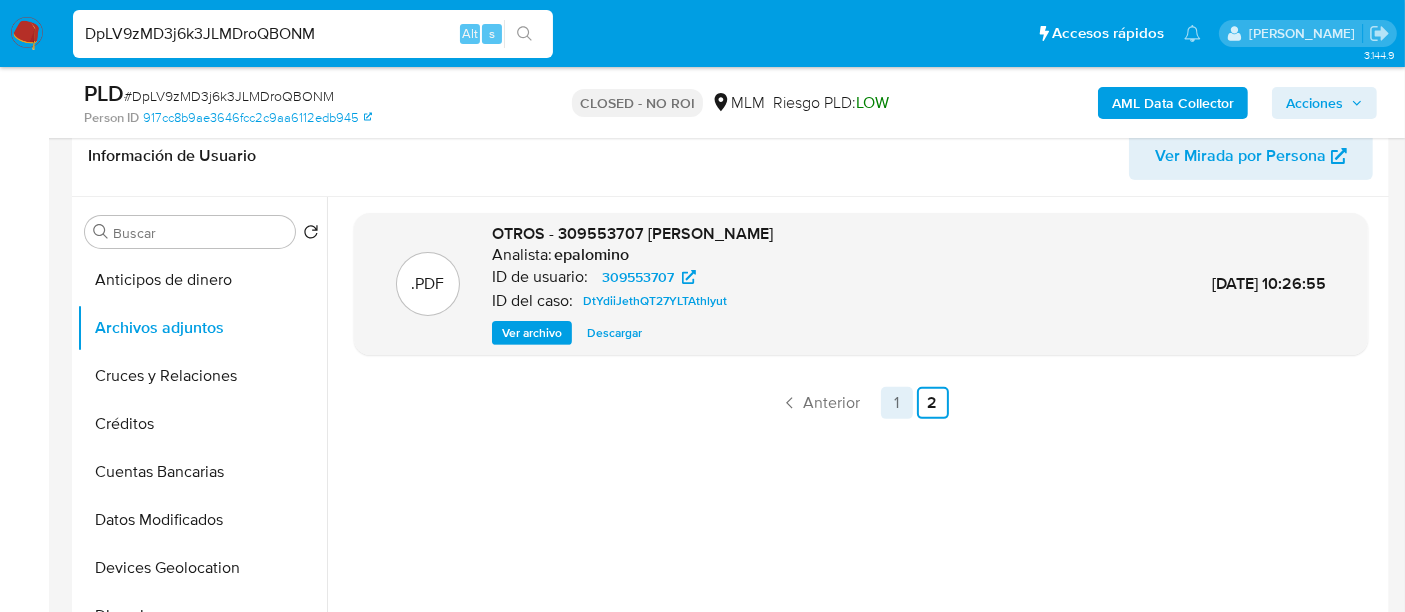 click on "1" at bounding box center (897, 403) 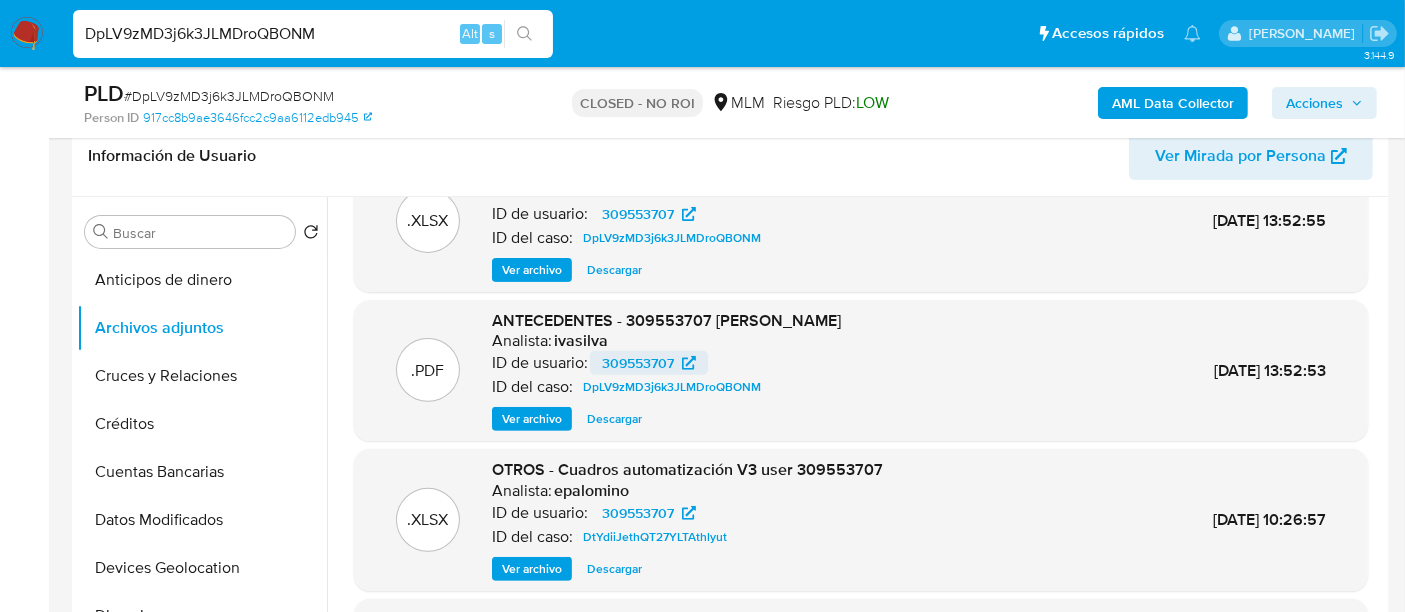 scroll, scrollTop: 64, scrollLeft: 0, axis: vertical 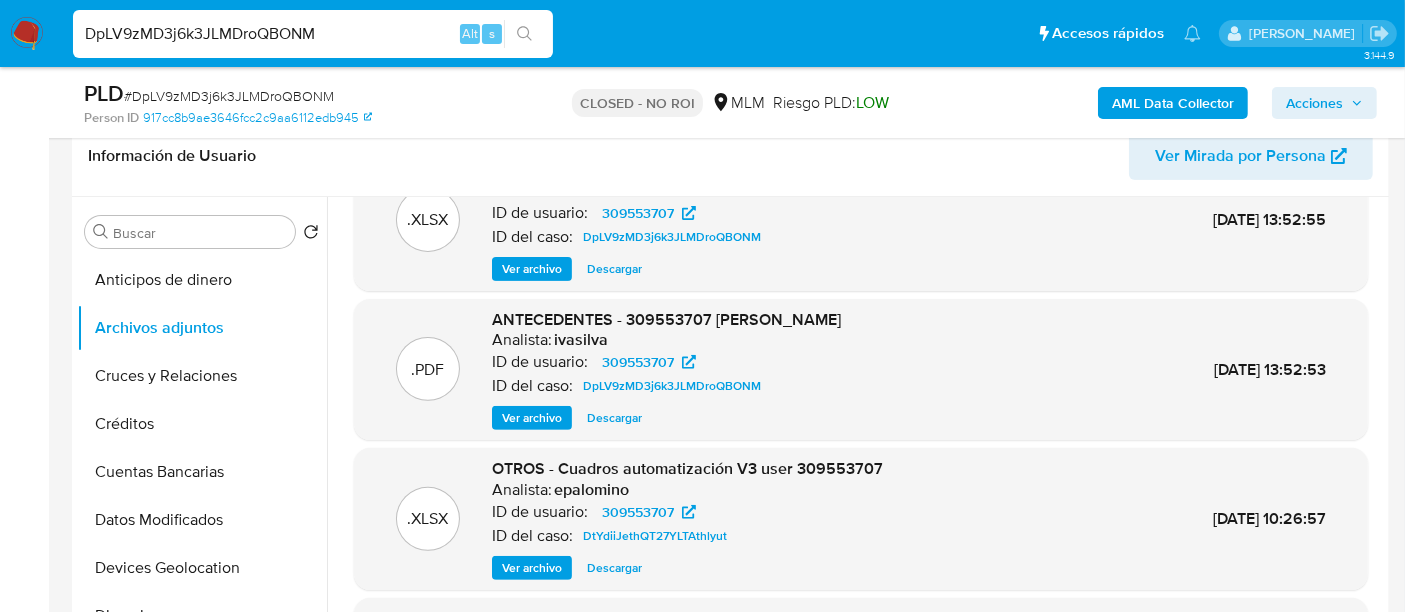 click on "Ver archivo" at bounding box center [532, 418] 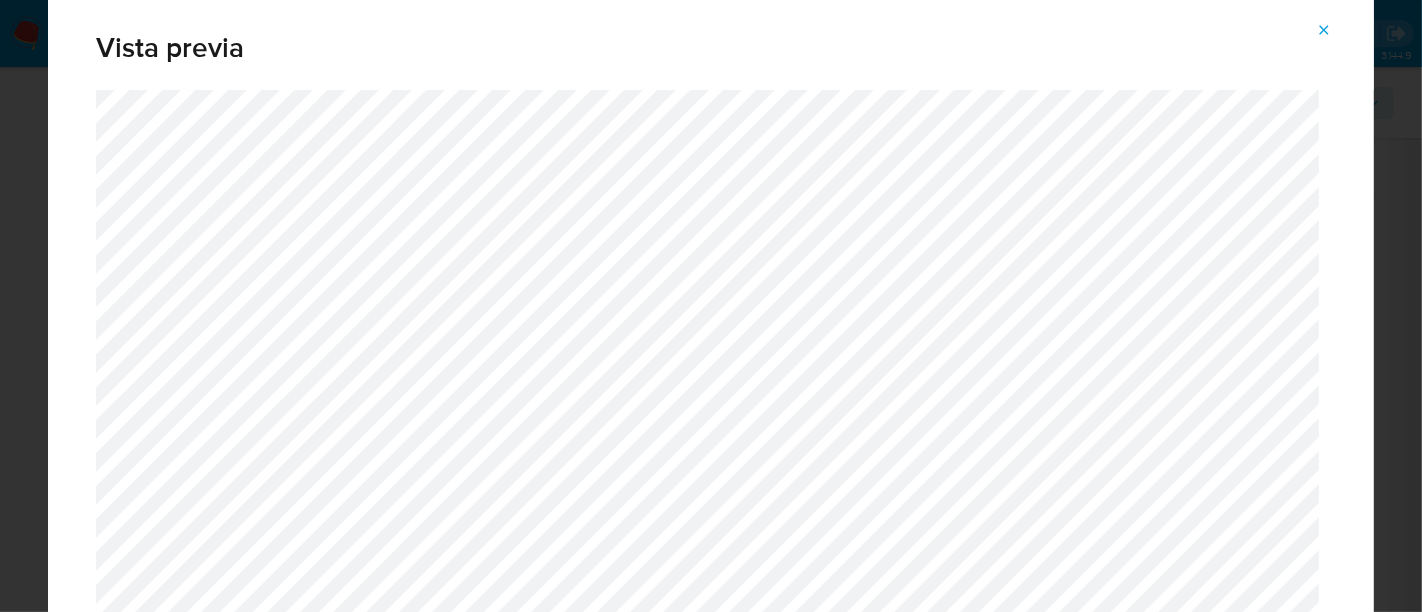 click 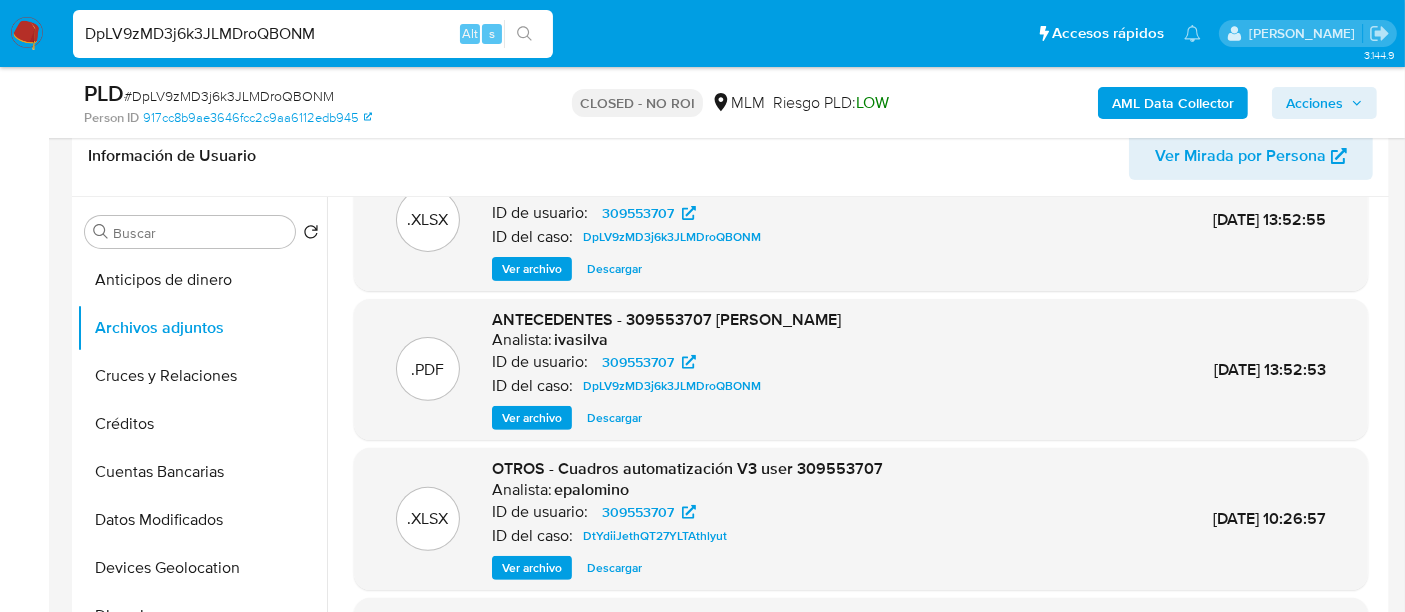 scroll, scrollTop: 168, scrollLeft: 0, axis: vertical 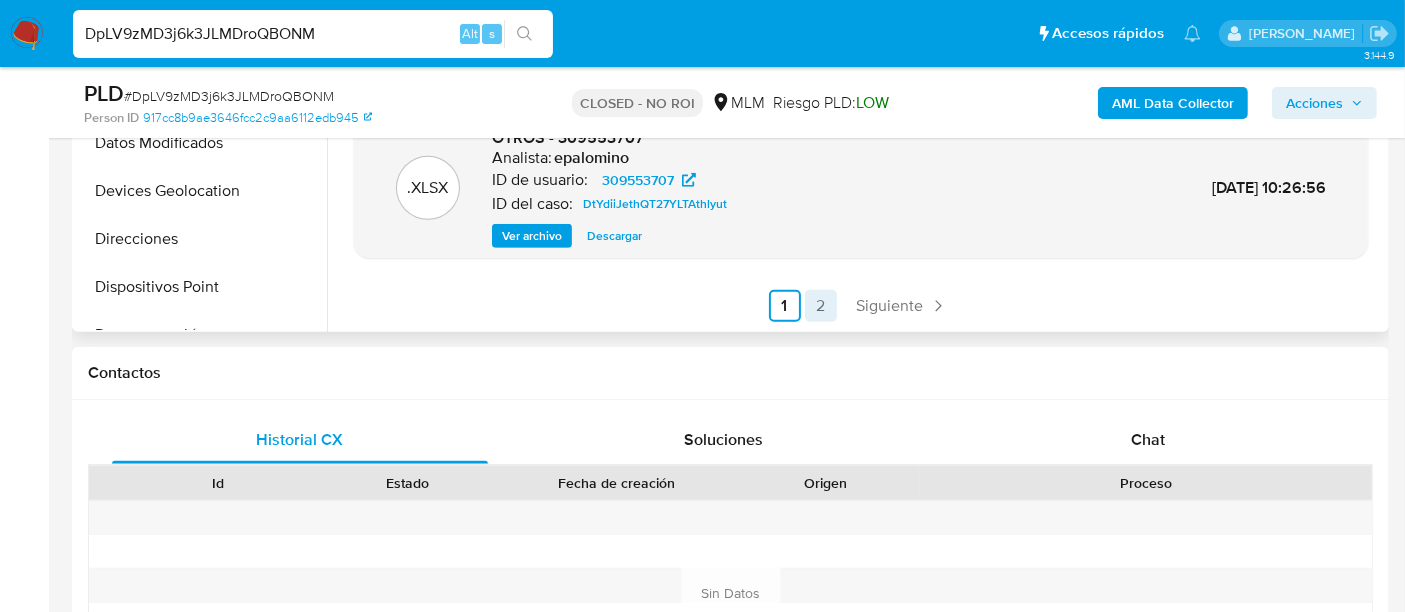 click on "2" at bounding box center [821, 306] 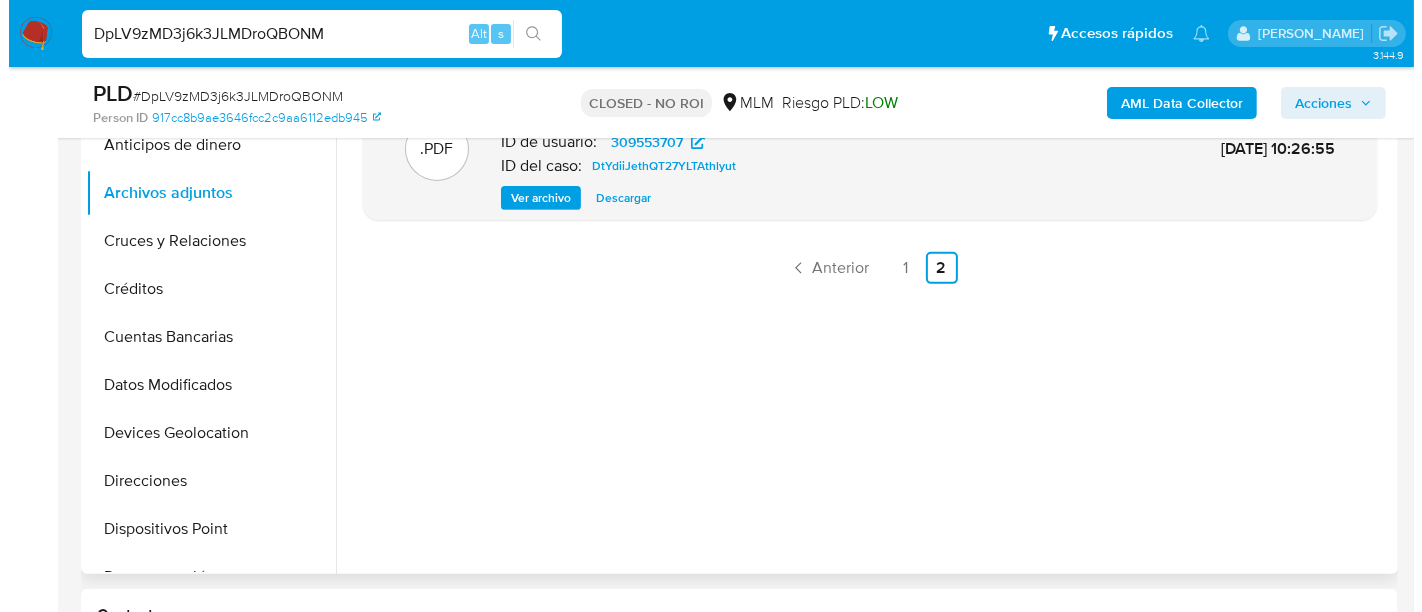 scroll, scrollTop: 737, scrollLeft: 0, axis: vertical 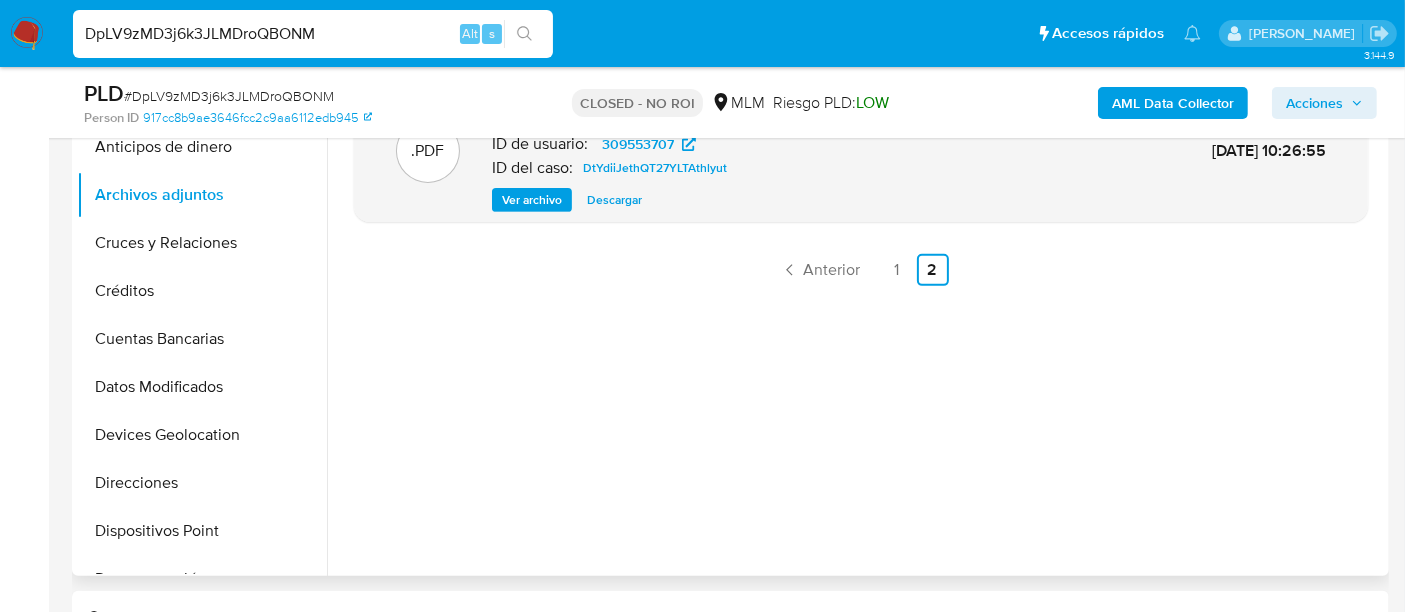click on "Ver archivo" at bounding box center (532, 200) 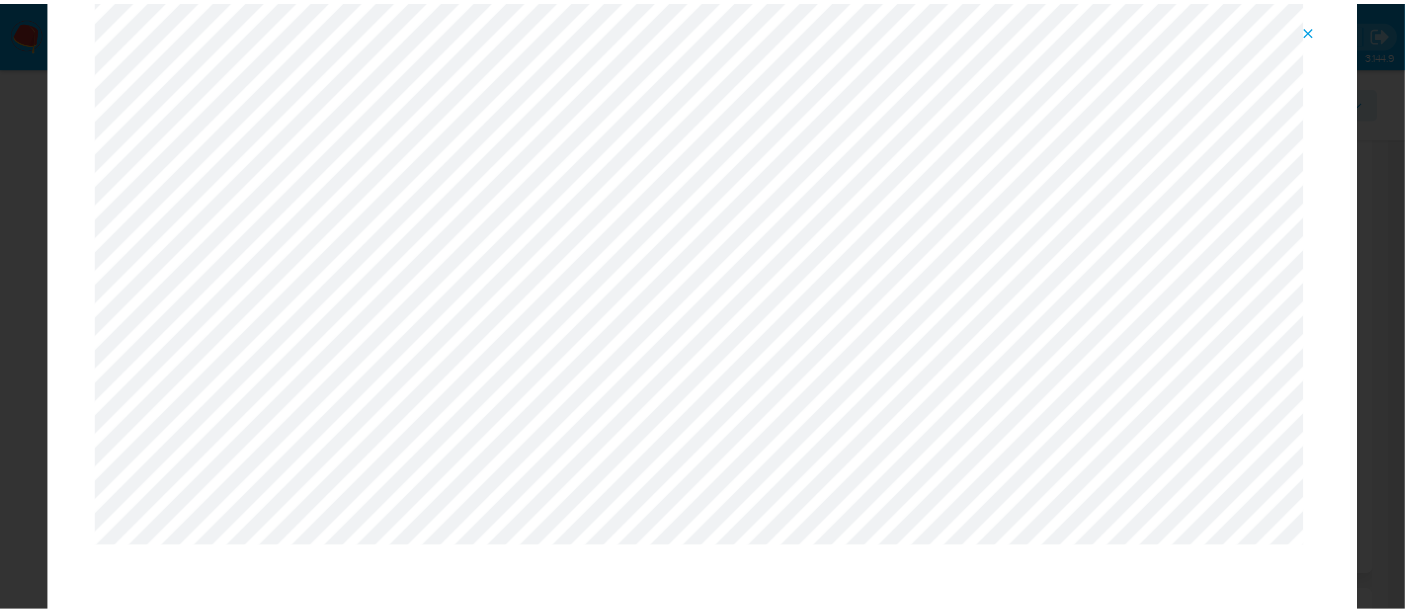 scroll, scrollTop: 0, scrollLeft: 0, axis: both 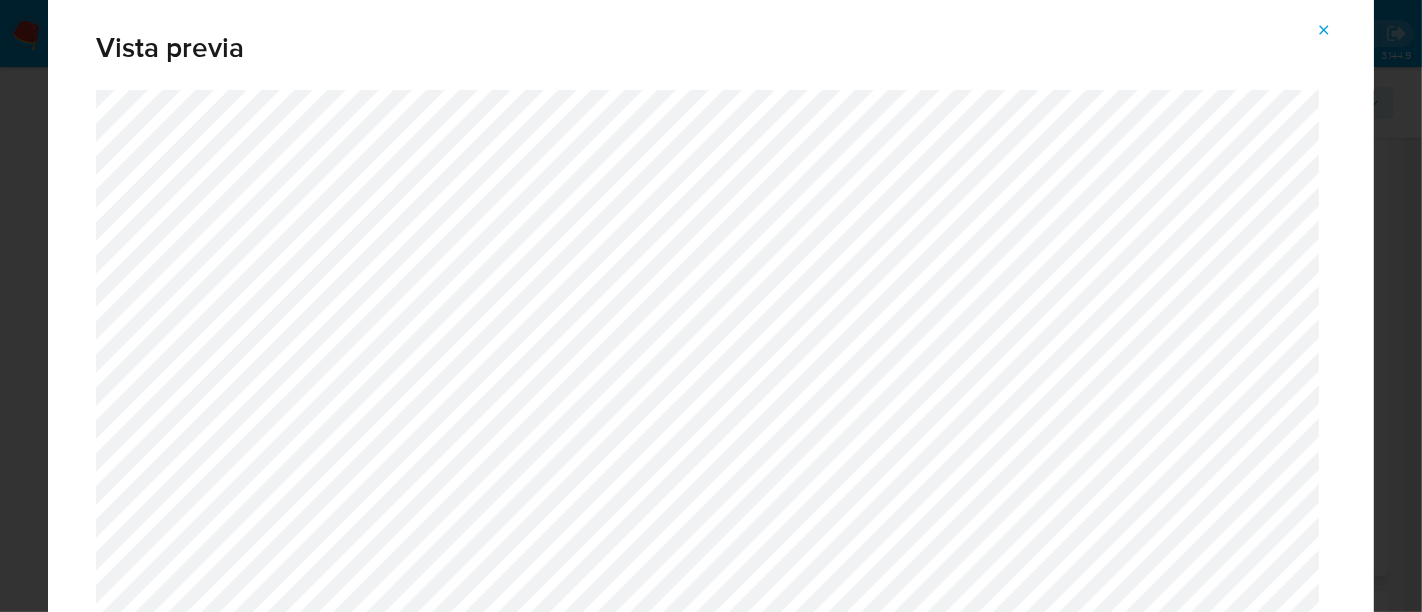 click 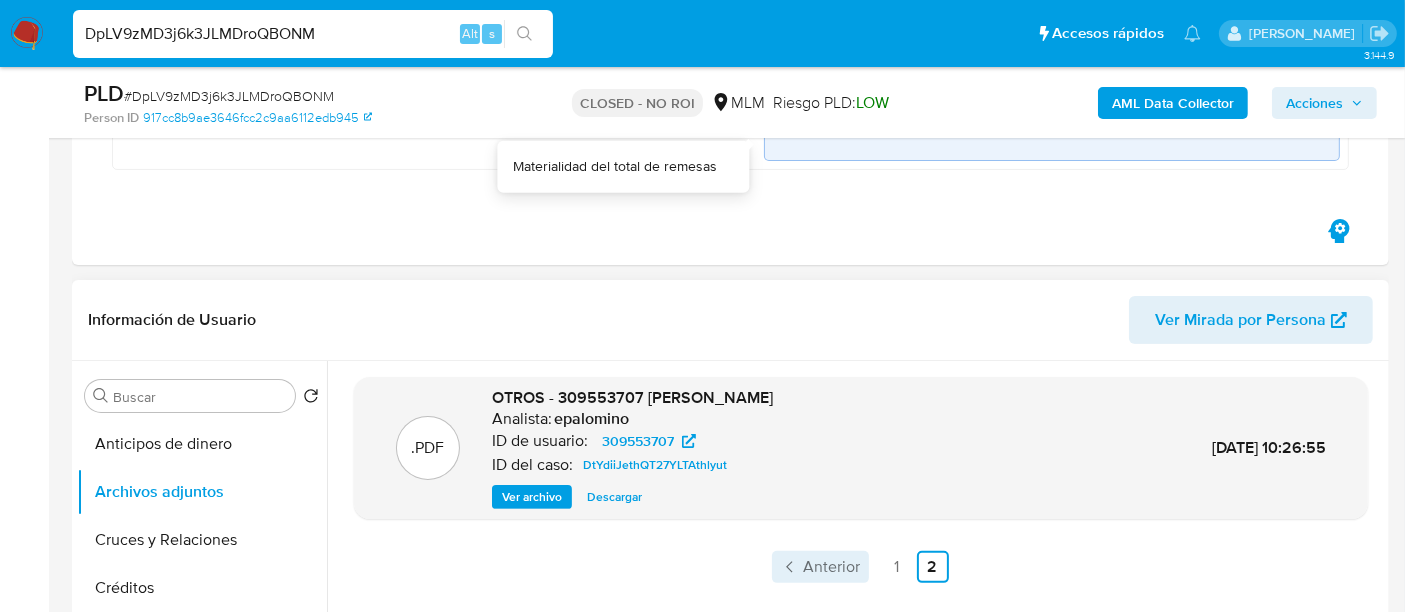 scroll, scrollTop: 646, scrollLeft: 0, axis: vertical 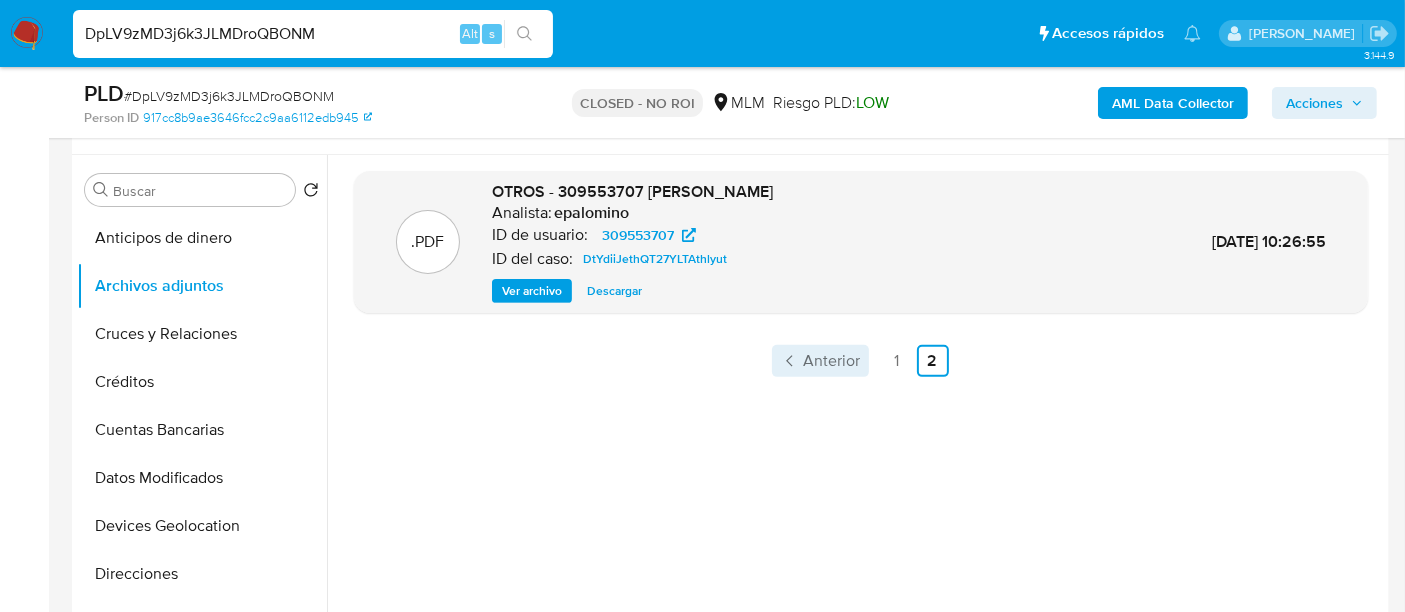 click on "Anterior" at bounding box center [832, 361] 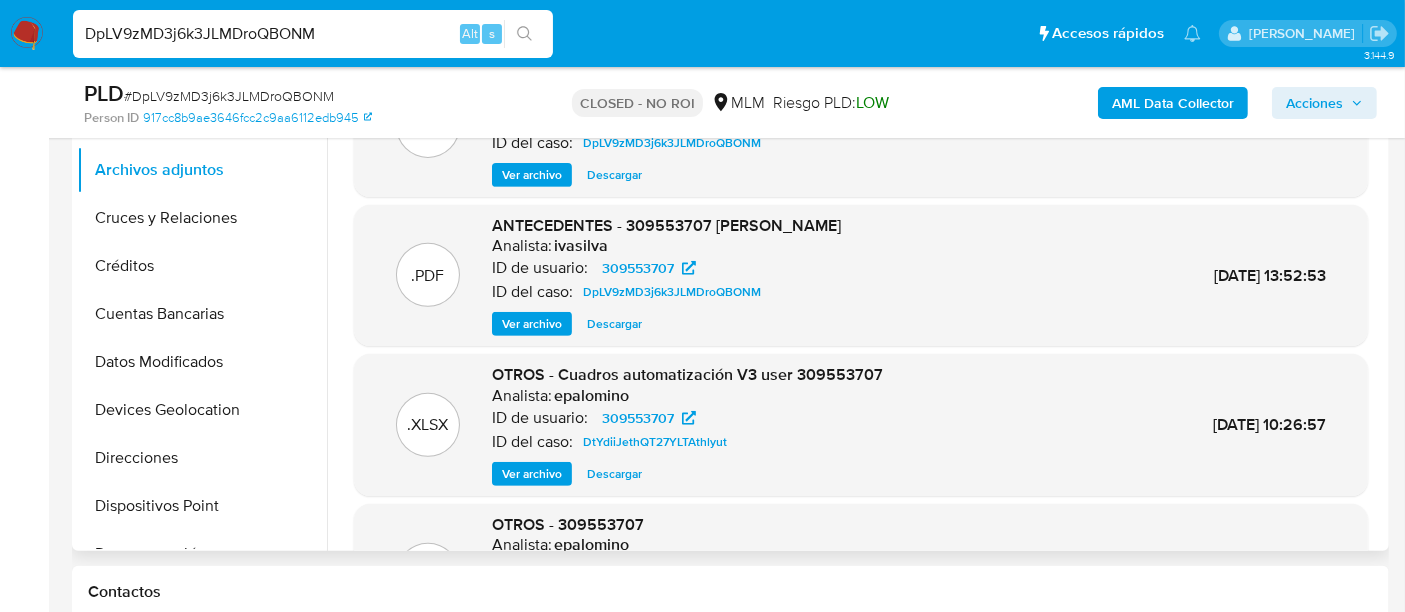 scroll, scrollTop: 763, scrollLeft: 0, axis: vertical 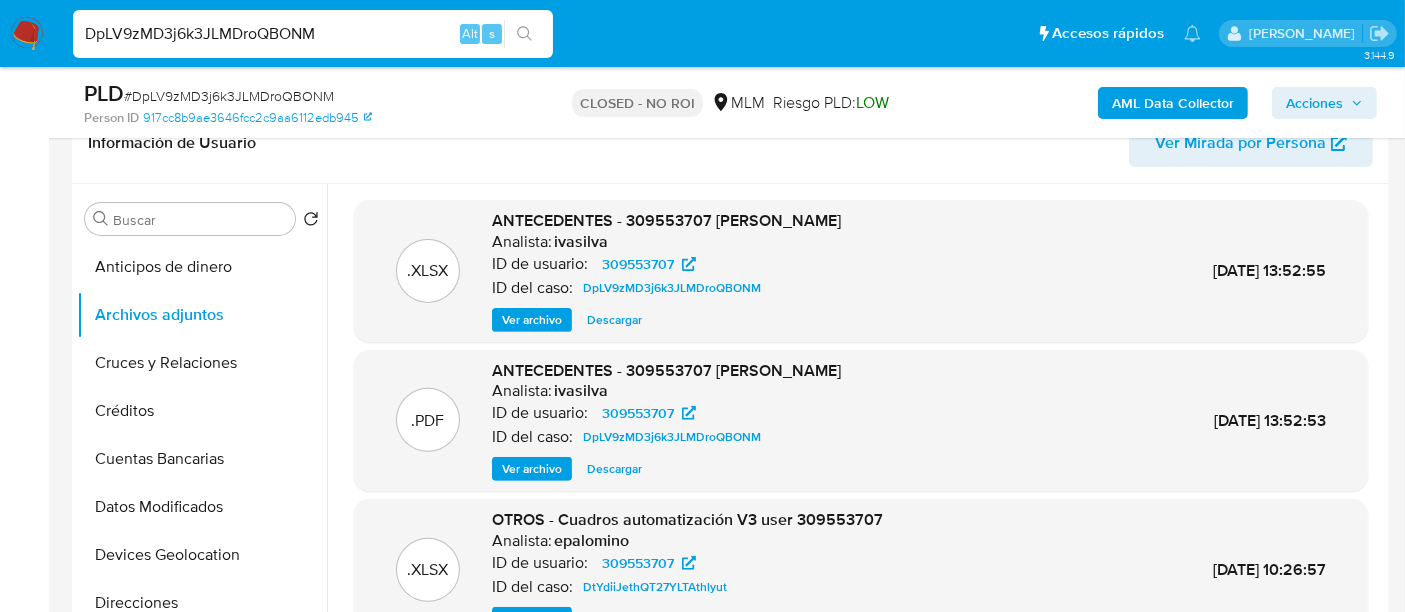 click on ".PDF ANTECEDENTES - 309553707 Luis Angel Moreno Macias Analista: ivasilva ID de usuario: 309553707 ID del caso: DpLV9zMD3j6k3JLMDroQBONM Ver archivo Descargar 23/Oct/2023 13:52:53" at bounding box center (861, 421) 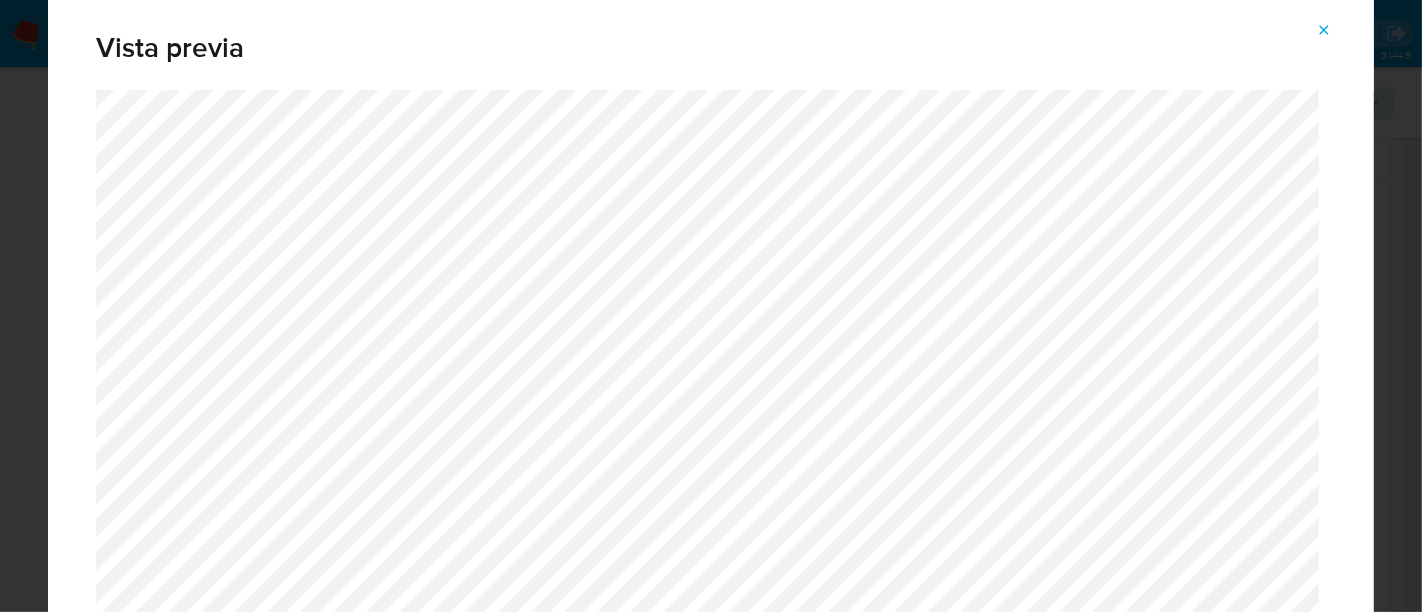 click 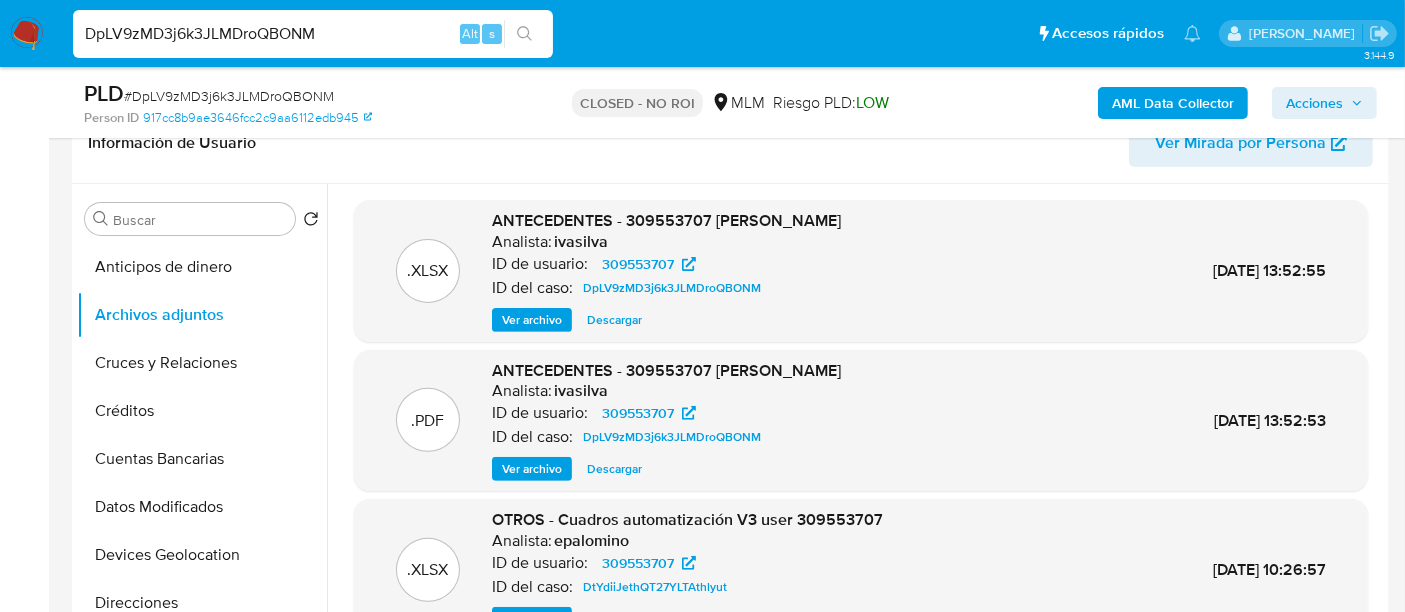 click on "Descargar" at bounding box center [614, 469] 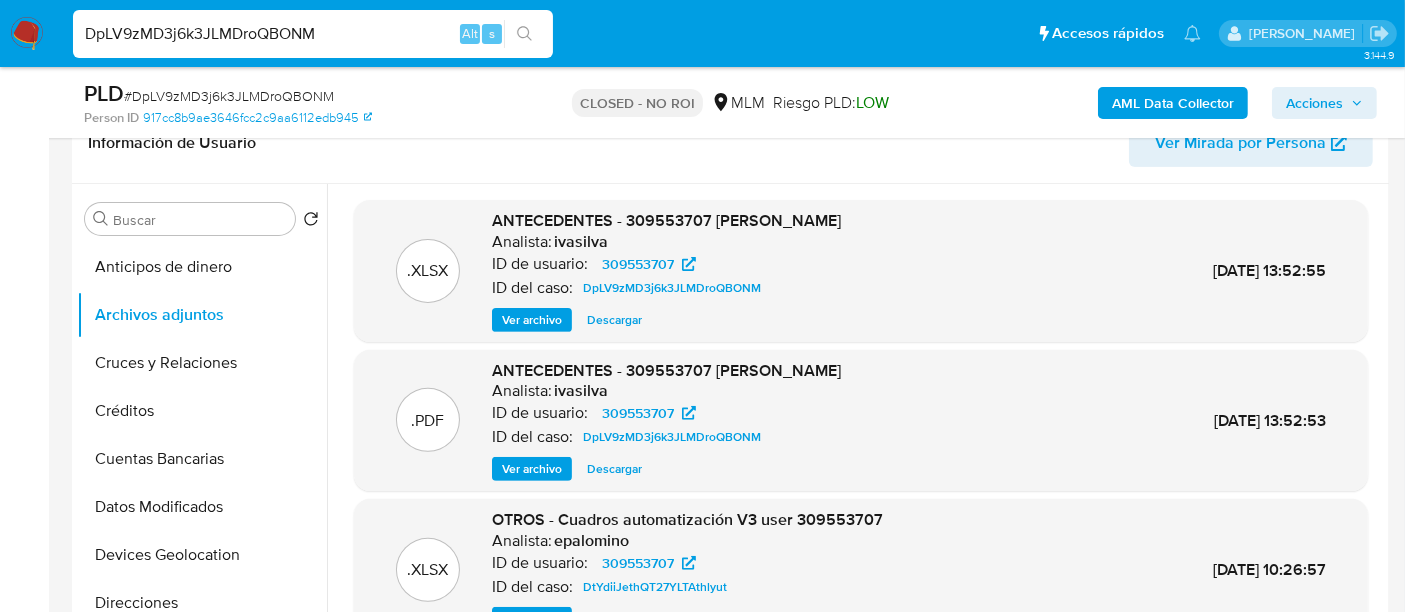 click on "DpLV9zMD3j6k3JLMDroQBONM Alt s" at bounding box center (313, 34) 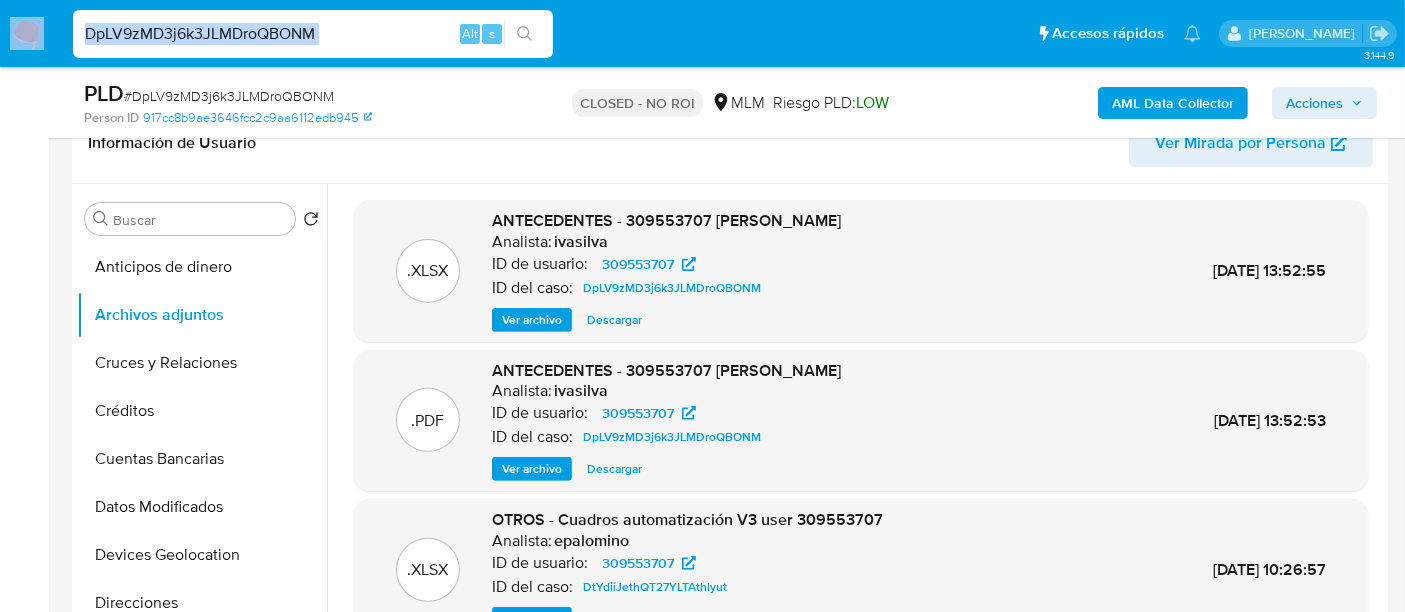 click on "DpLV9zMD3j6k3JLMDroQBONM Alt s" at bounding box center (313, 34) 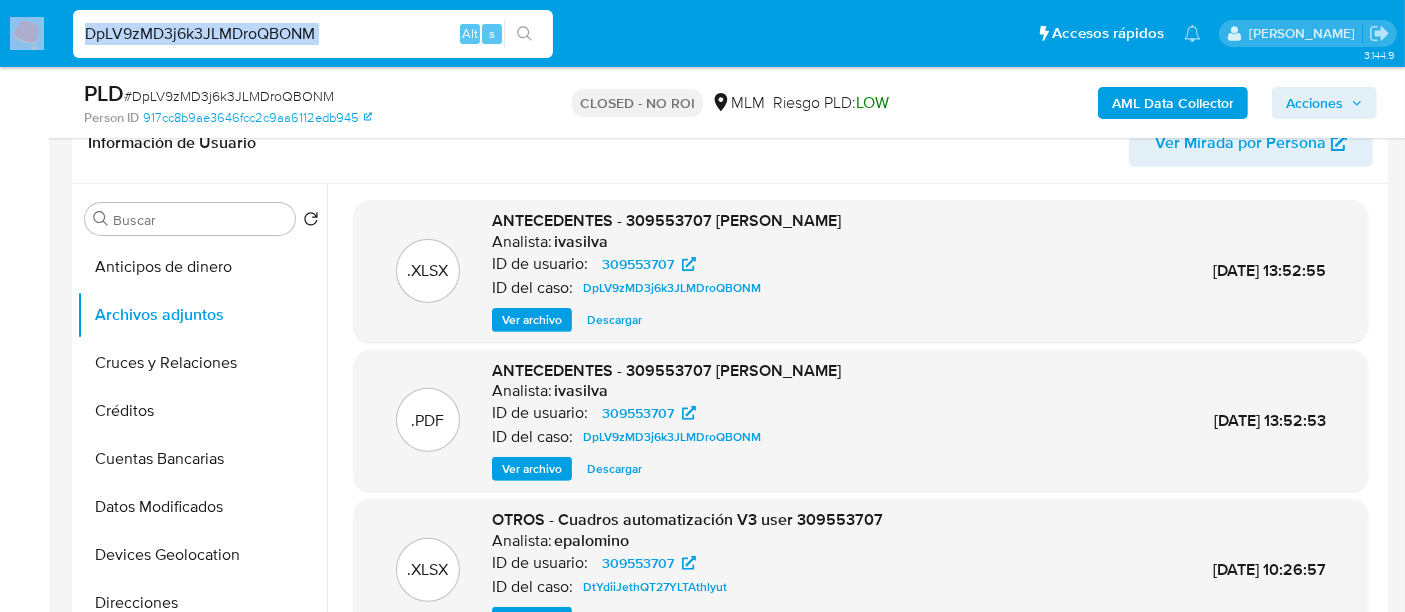 click on "DpLV9zMD3j6k3JLMDroQBONM" at bounding box center [313, 34] 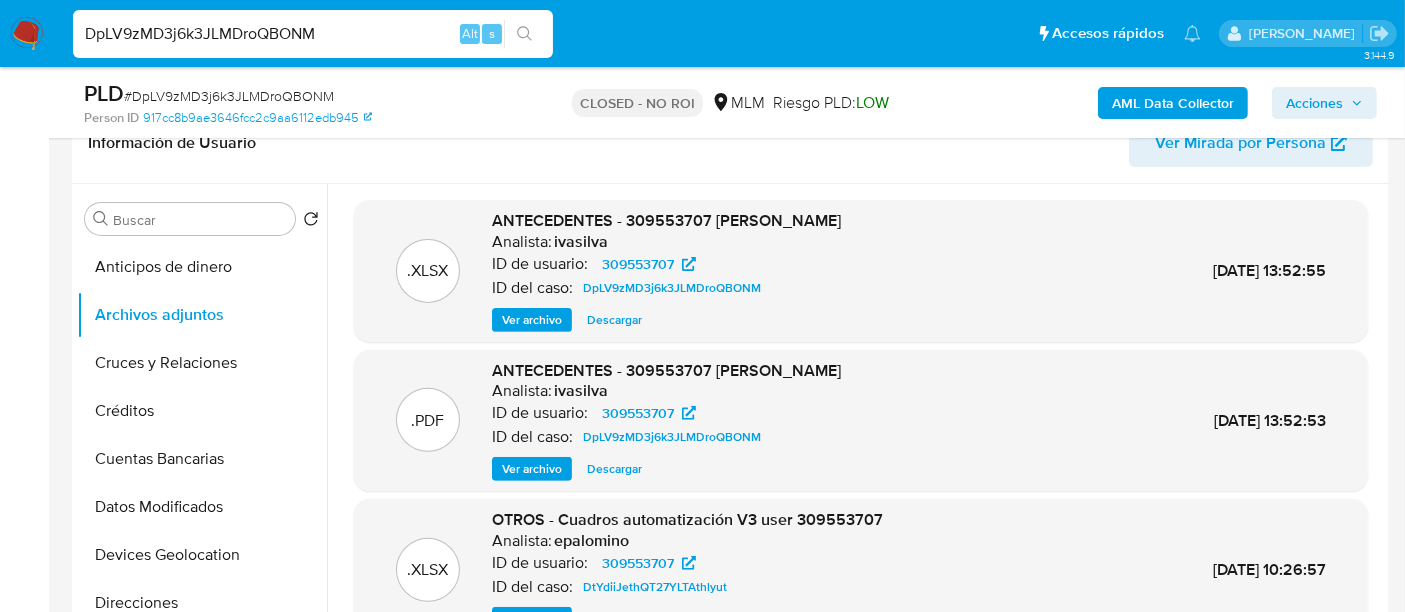 click on "DpLV9zMD3j6k3JLMDroQBONM" at bounding box center (313, 34) 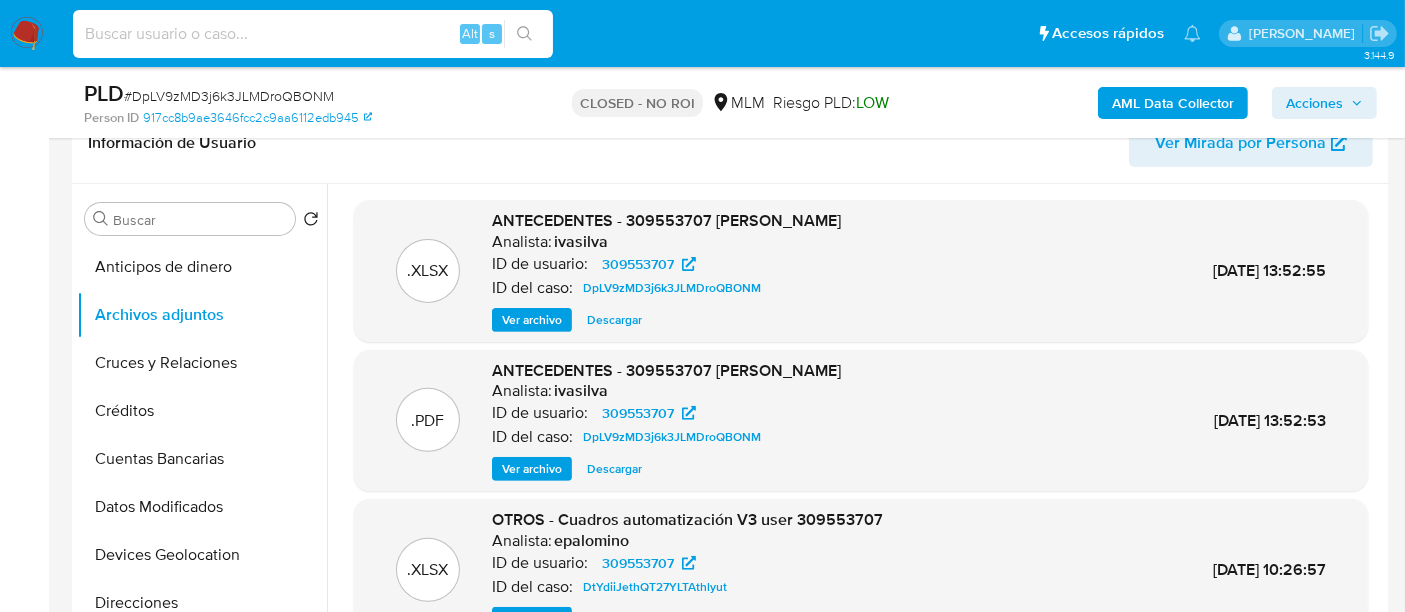 paste on "VNU0ASdBtXS1J64N4j0AbPqW" 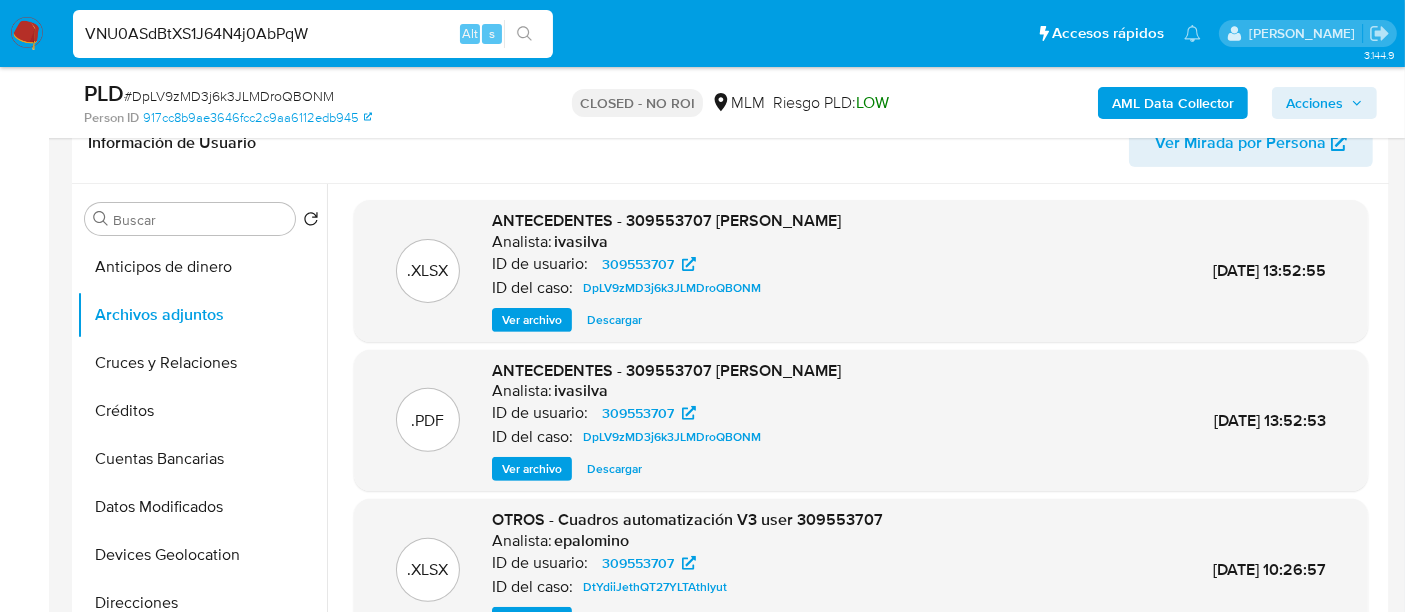 type on "VNU0ASdBtXS1J64N4j0AbPqW" 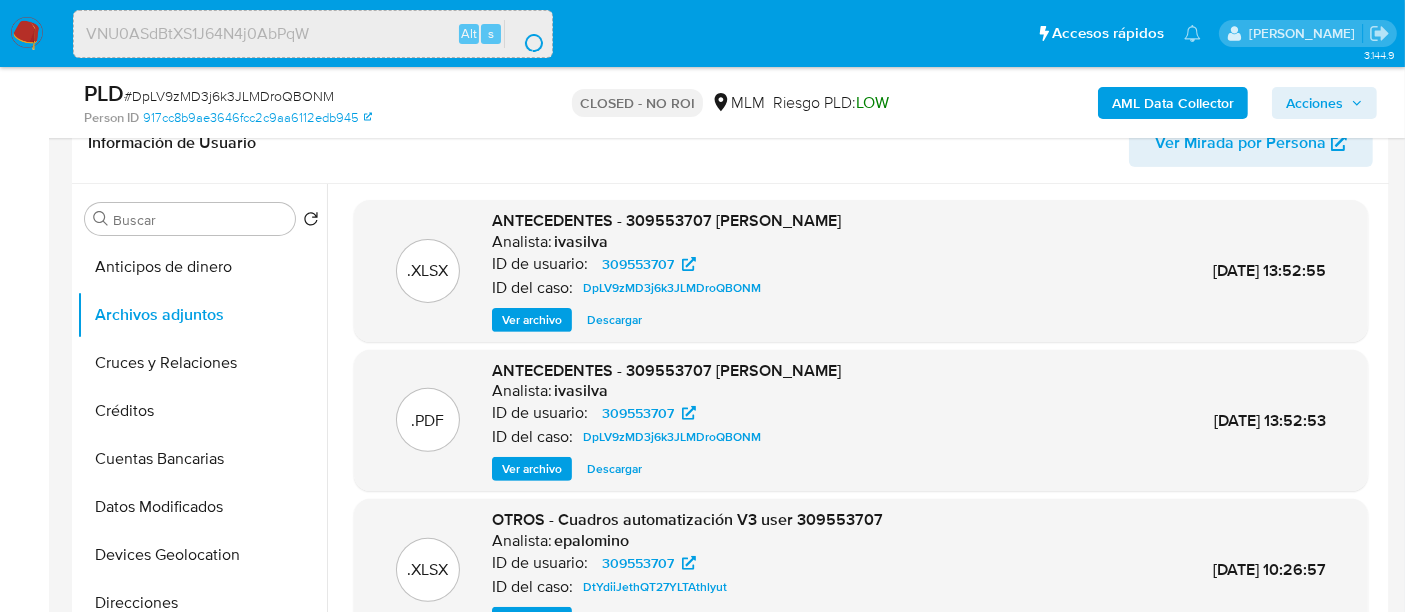 scroll, scrollTop: 0, scrollLeft: 0, axis: both 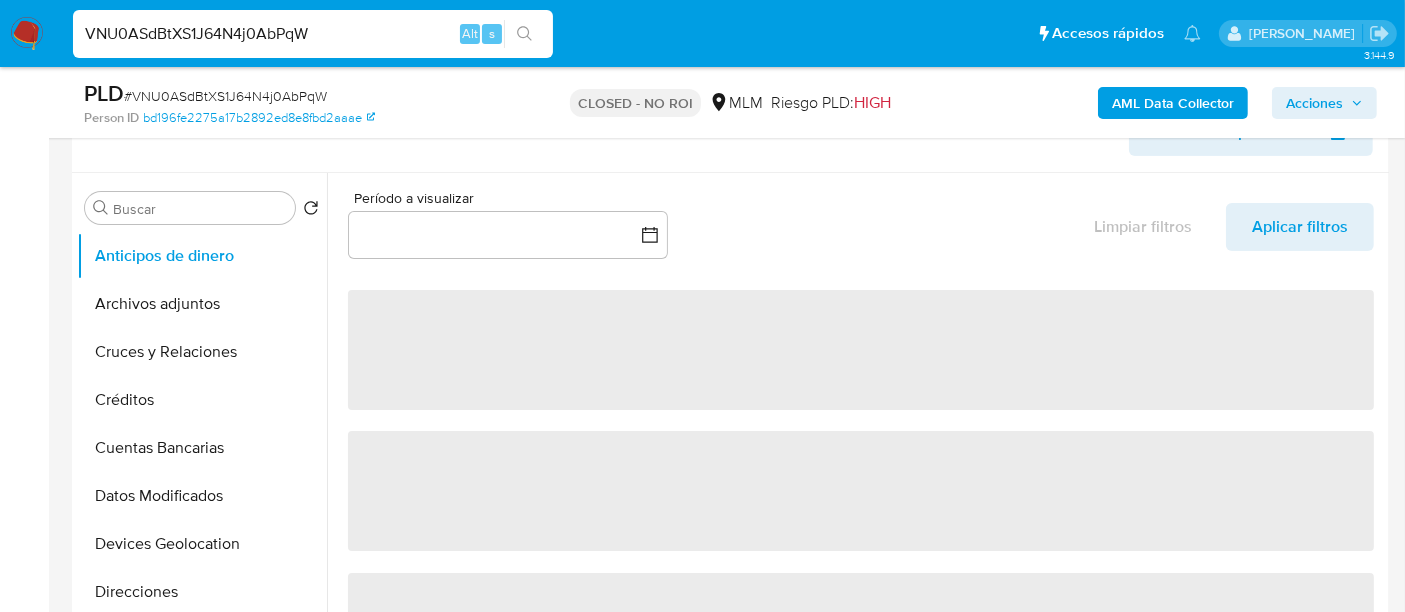 select on "10" 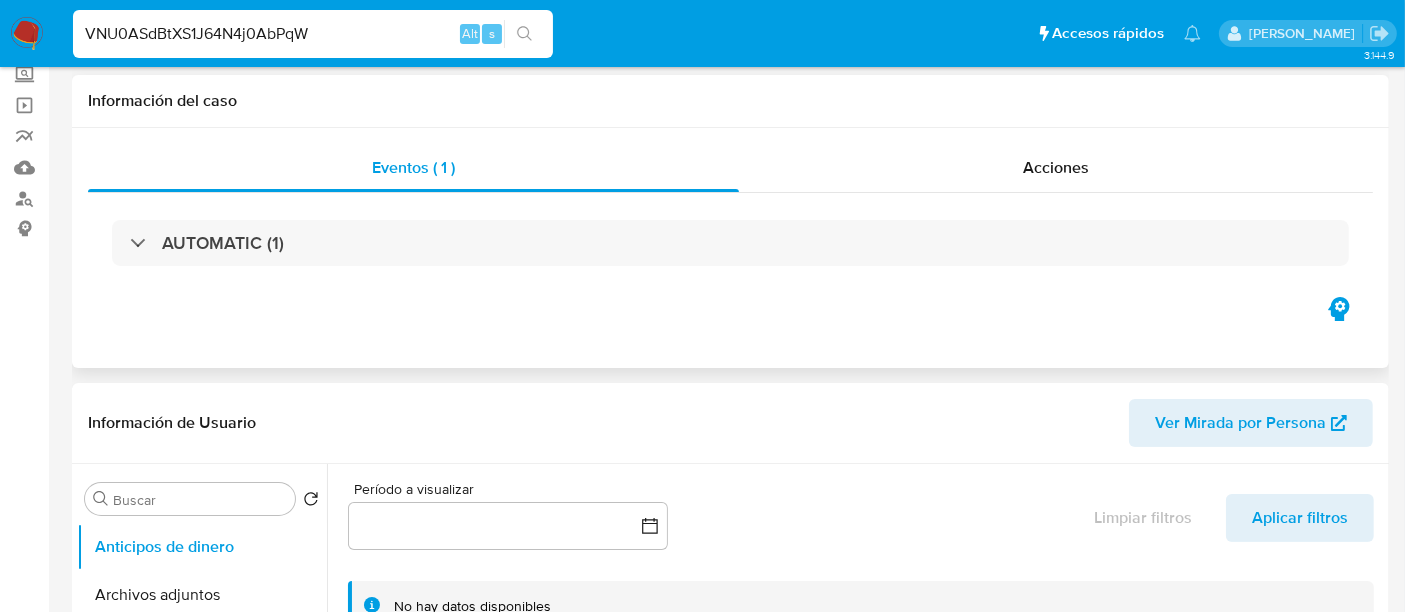 scroll, scrollTop: 0, scrollLeft: 0, axis: both 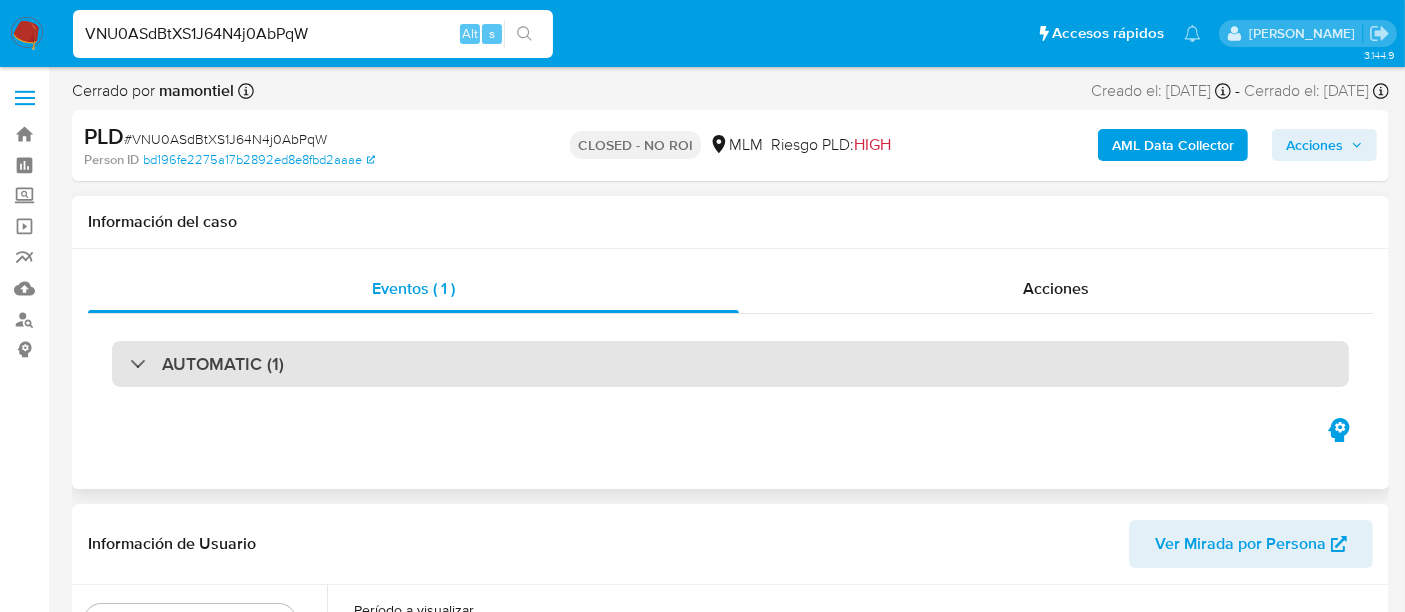 click on "AUTOMATIC (1)" at bounding box center [223, 364] 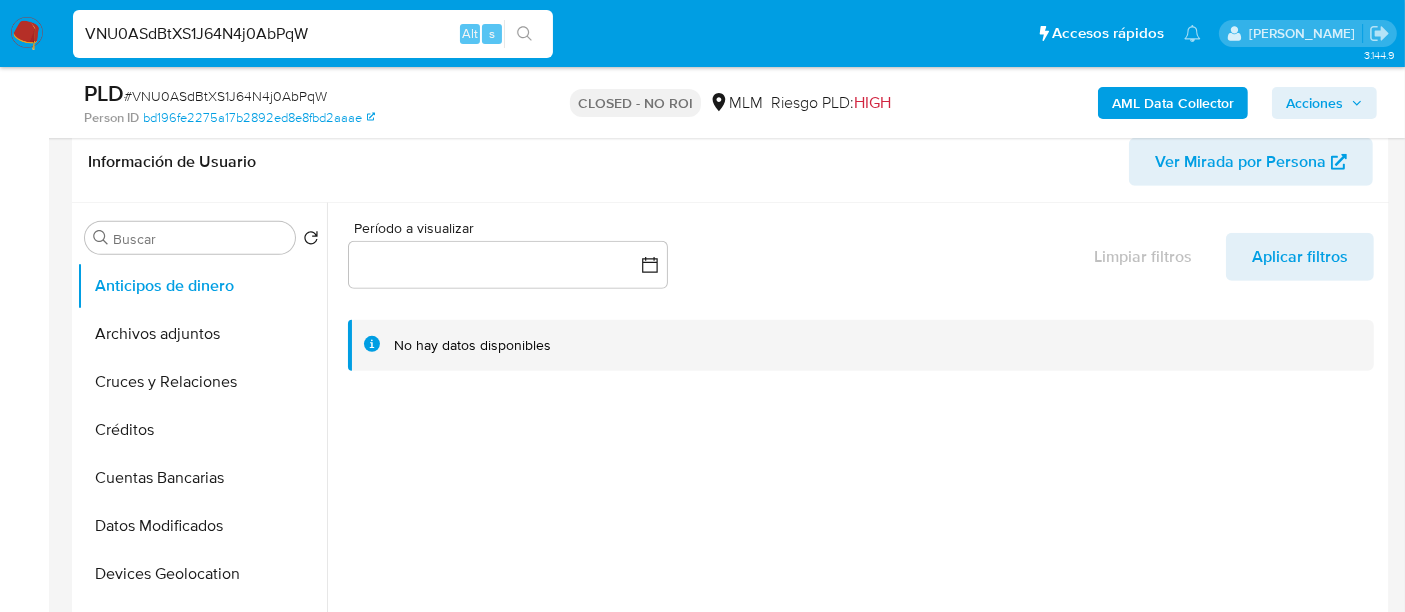 scroll, scrollTop: 851, scrollLeft: 0, axis: vertical 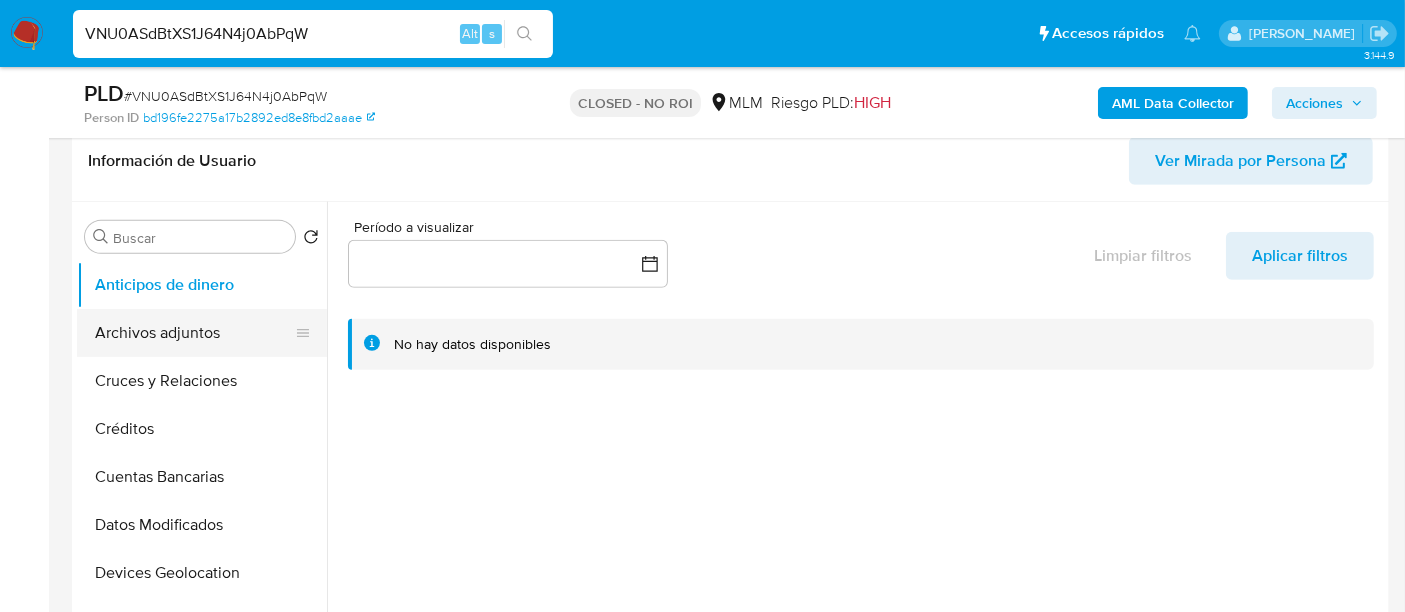 click on "Archivos adjuntos" at bounding box center [194, 333] 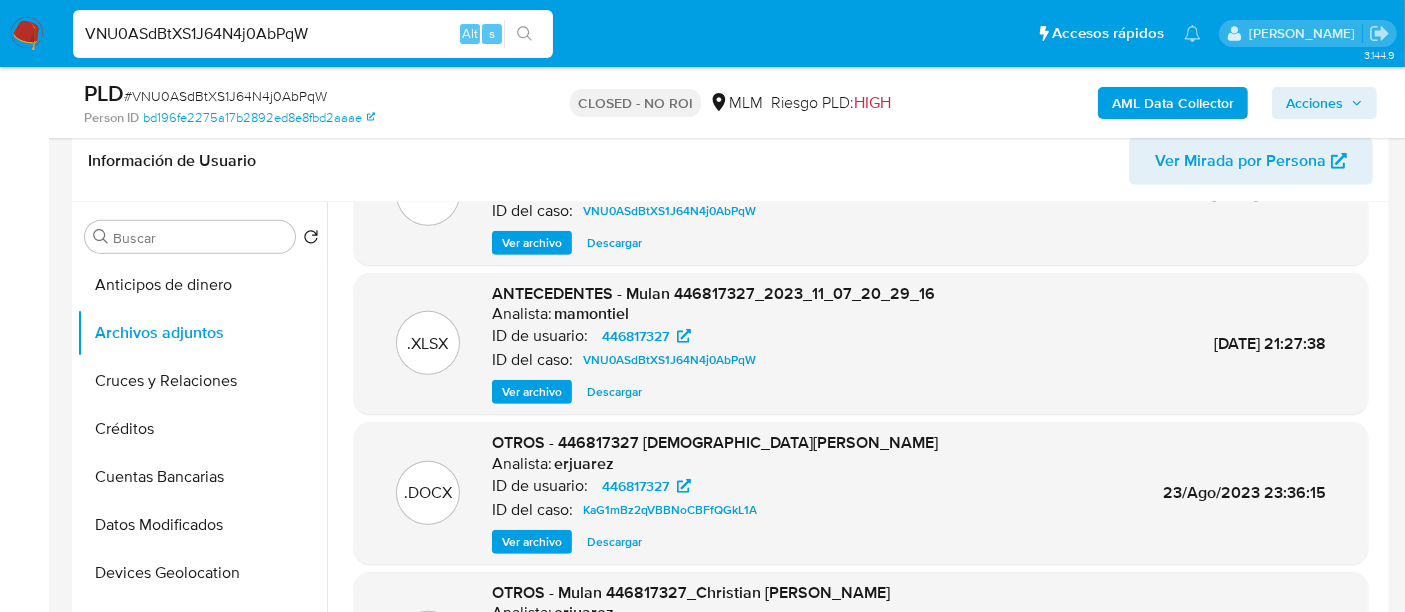 scroll, scrollTop: 168, scrollLeft: 0, axis: vertical 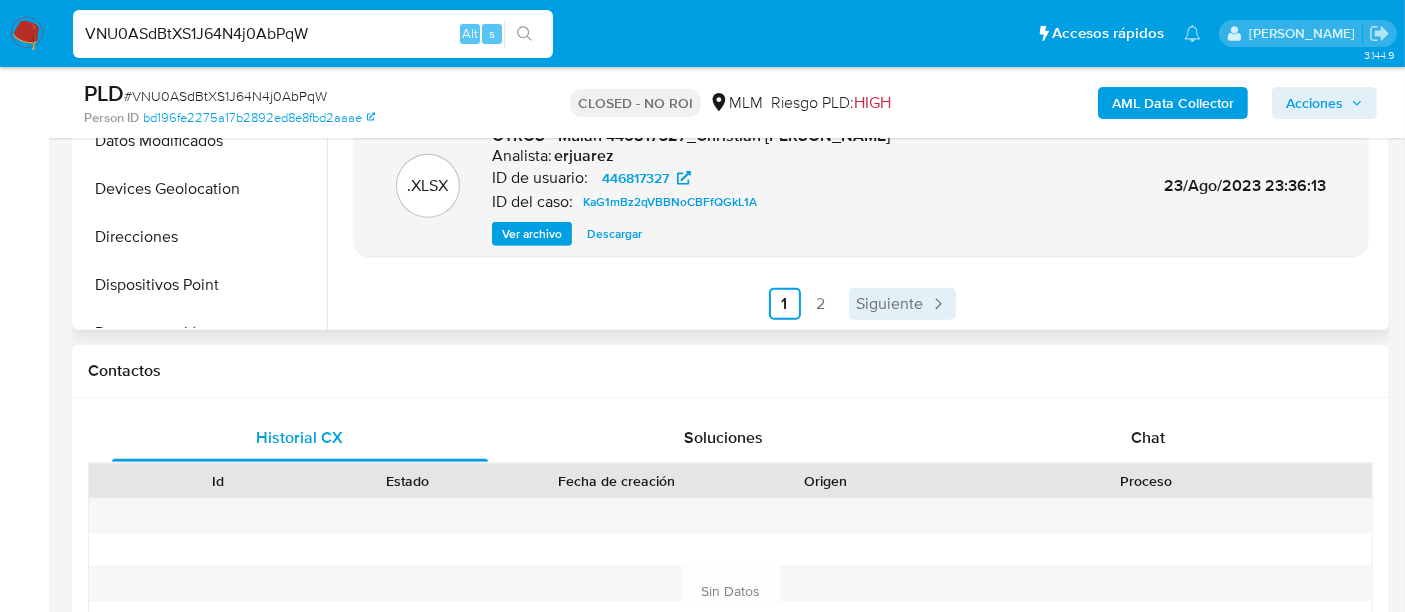 click on "Siguiente" at bounding box center [902, 304] 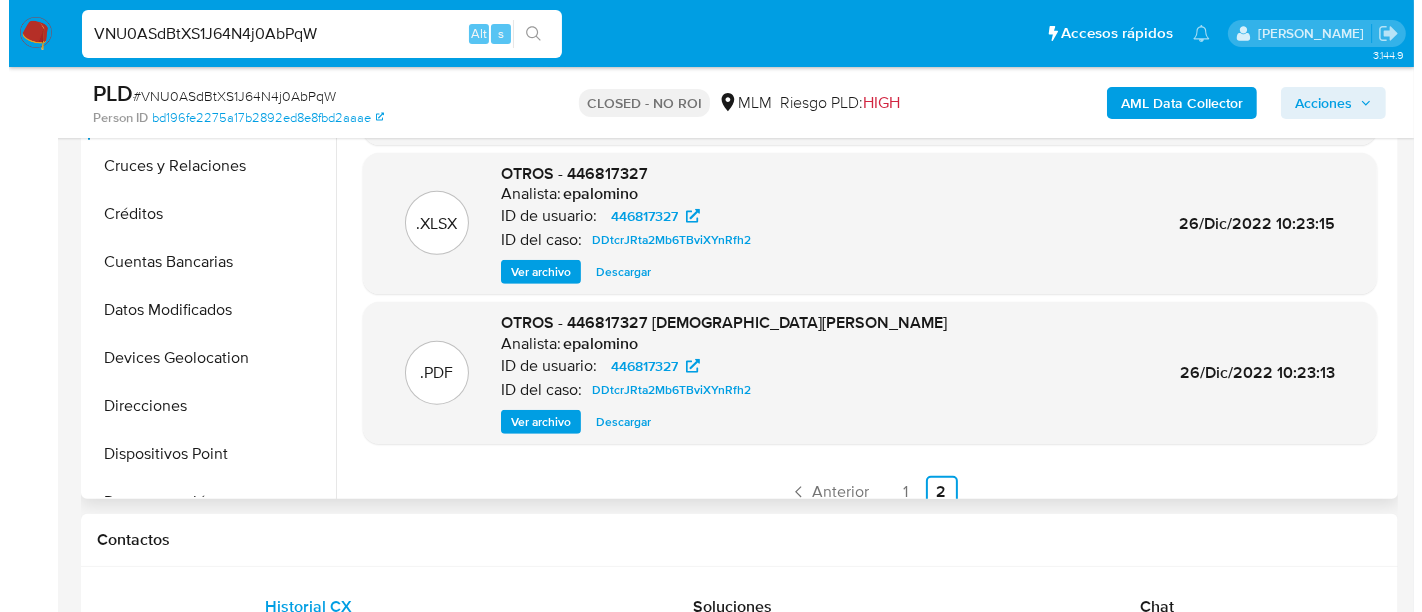 scroll, scrollTop: 1077, scrollLeft: 0, axis: vertical 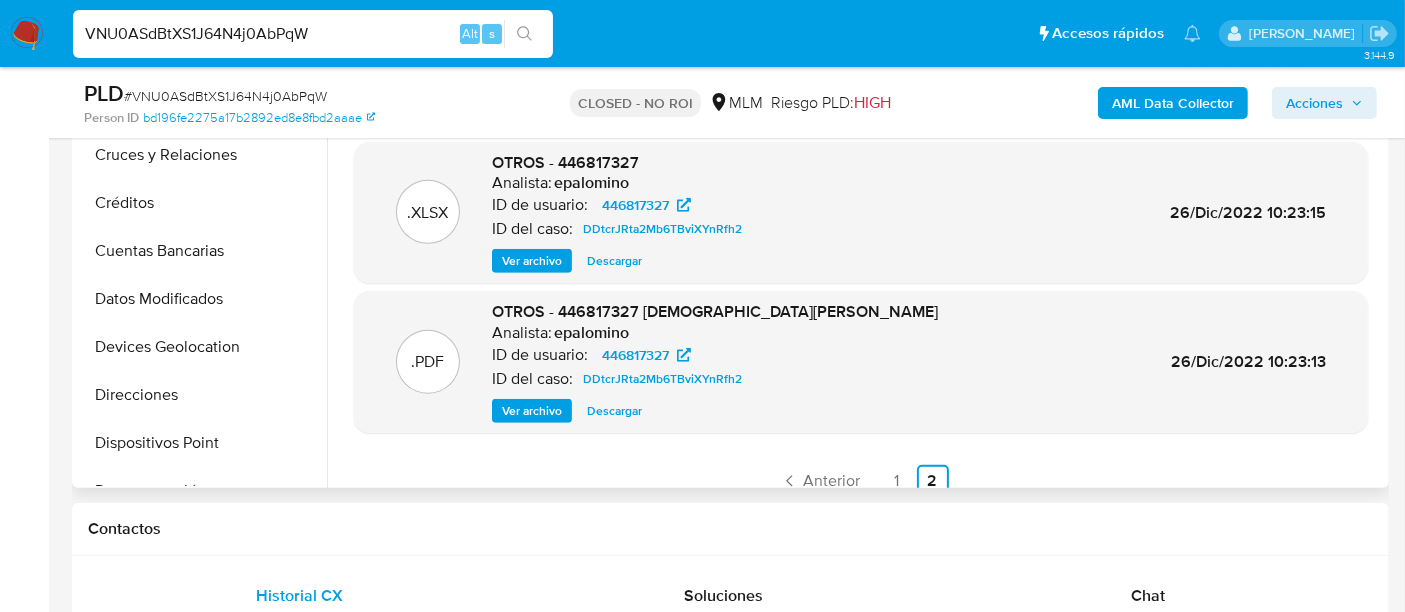 click on "Ver archivo" at bounding box center (532, 411) 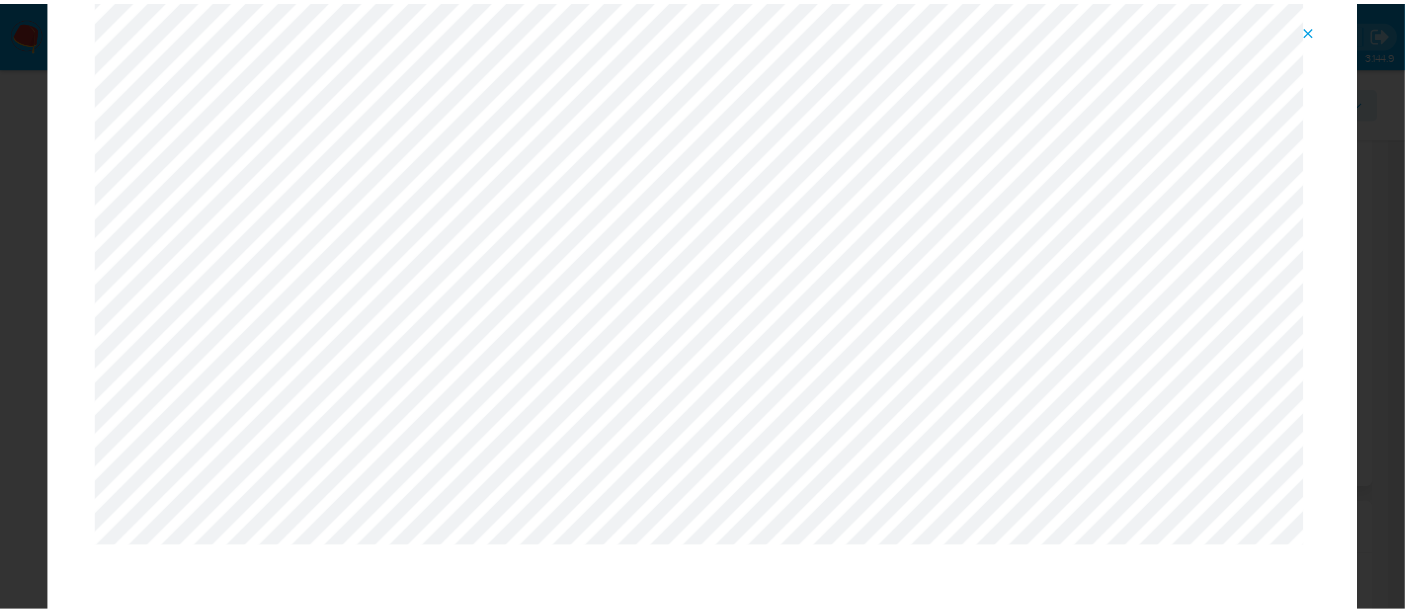 scroll, scrollTop: 0, scrollLeft: 0, axis: both 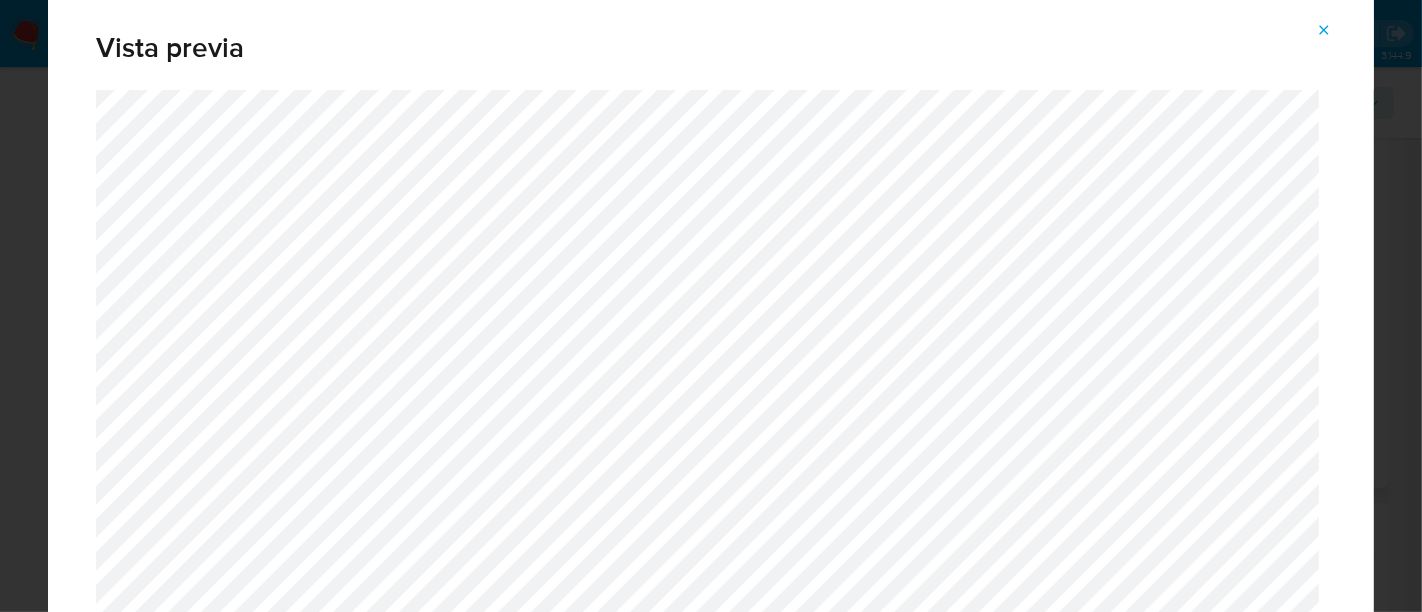 click 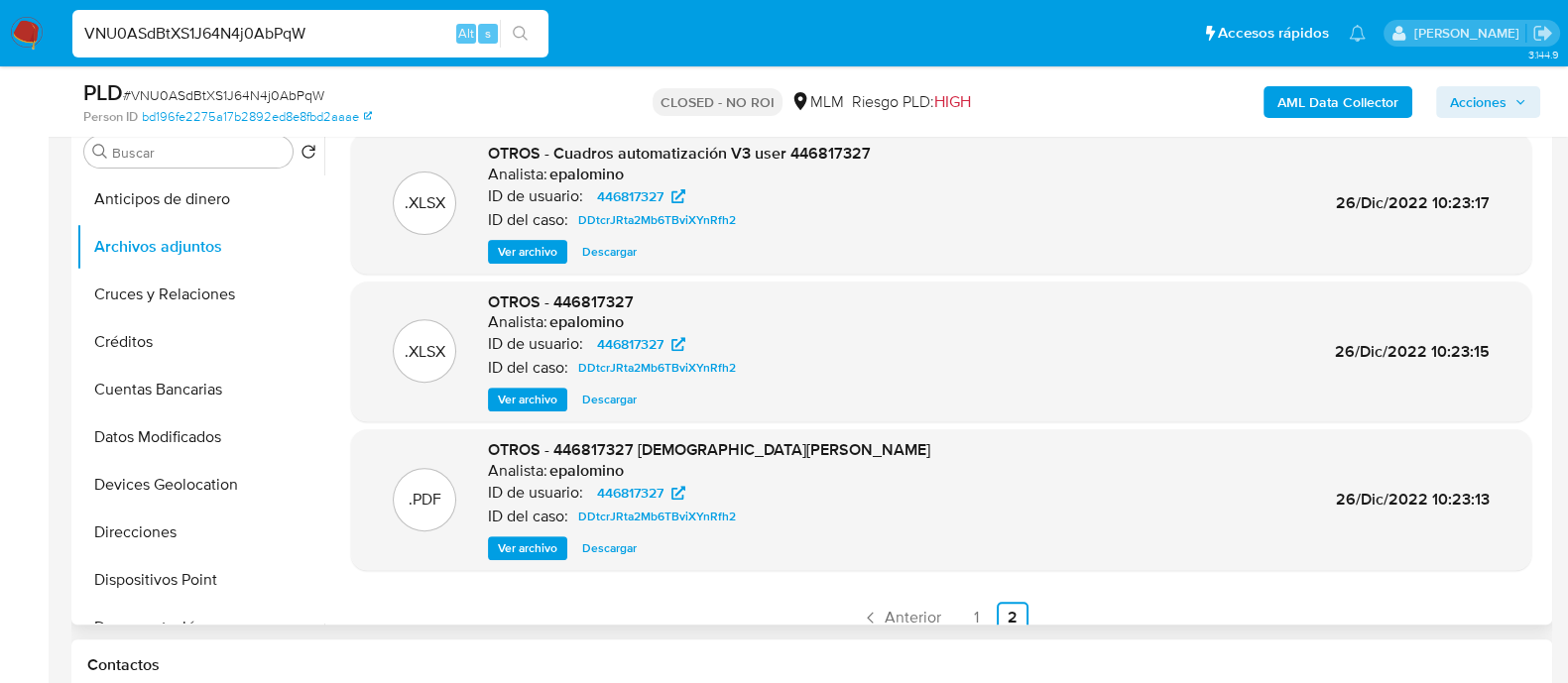 scroll, scrollTop: 932, scrollLeft: 0, axis: vertical 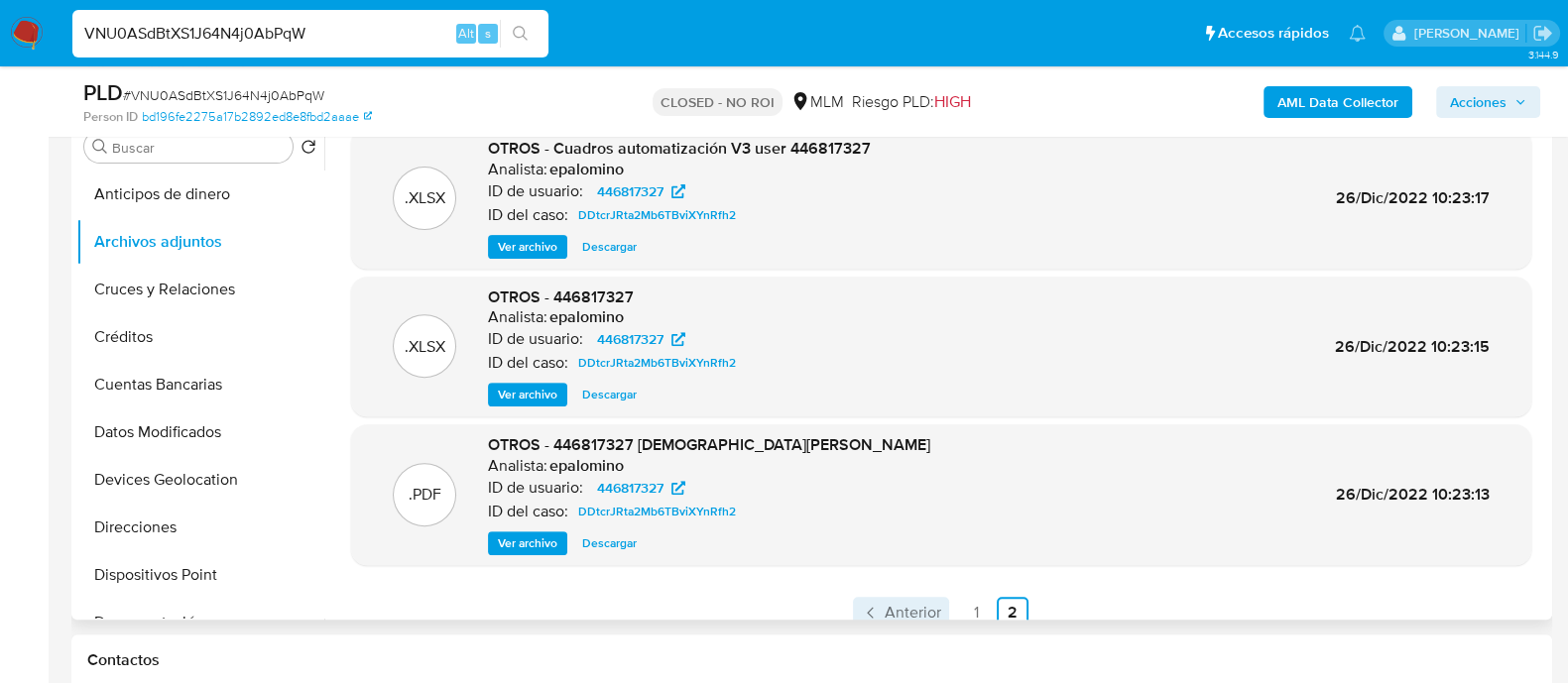 click on "Anterior" at bounding box center [912, 613] 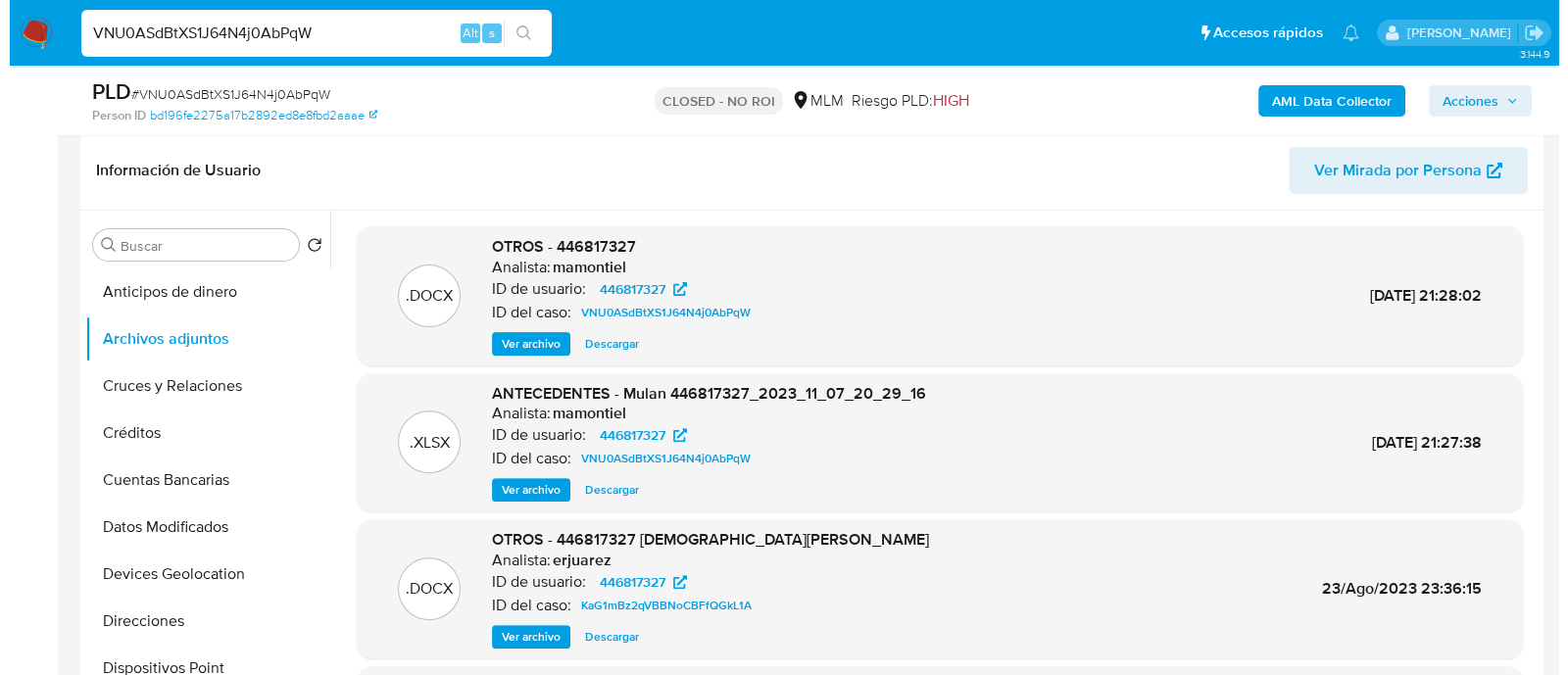 scroll, scrollTop: 847, scrollLeft: 0, axis: vertical 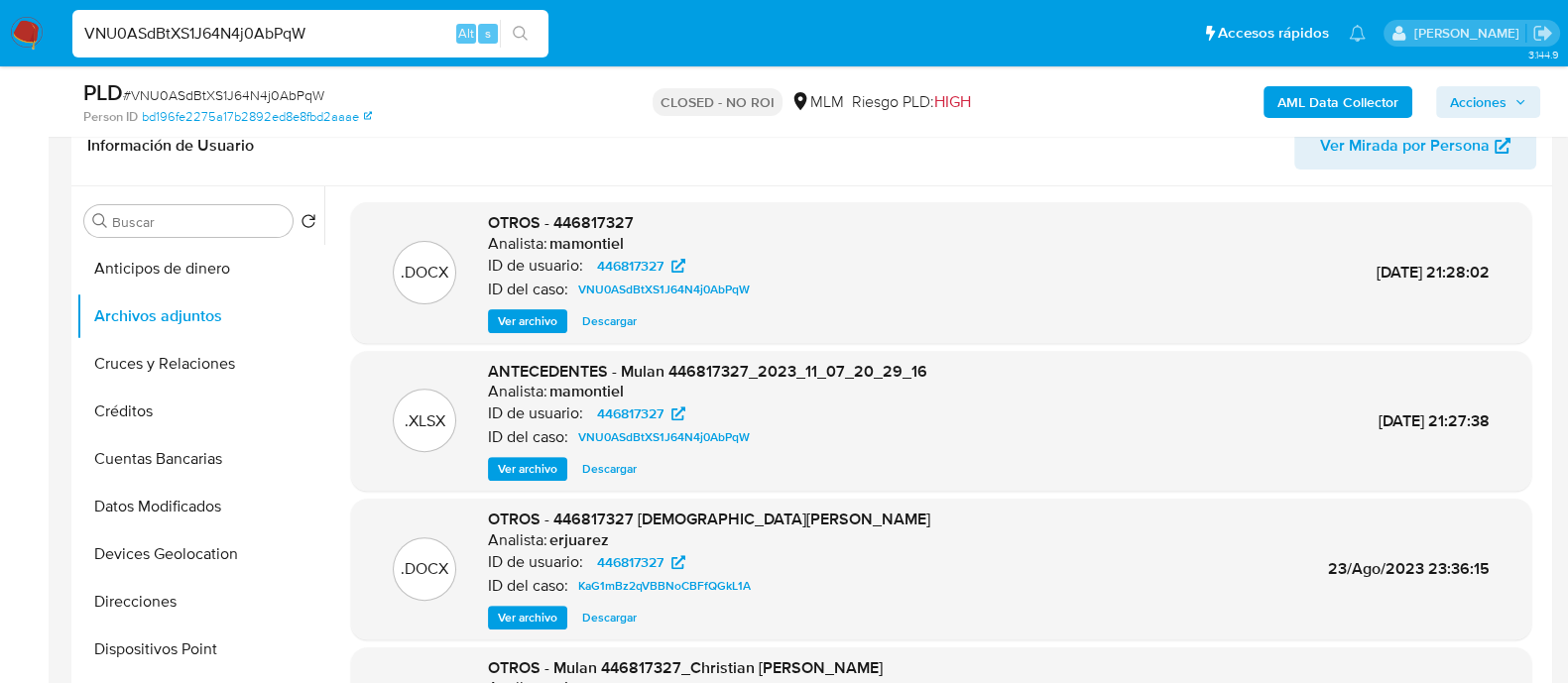 click on "Ver archivo" at bounding box center [528, 321] 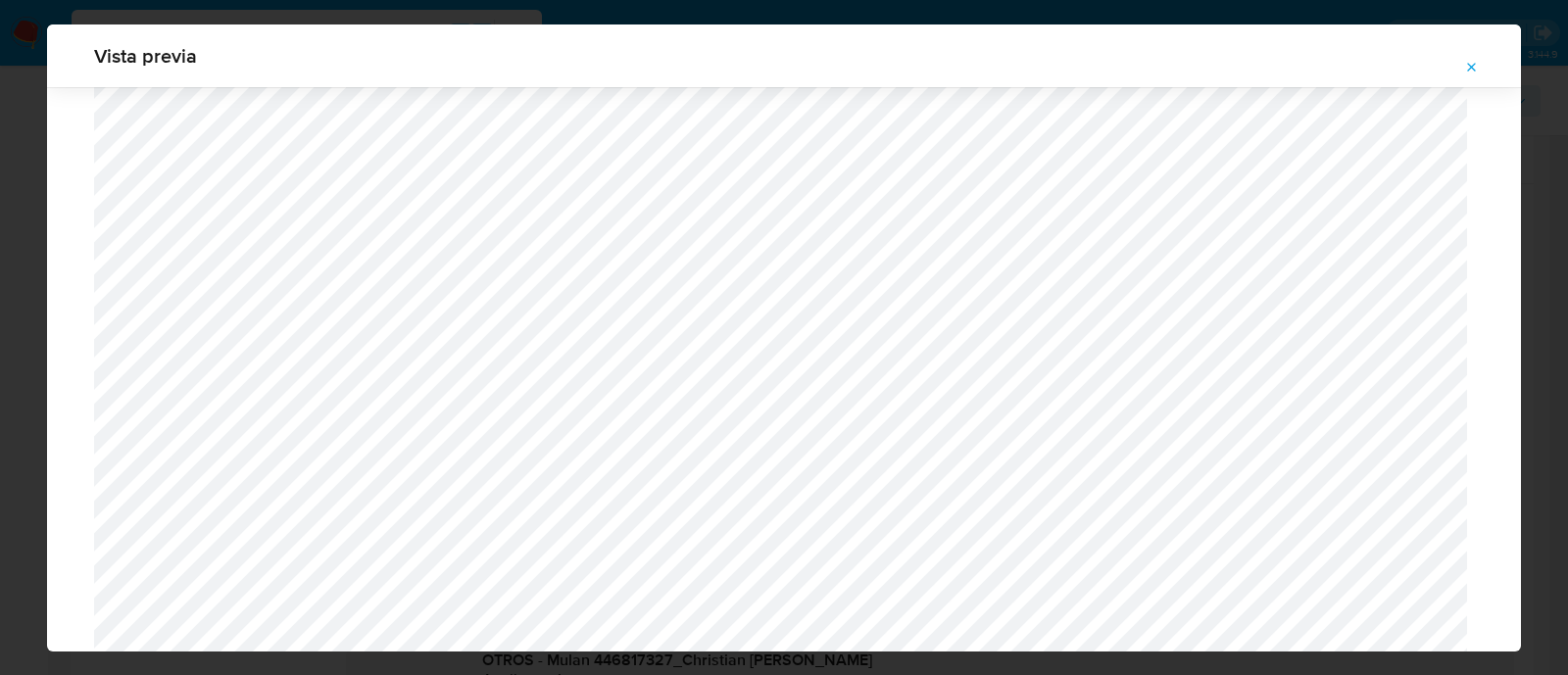scroll, scrollTop: 4954, scrollLeft: 0, axis: vertical 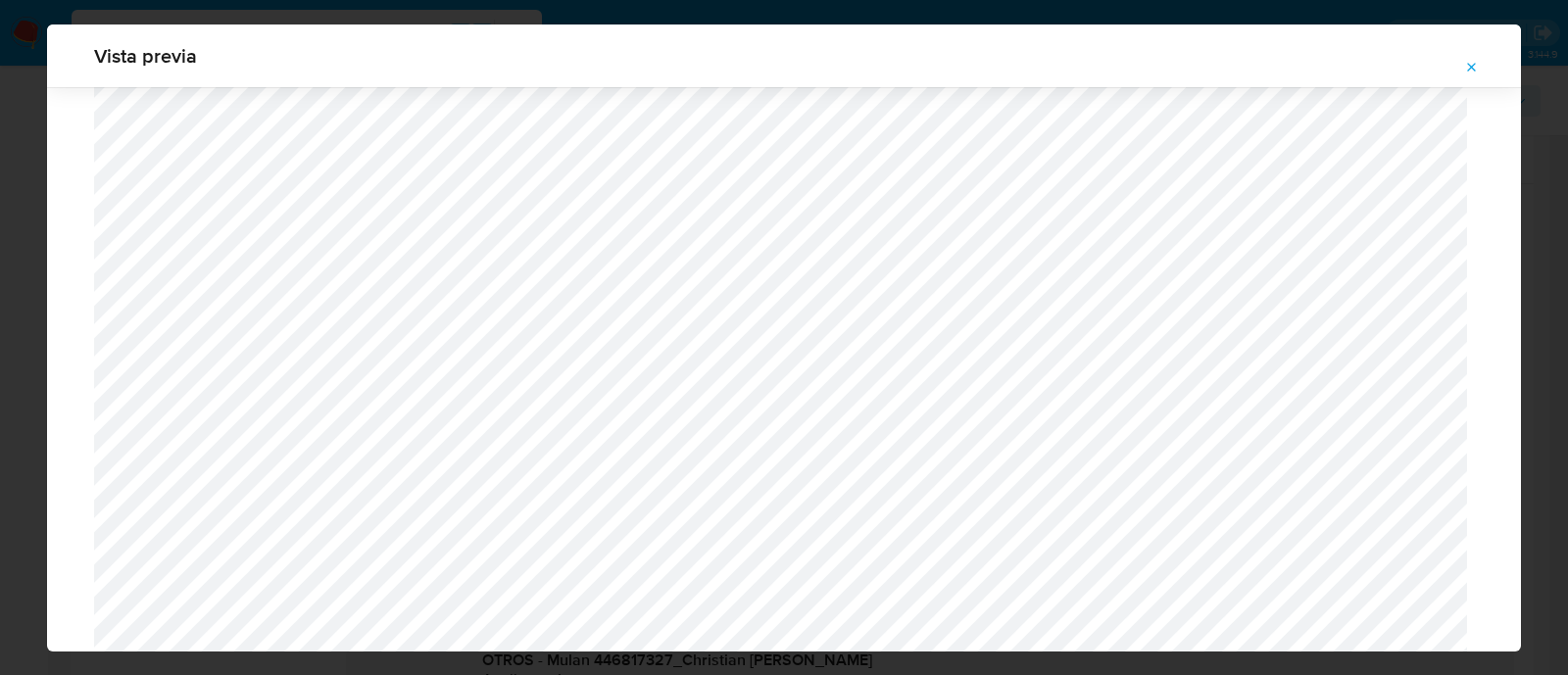click 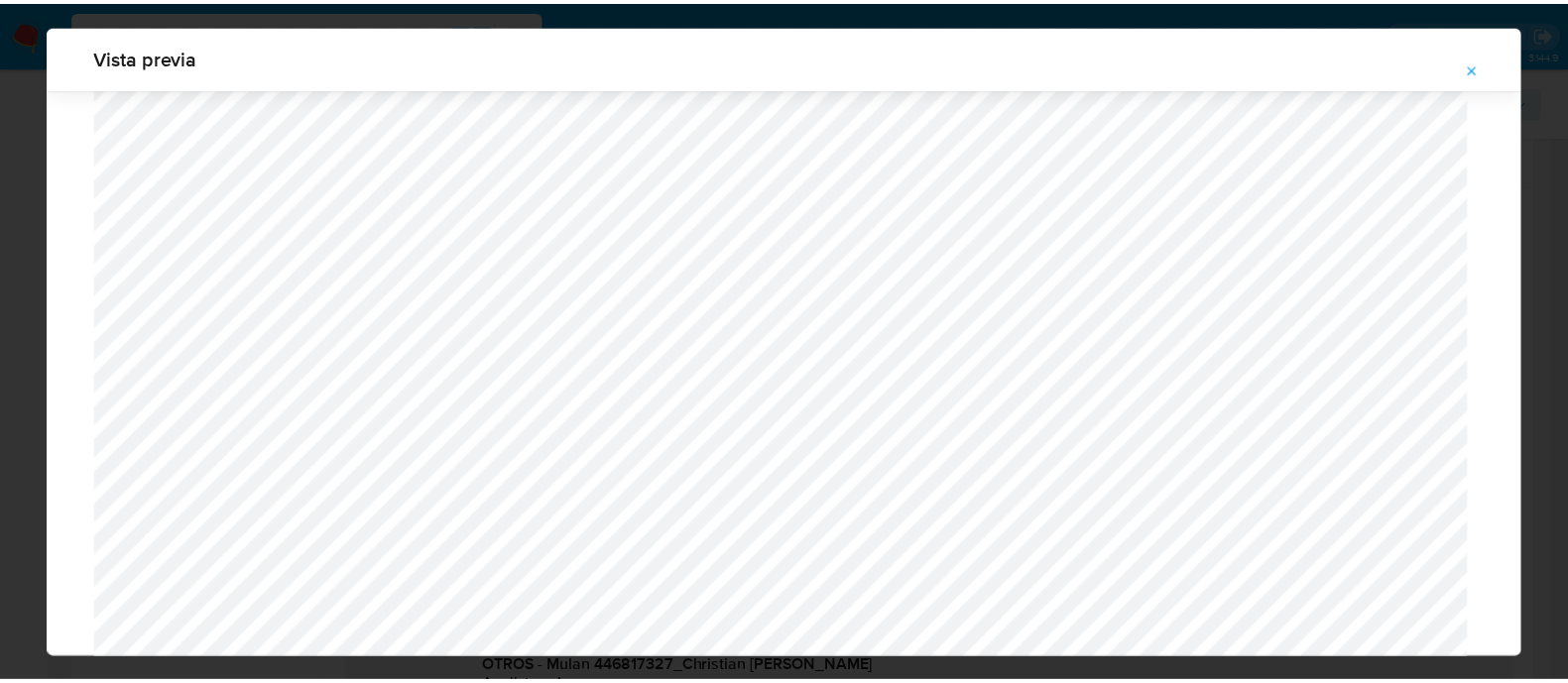 scroll, scrollTop: 63, scrollLeft: 0, axis: vertical 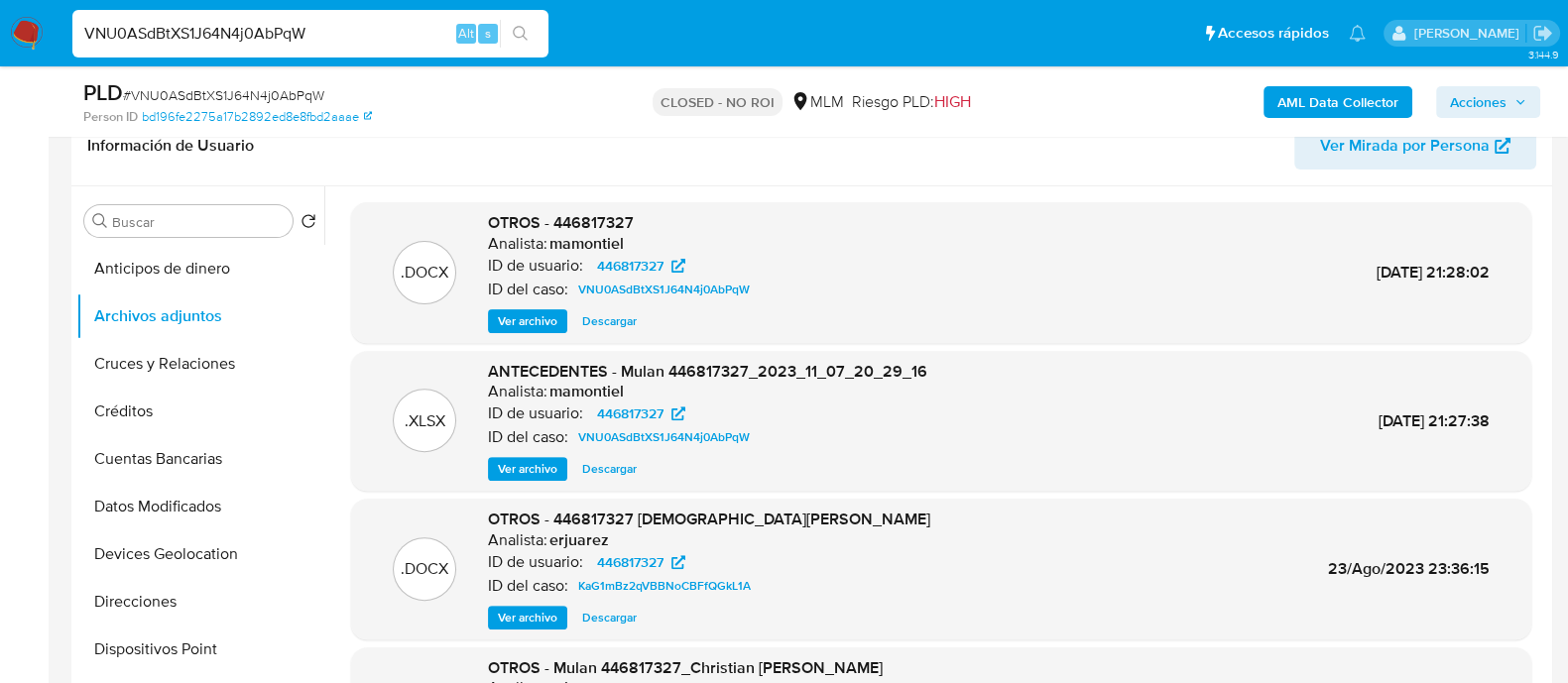 click on "Descargar" at bounding box center [609, 321] 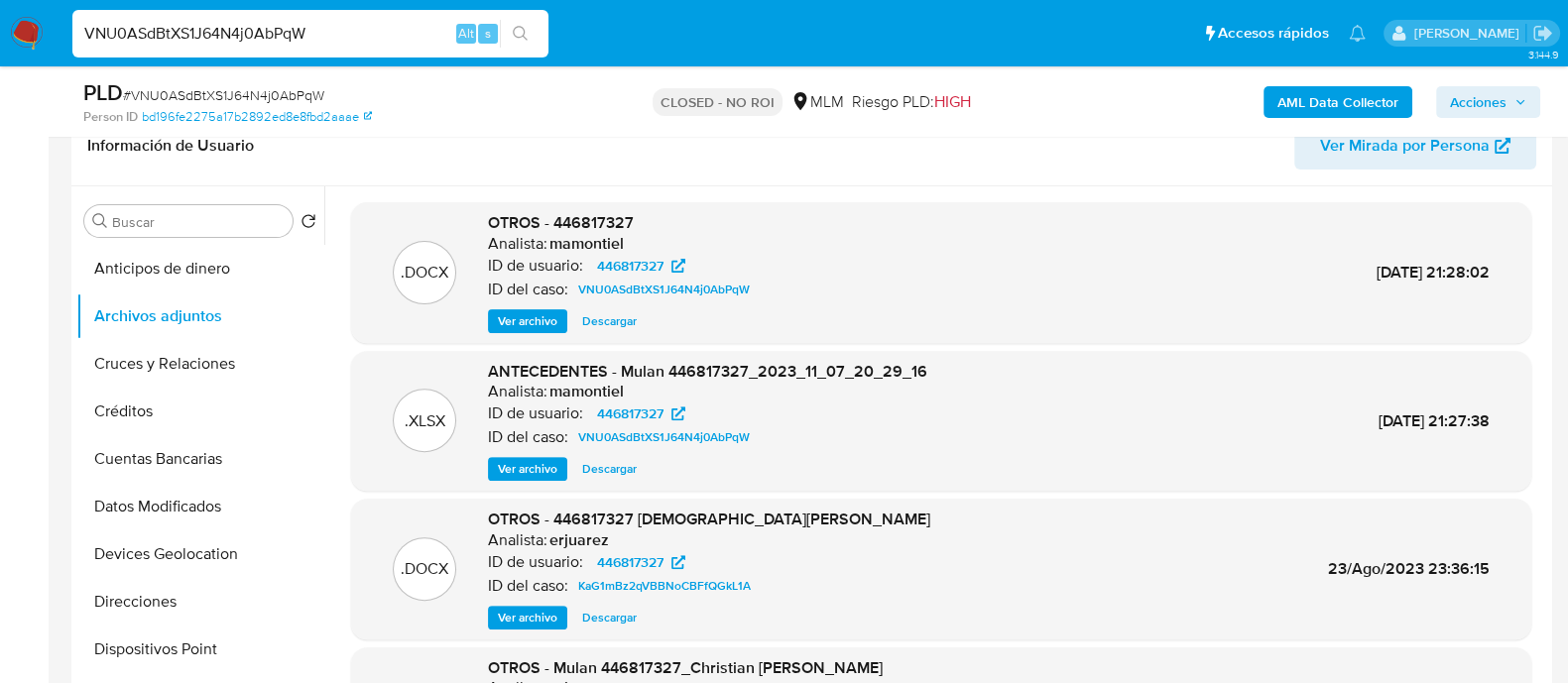 click on "VNU0ASdBtXS1J64N4j0AbPqW" at bounding box center (310, 34) 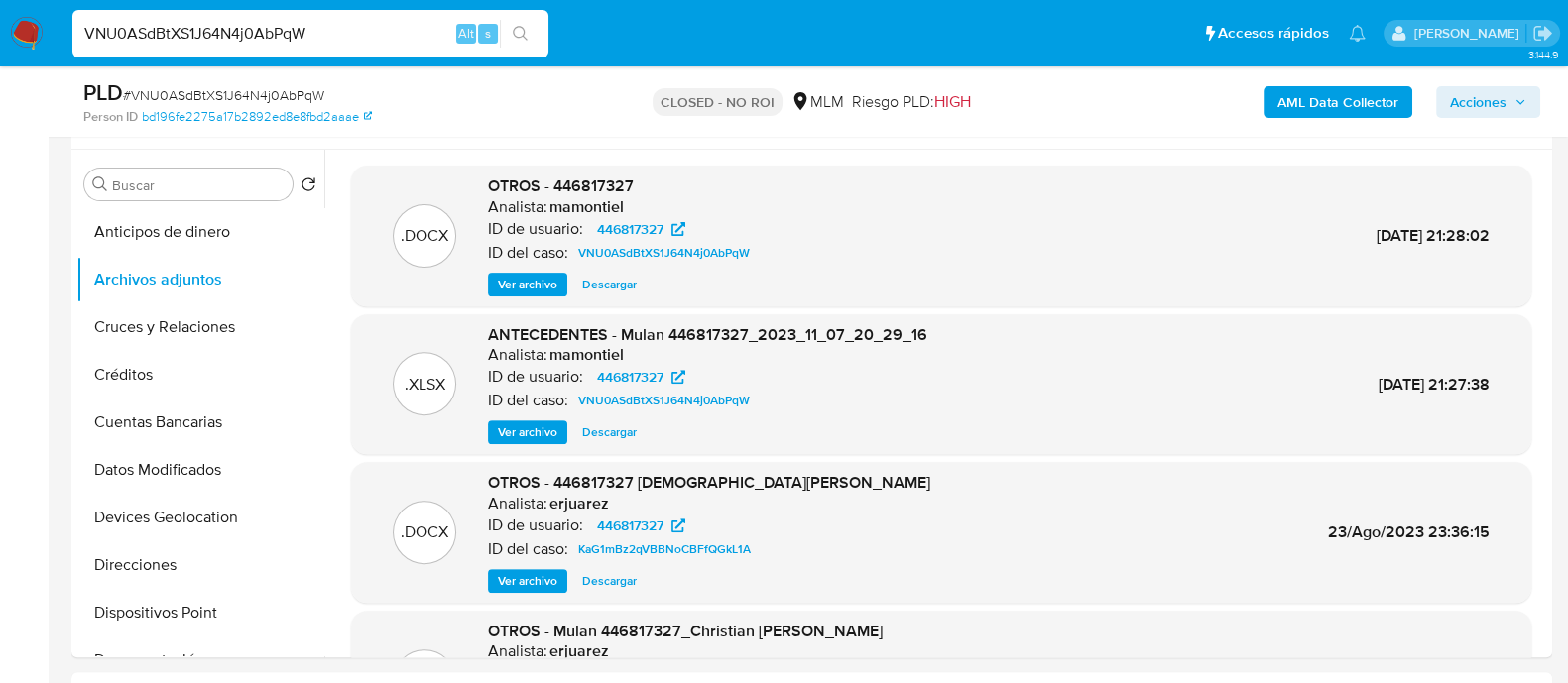 scroll, scrollTop: 903, scrollLeft: 0, axis: vertical 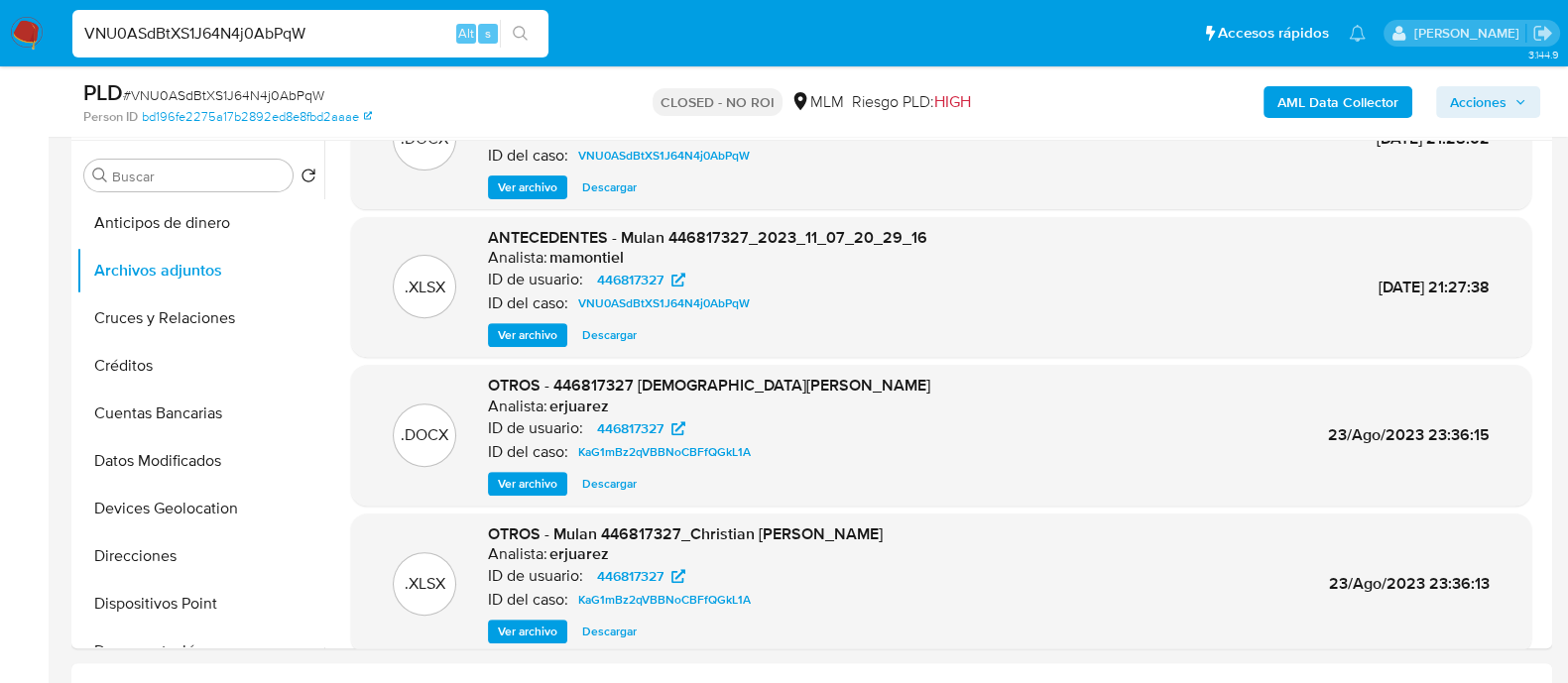 click on "VNU0ASdBtXS1J64N4j0AbPqW" at bounding box center (310, 34) 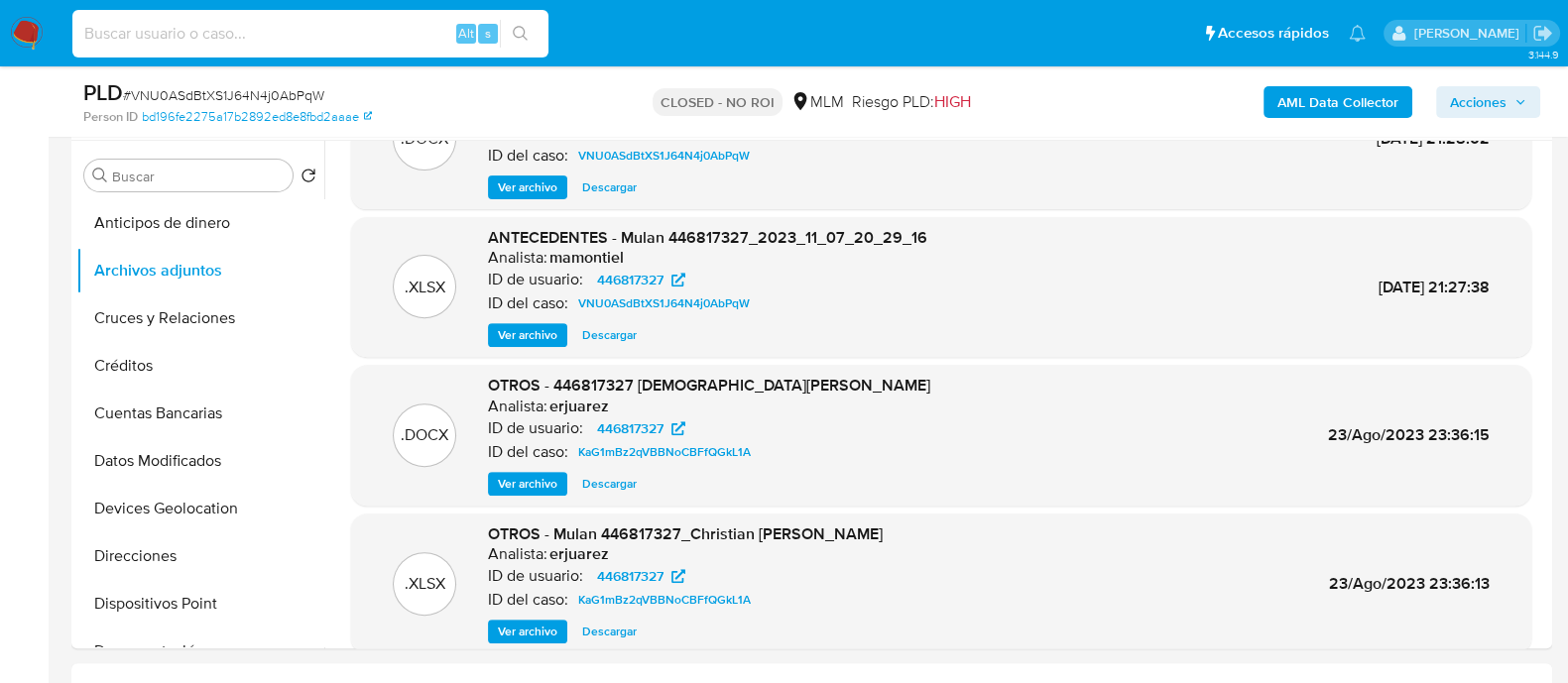 paste on "FGRycSqsONrppVyiN50fluav" 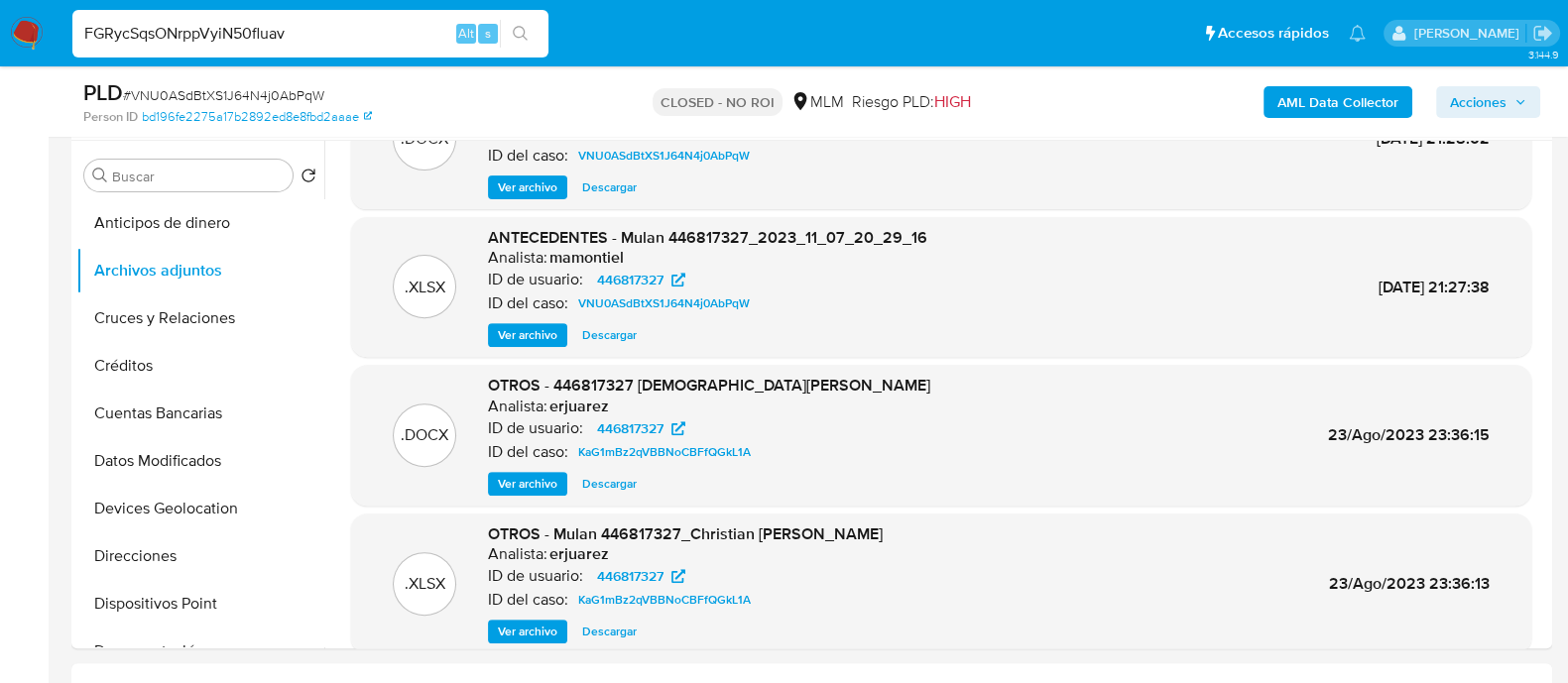 type on "FGRycSqsONrppVyiN50fluav" 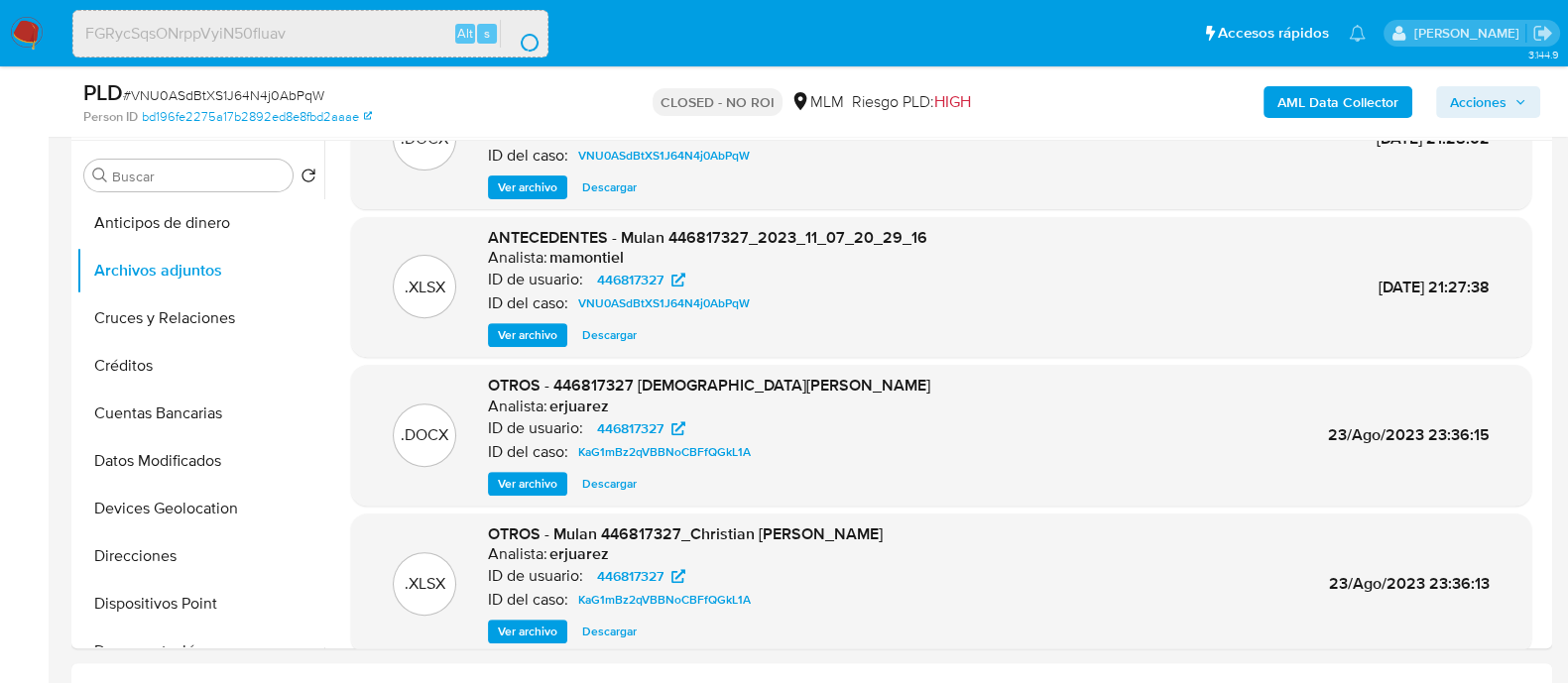 scroll, scrollTop: 0, scrollLeft: 0, axis: both 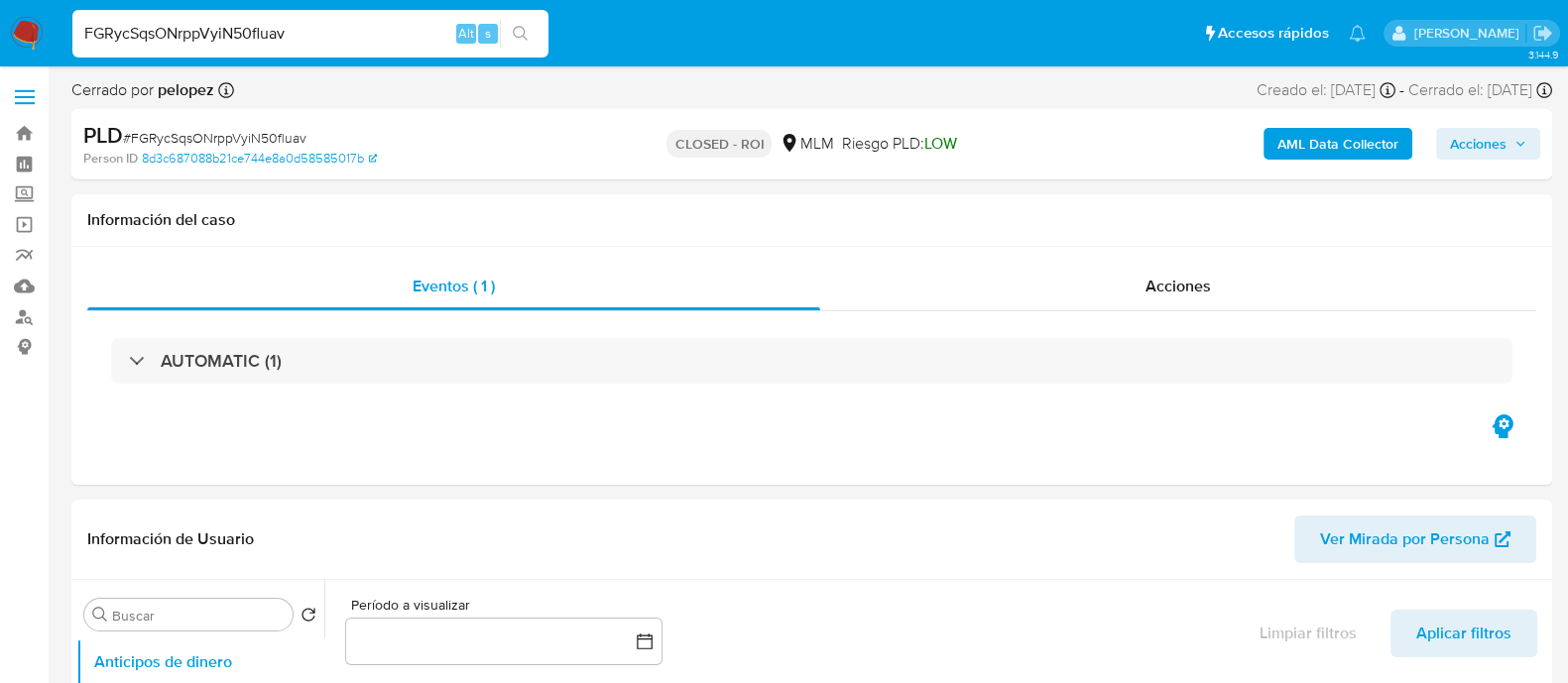 select on "10" 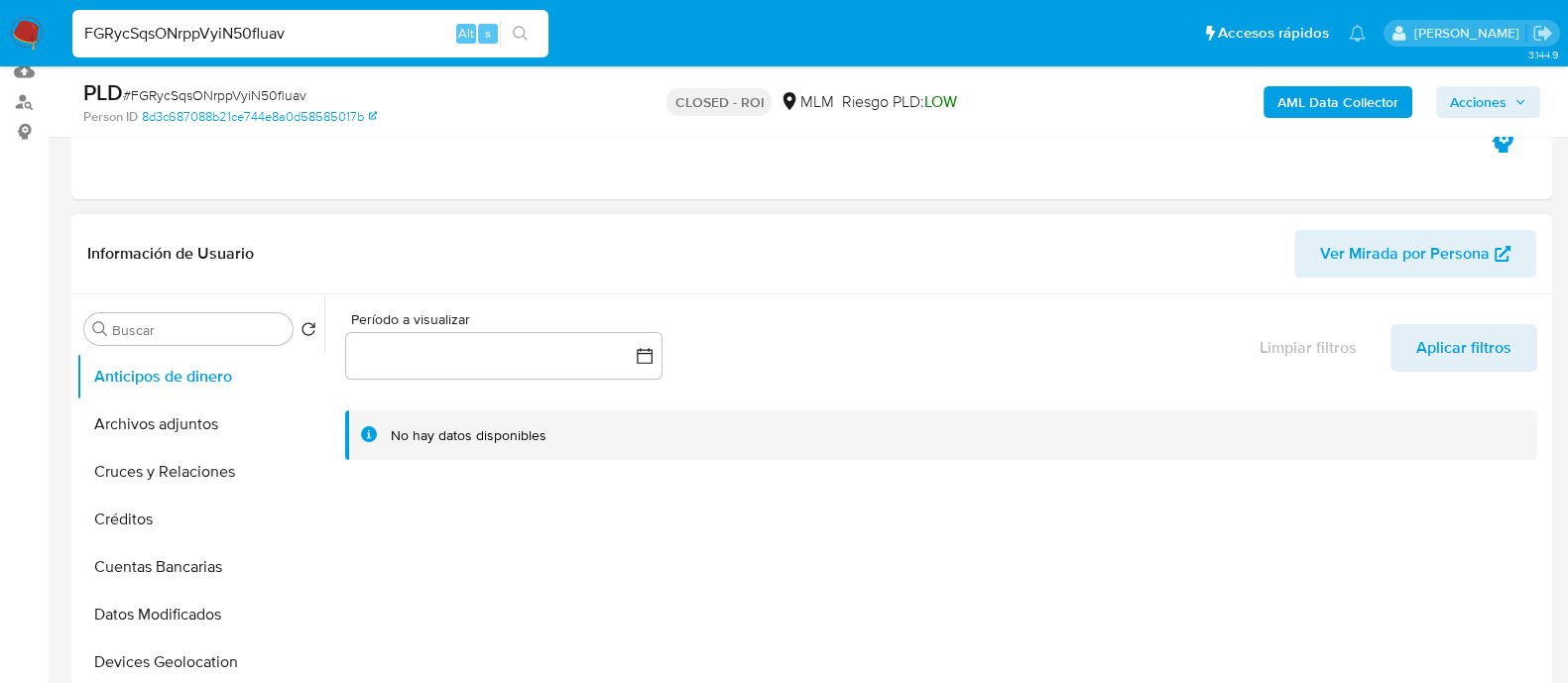 scroll, scrollTop: 0, scrollLeft: 0, axis: both 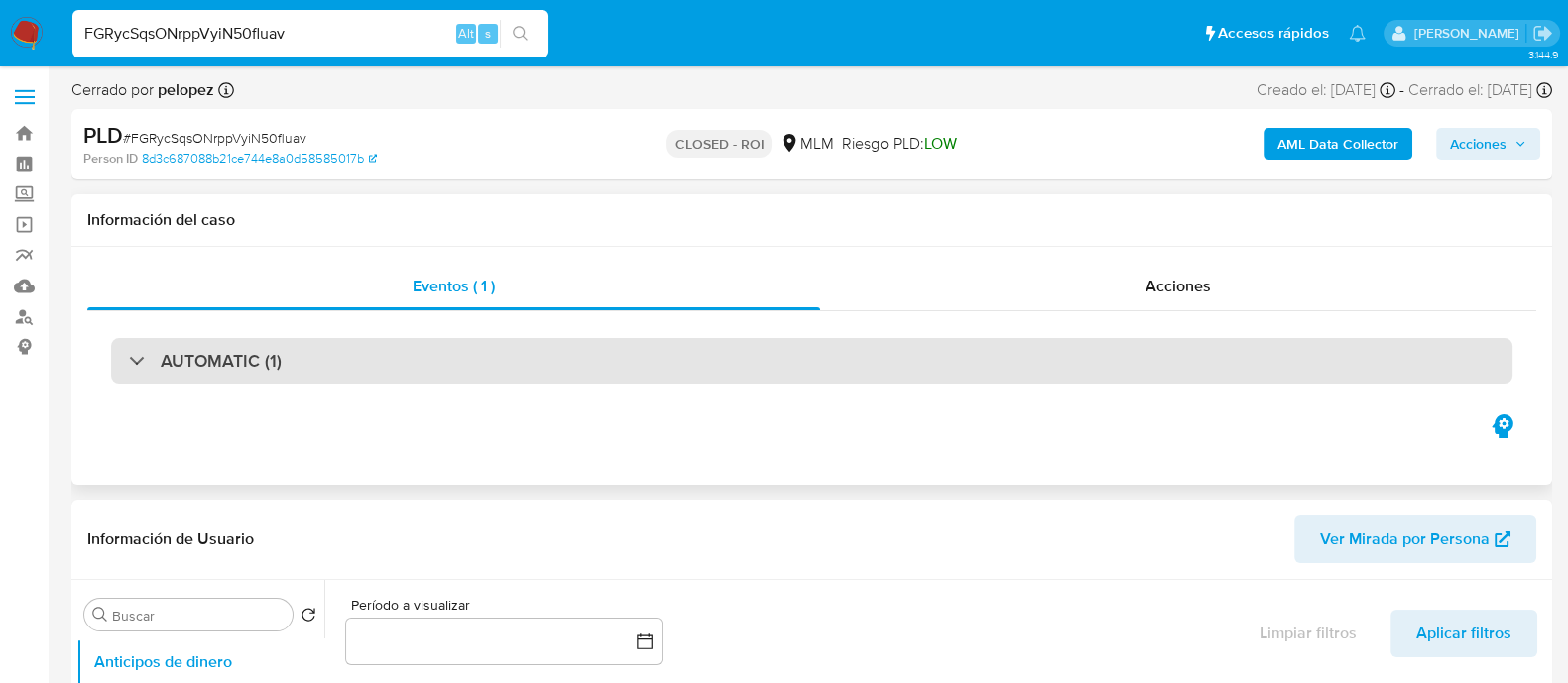 click on "AUTOMATIC (1)" at bounding box center [221, 361] 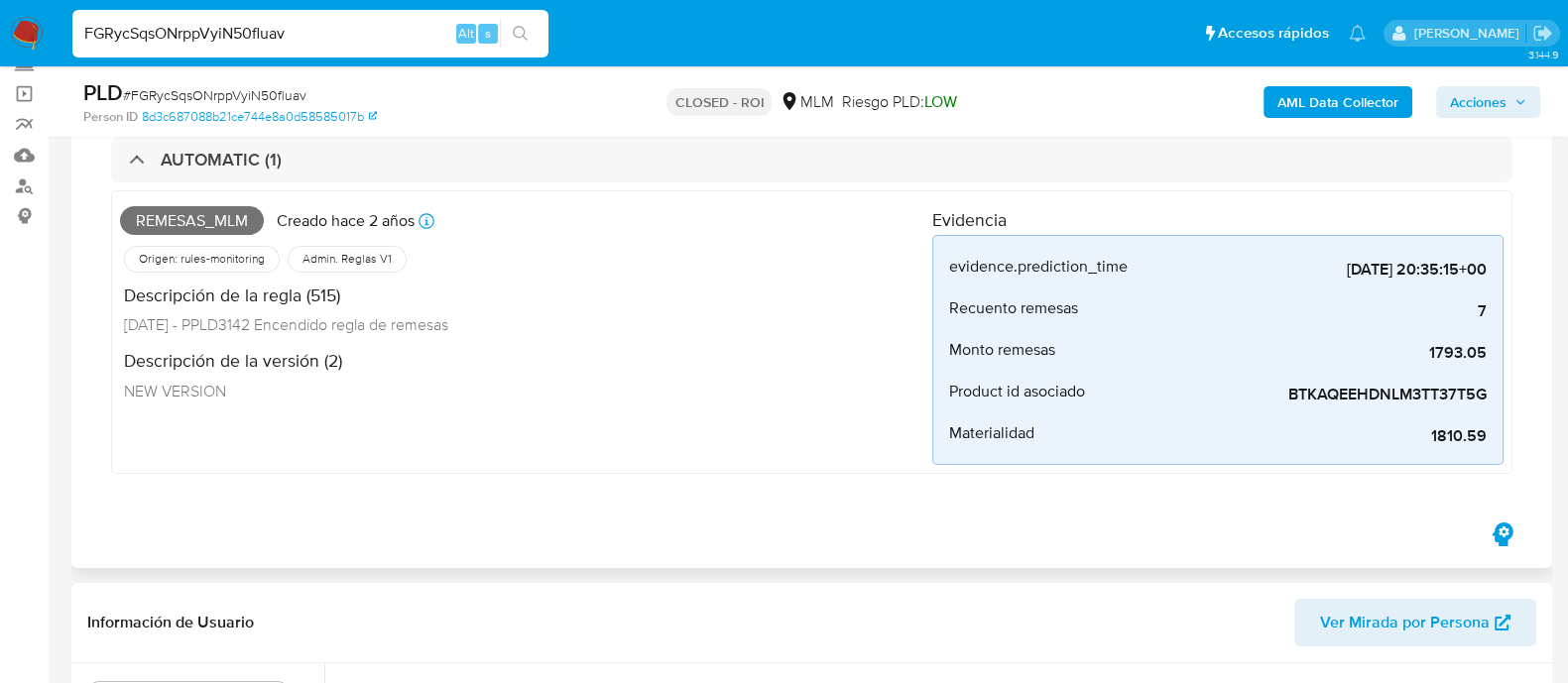 scroll, scrollTop: 0, scrollLeft: 0, axis: both 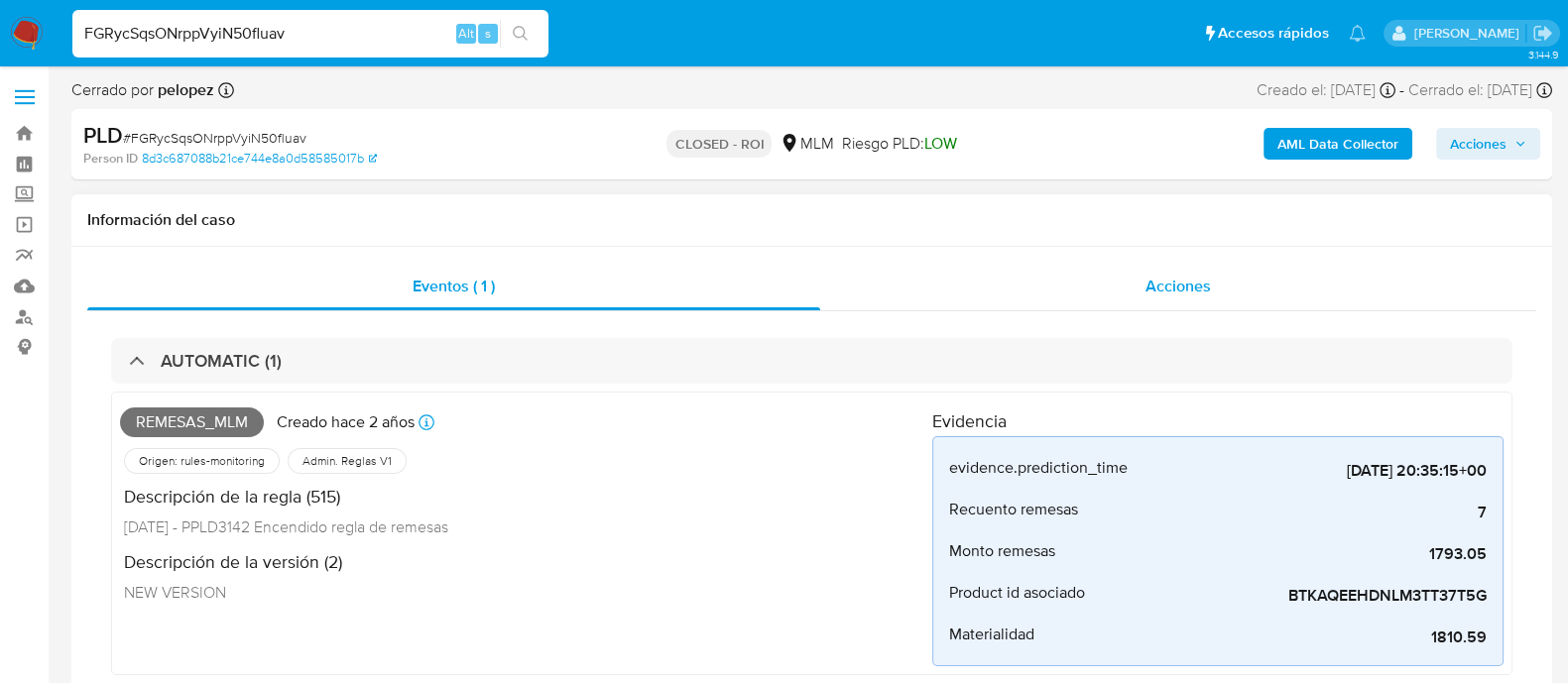 click on "Acciones" at bounding box center [1178, 286] 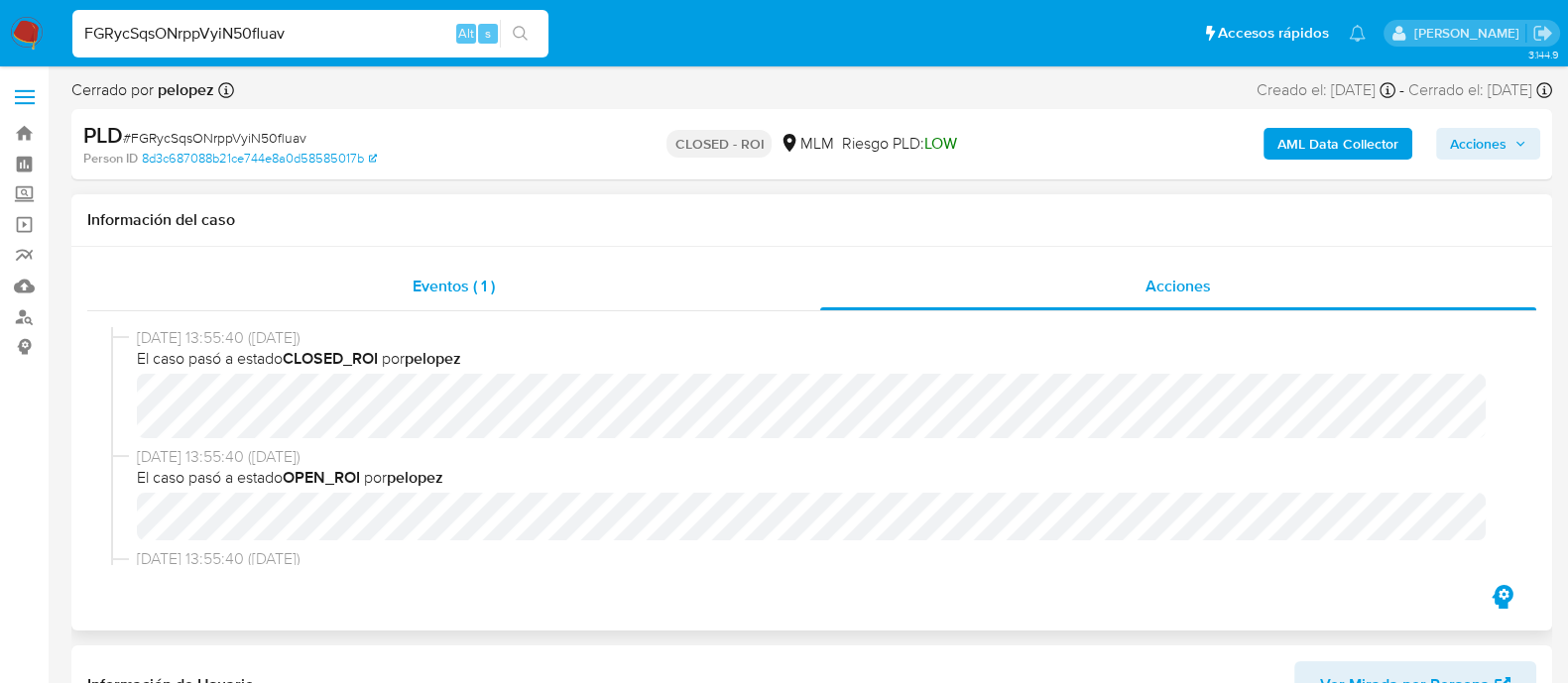 click on "Eventos ( 1 )" at bounding box center (453, 285) 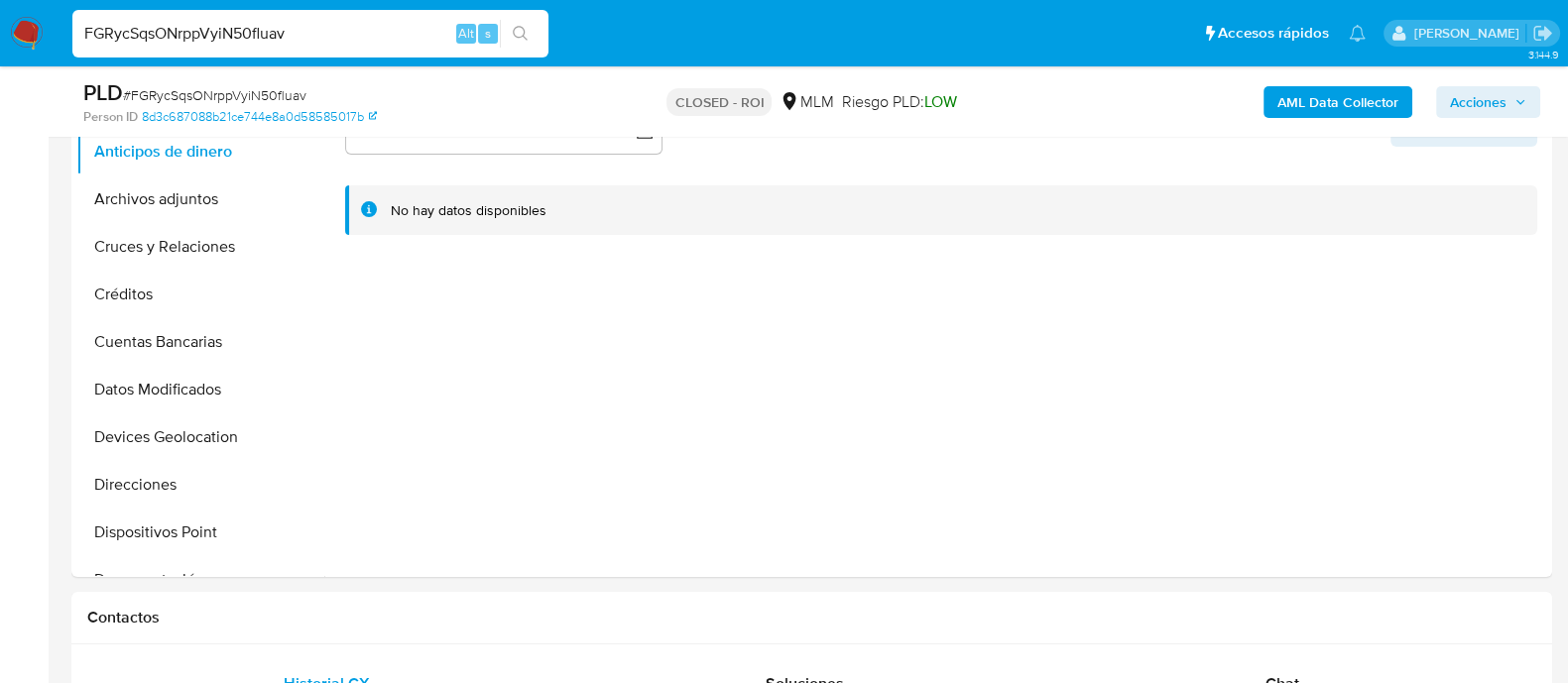 scroll, scrollTop: 445, scrollLeft: 0, axis: vertical 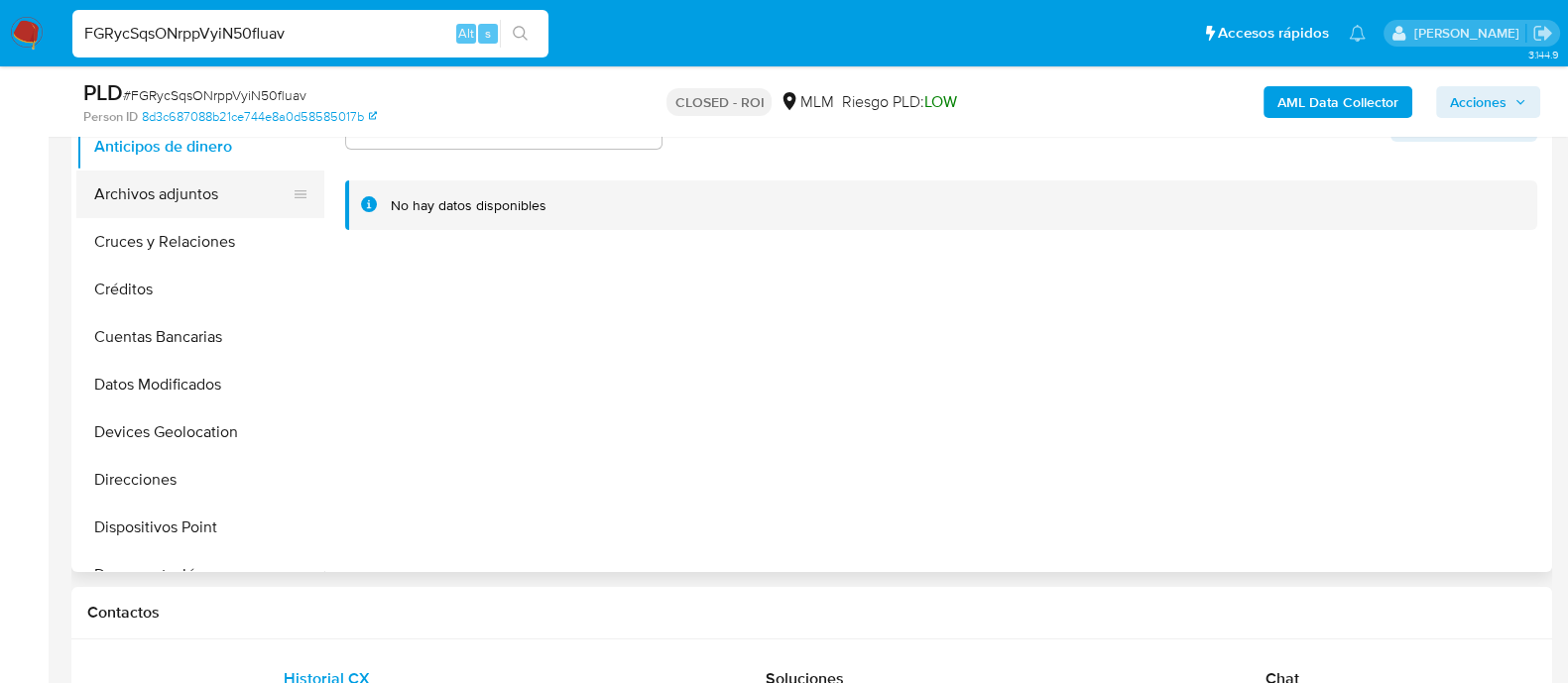 click on "Archivos adjuntos" at bounding box center [192, 194] 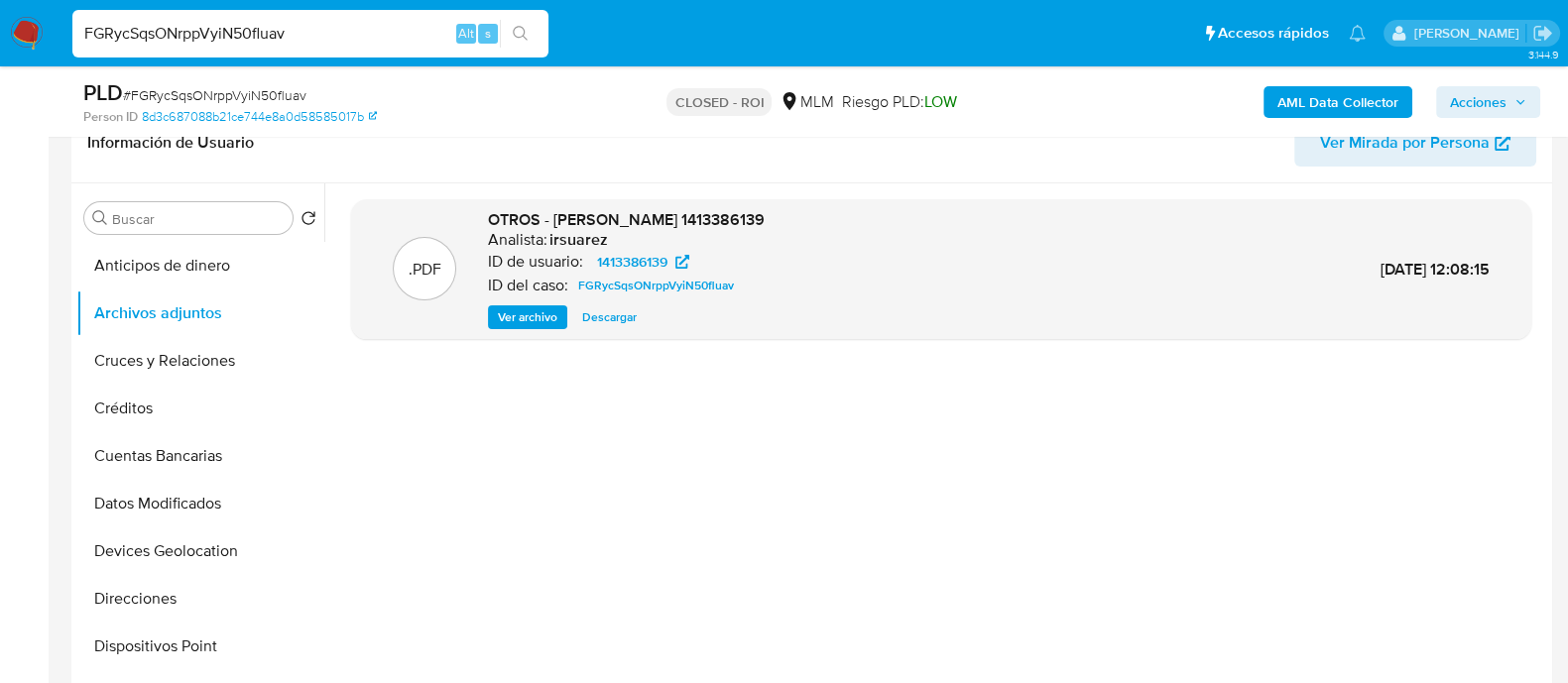 scroll, scrollTop: 286, scrollLeft: 0, axis: vertical 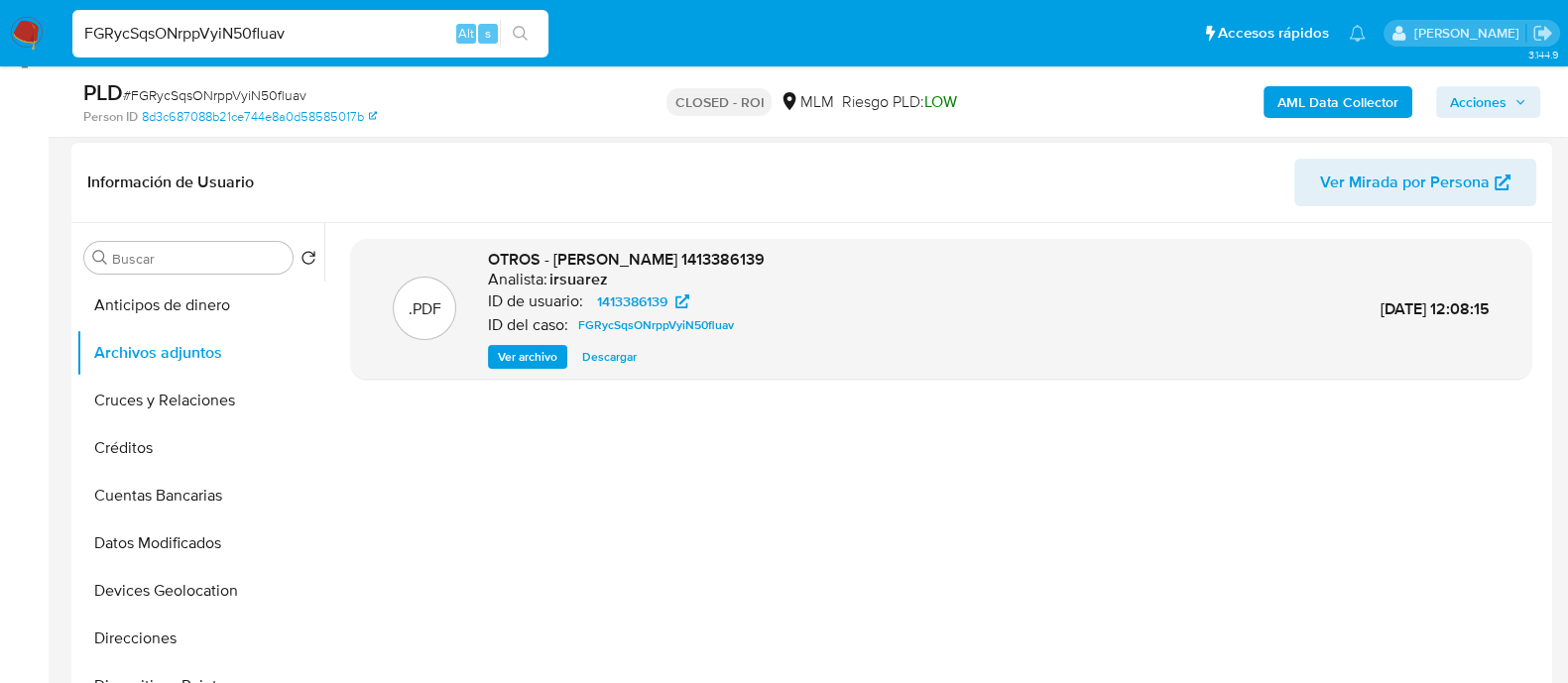 click on "Descargar" at bounding box center (609, 357) 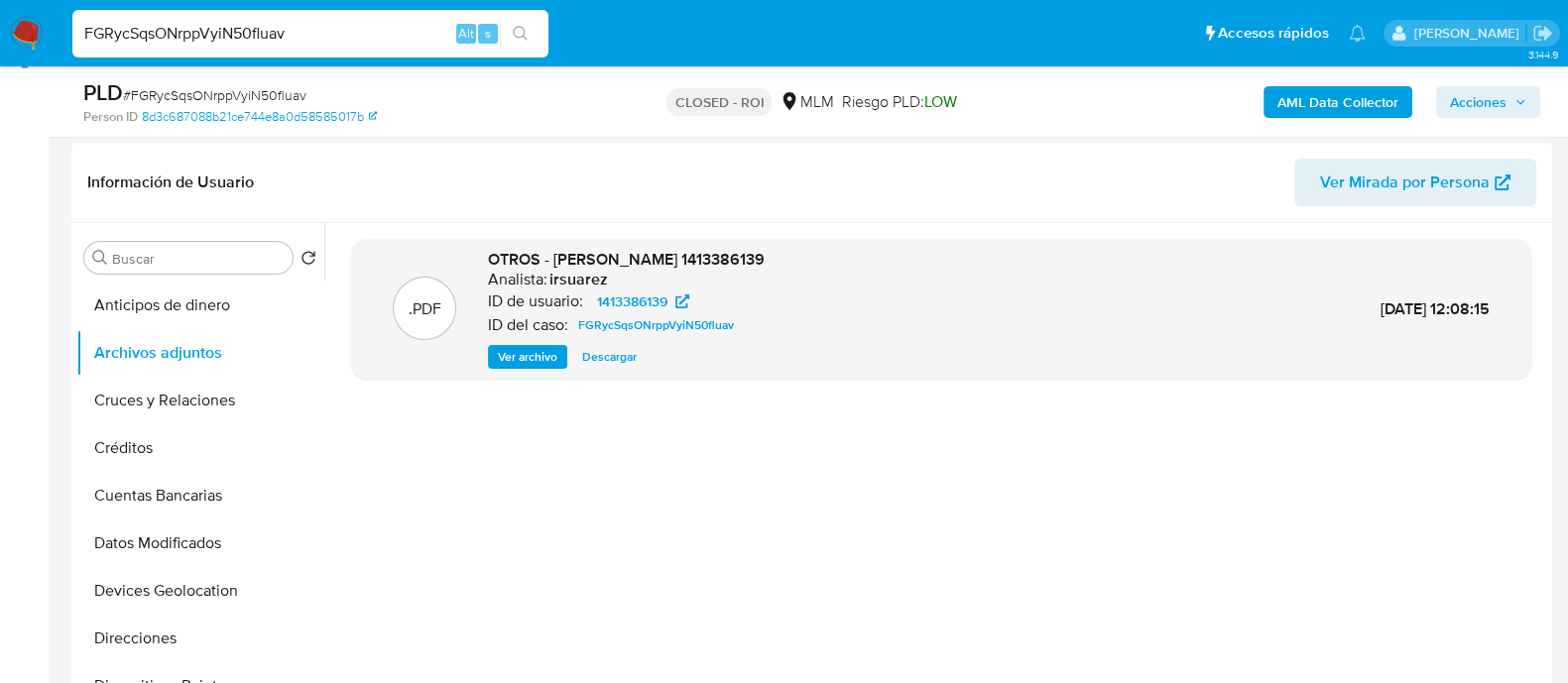 click on "FGRycSqsONrppVyiN50fluav Alt s" at bounding box center (310, 34) 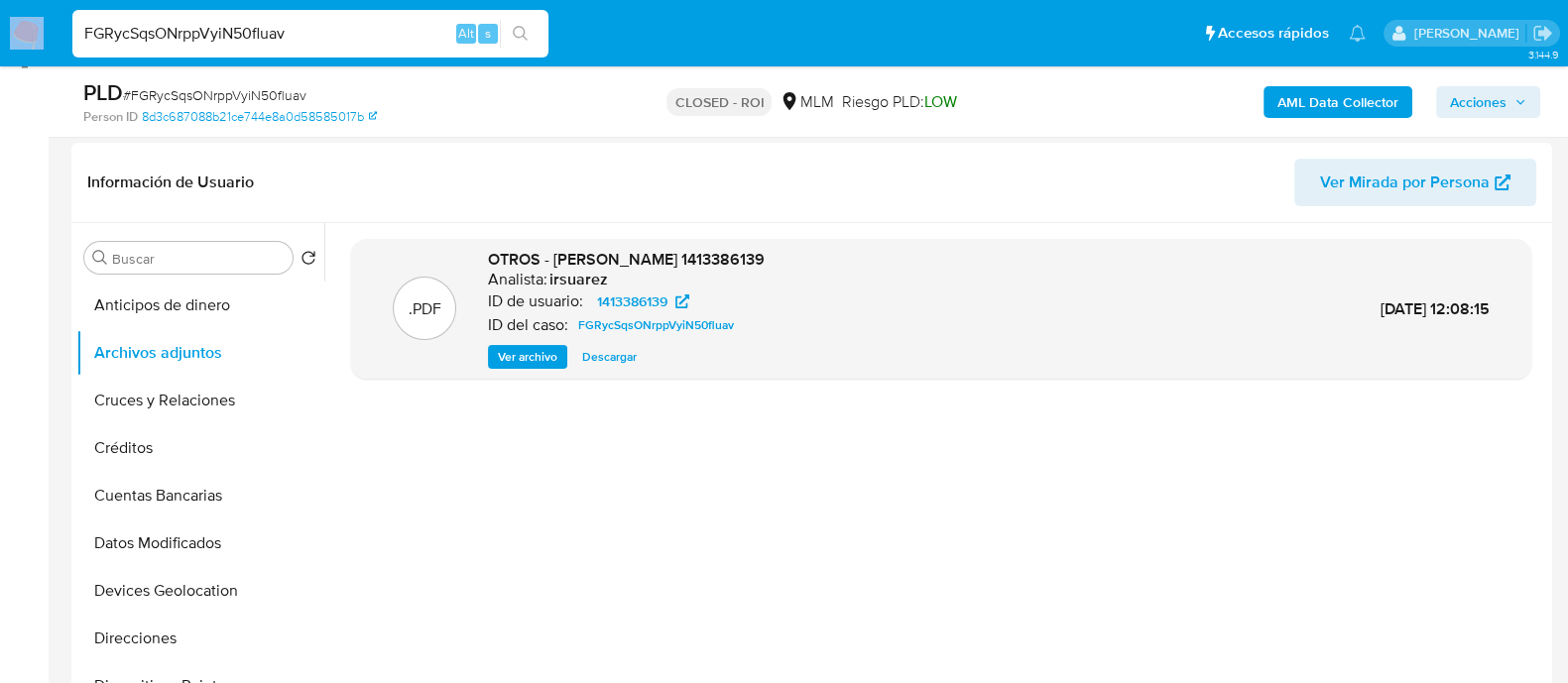 click on "FGRycSqsONrppVyiN50fluav Alt s" at bounding box center (310, 34) 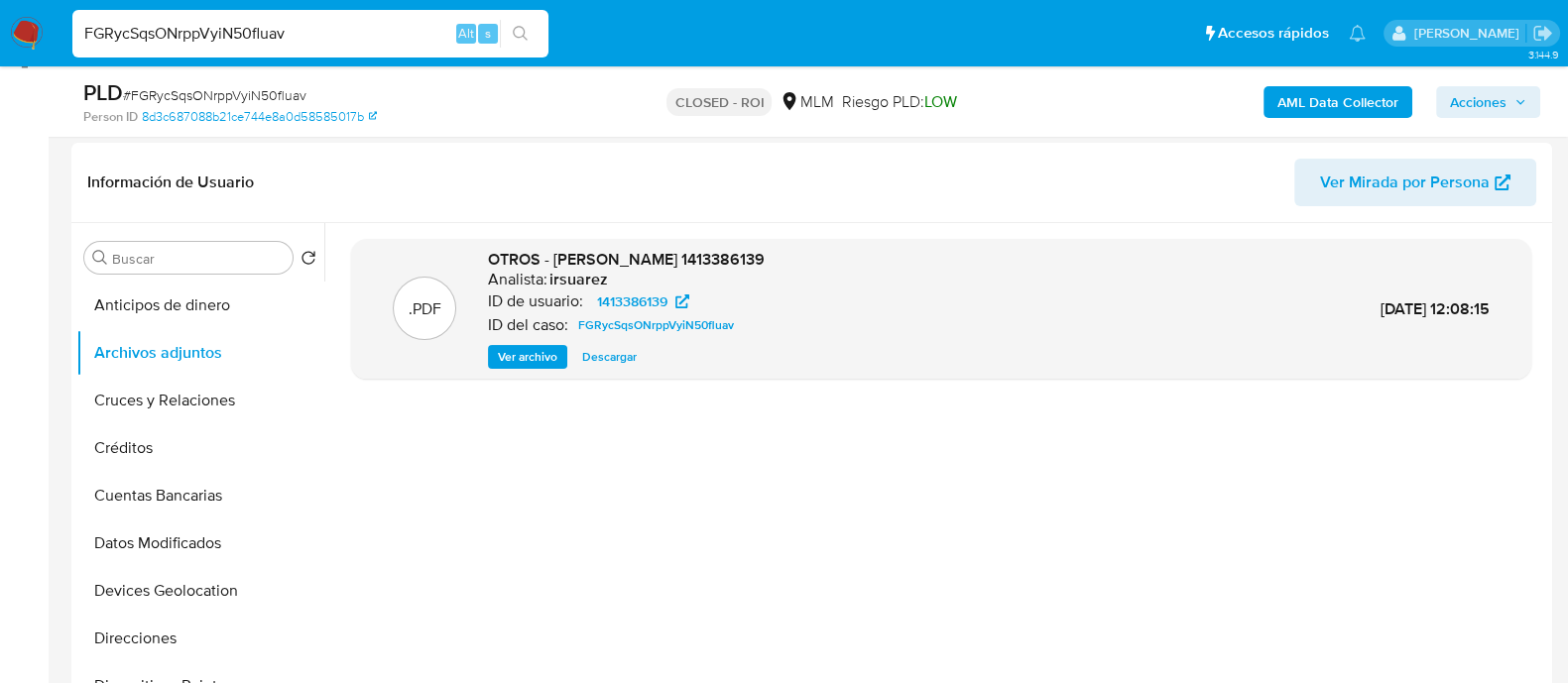 click on "FGRycSqsONrppVyiN50fluav" at bounding box center [310, 34] 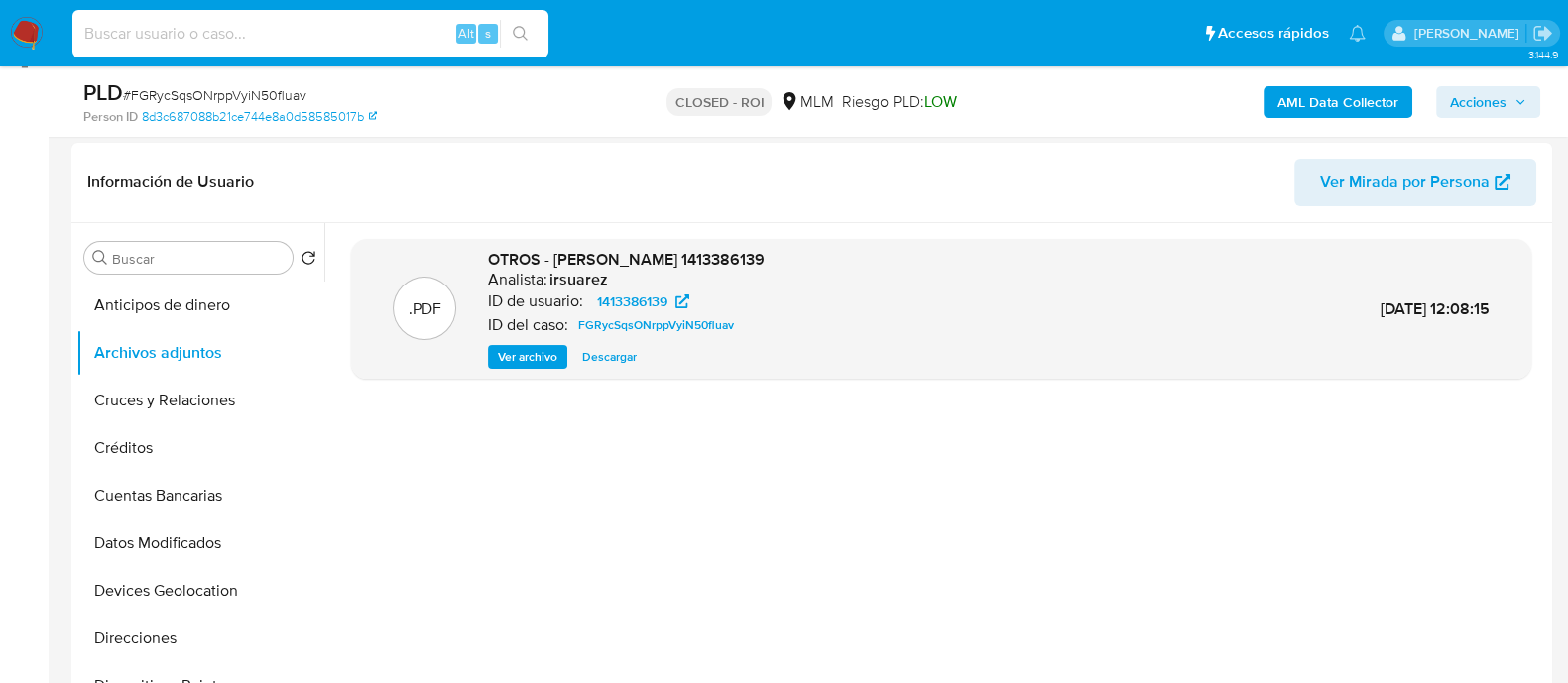 paste on "H3WTT7TISQSUq59V5Z3dNSZ1" 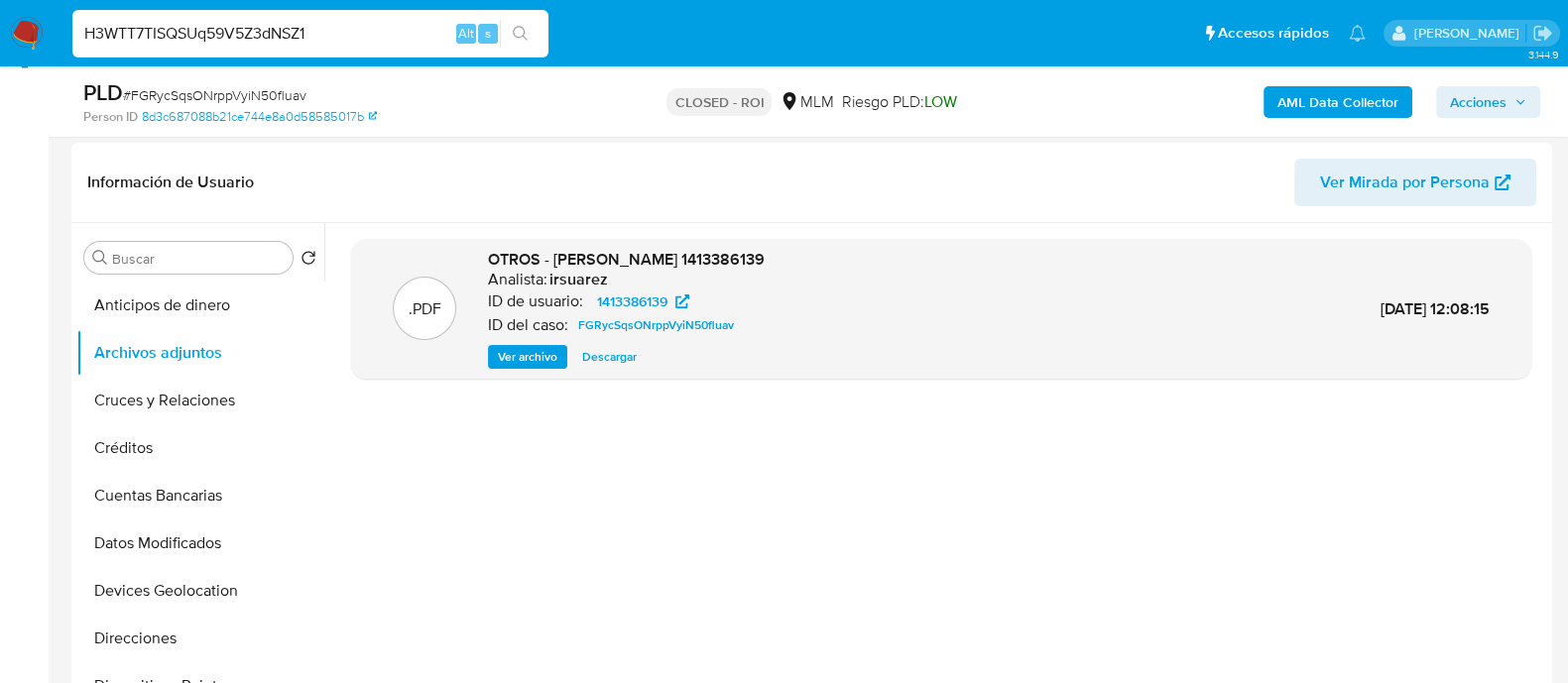 type on "H3WTT7TISQSUq59V5Z3dNSZ1" 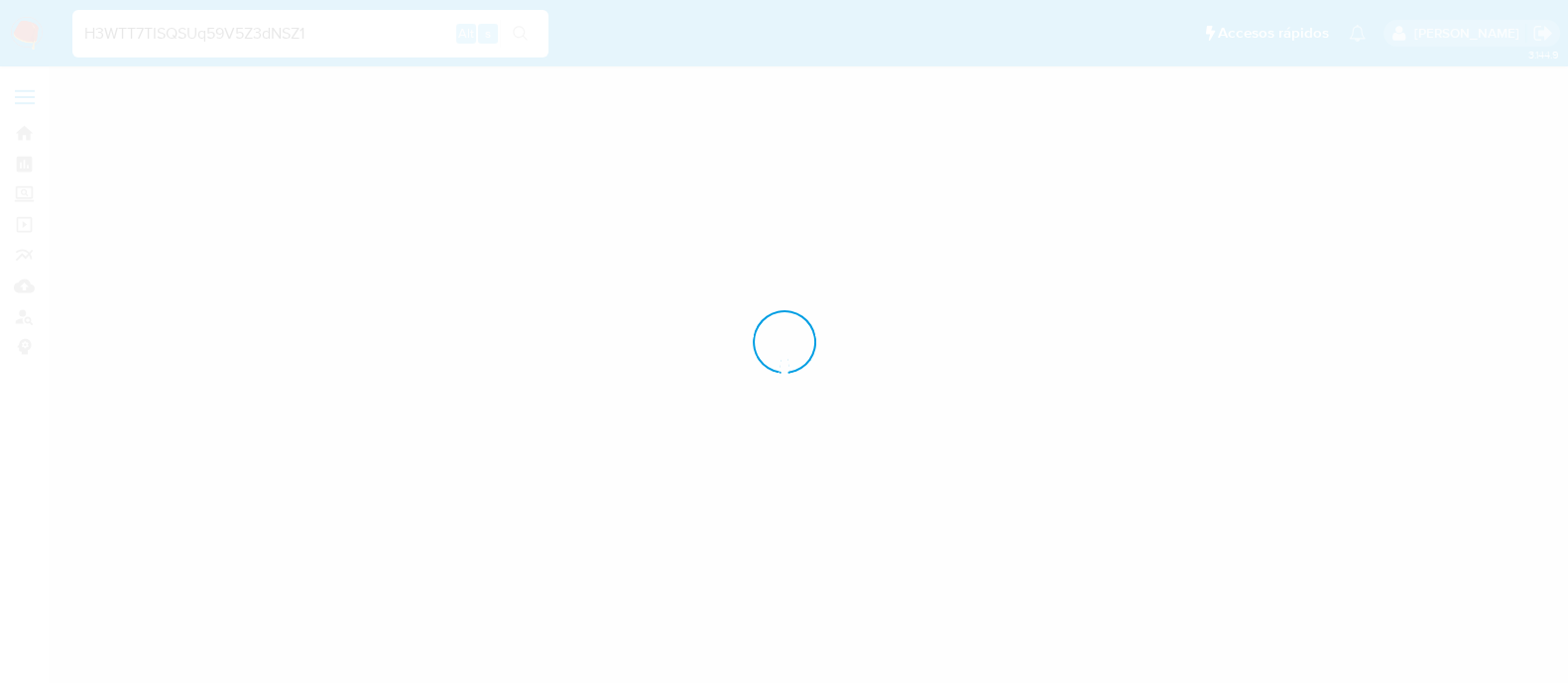 scroll, scrollTop: 0, scrollLeft: 0, axis: both 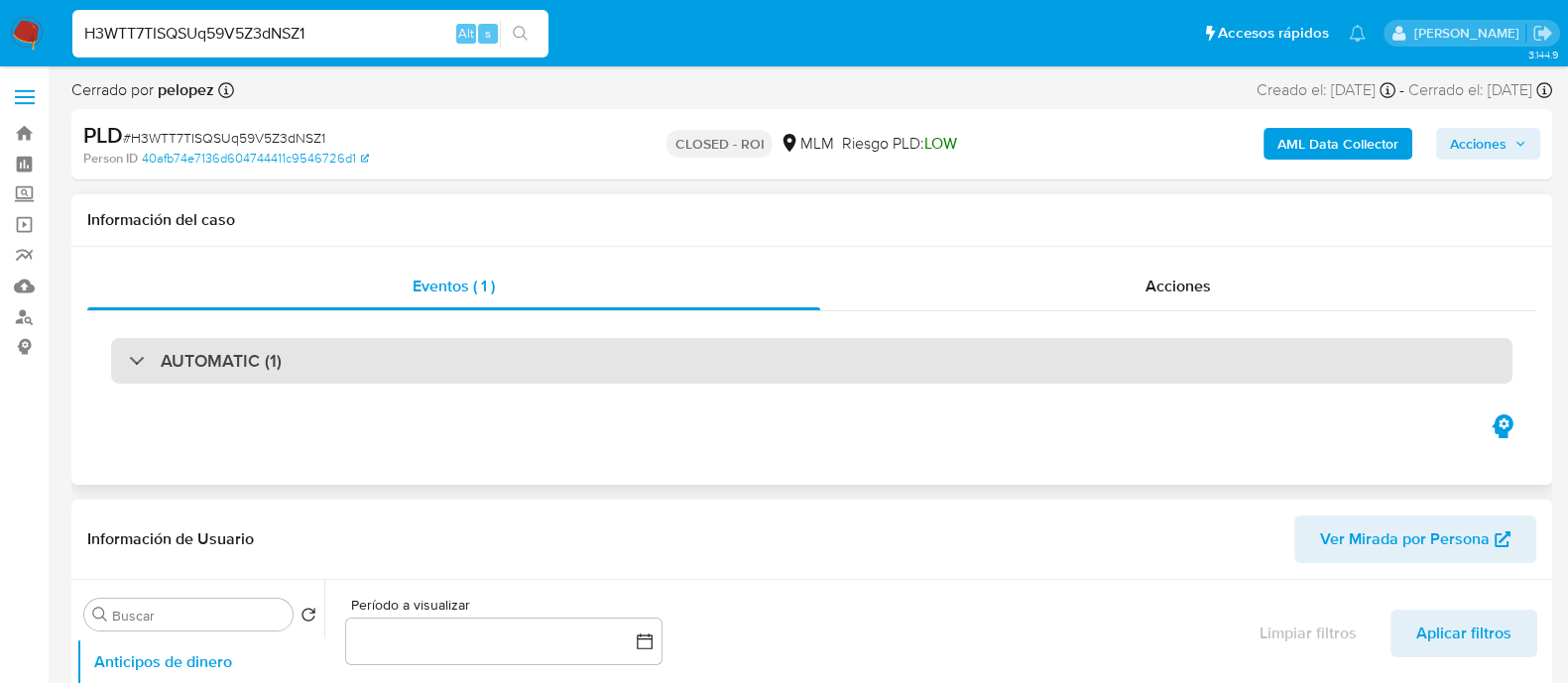 select on "10" 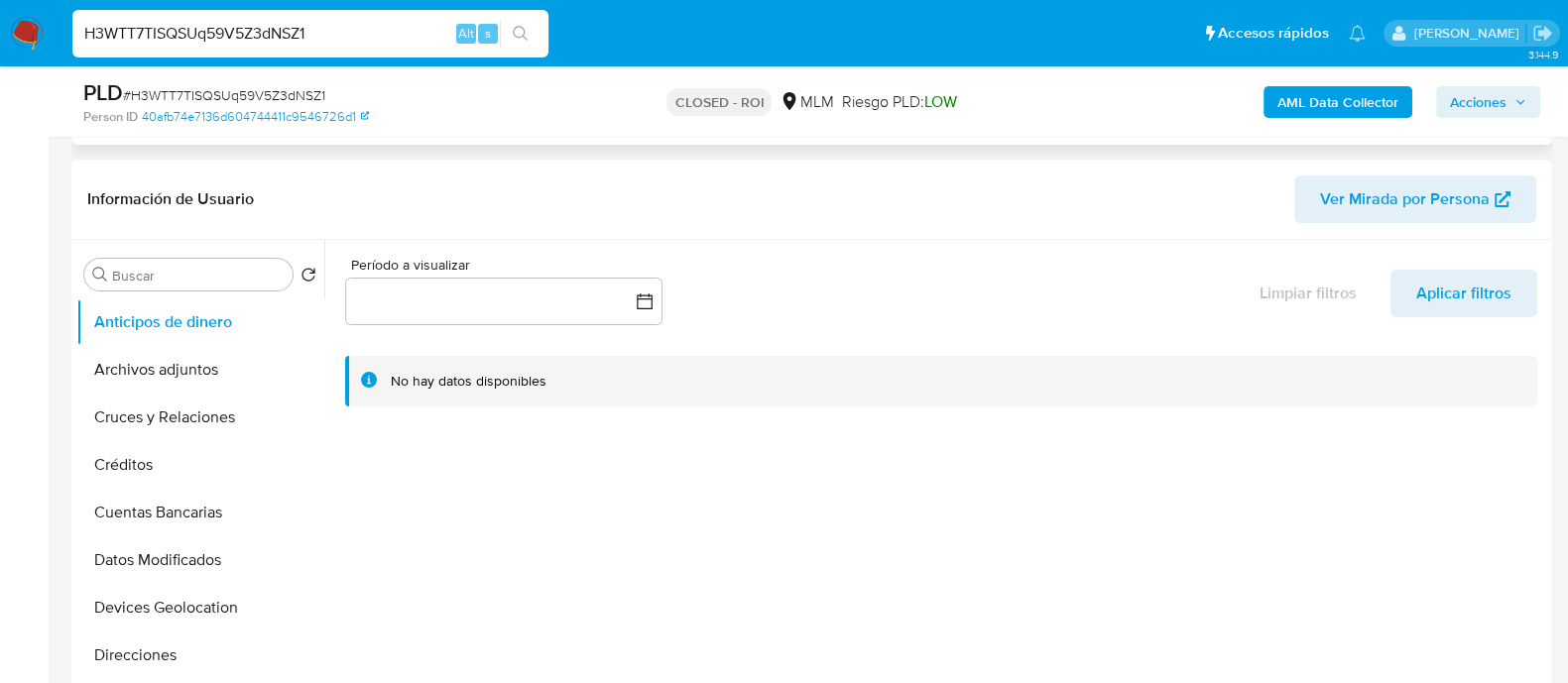 scroll, scrollTop: 569, scrollLeft: 0, axis: vertical 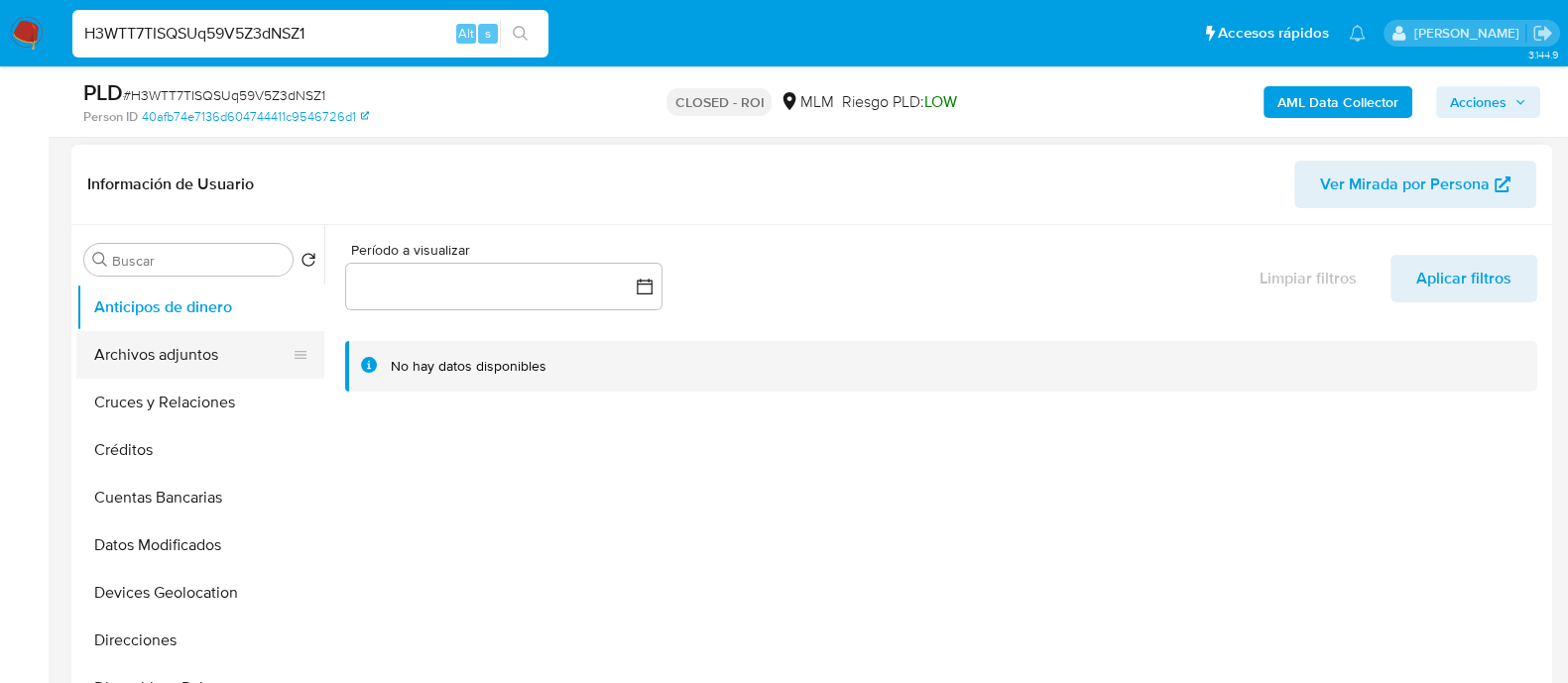 click on "Archivos adjuntos" at bounding box center [192, 355] 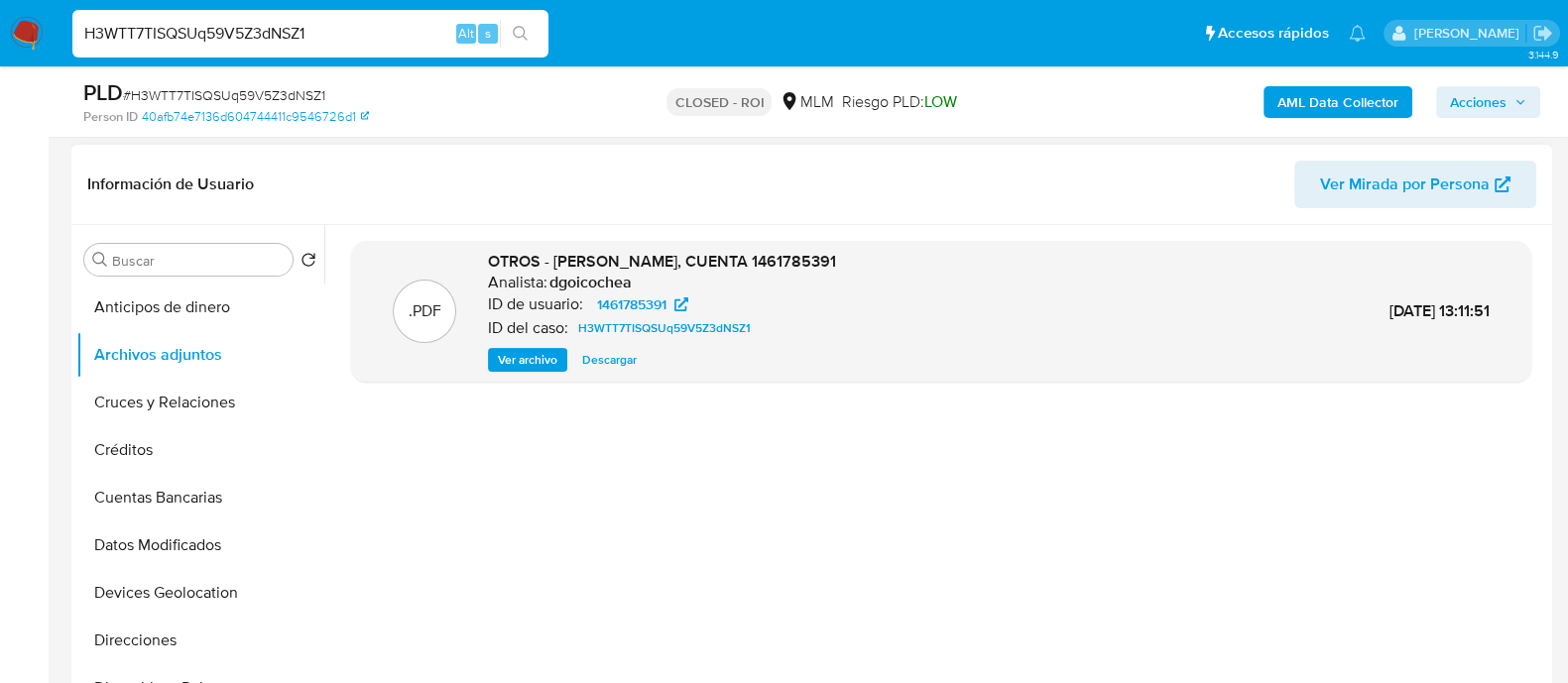 click on "Descargar" at bounding box center [609, 360] 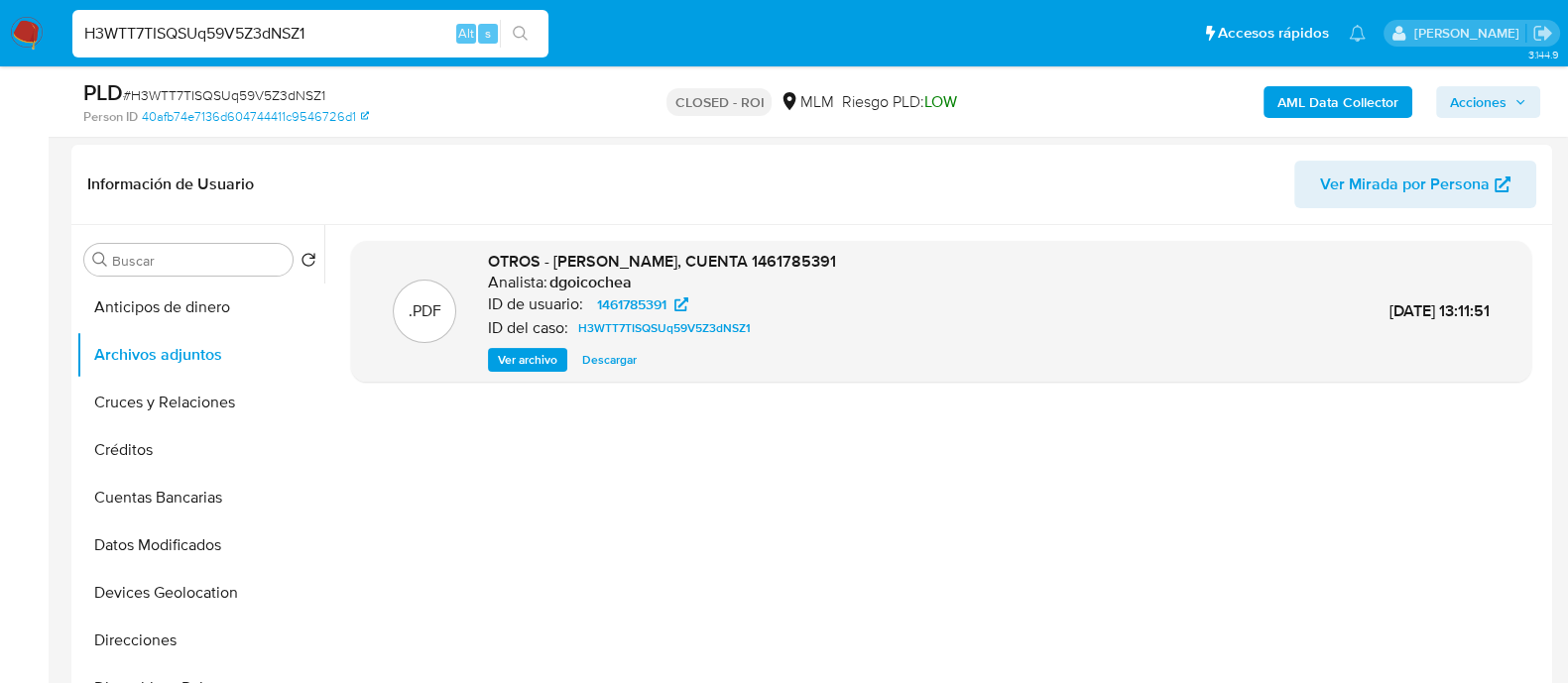 click on "H3WTT7TISQSUq59V5Z3dNSZ1 Alt s" at bounding box center (310, 34) 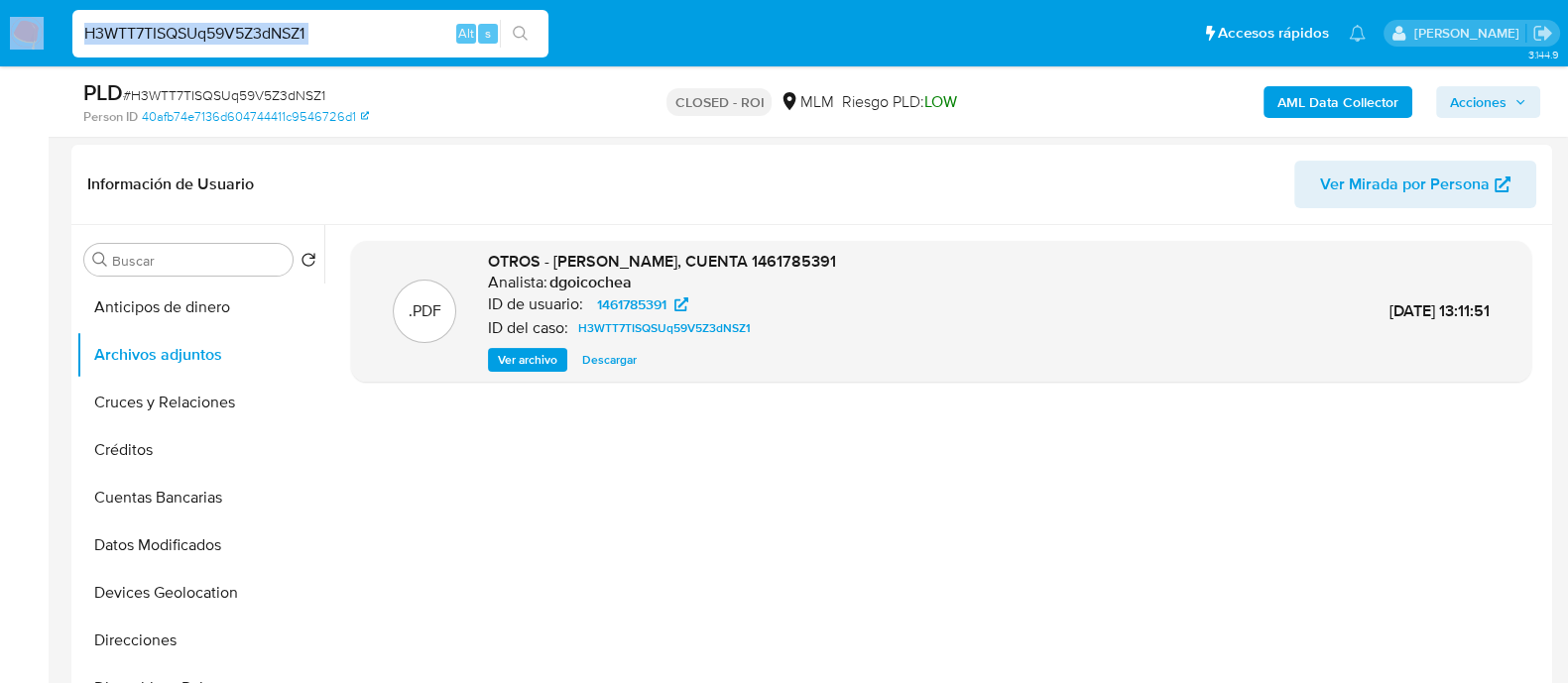 click on "H3WTT7TISQSUq59V5Z3dNSZ1 Alt s" at bounding box center (310, 34) 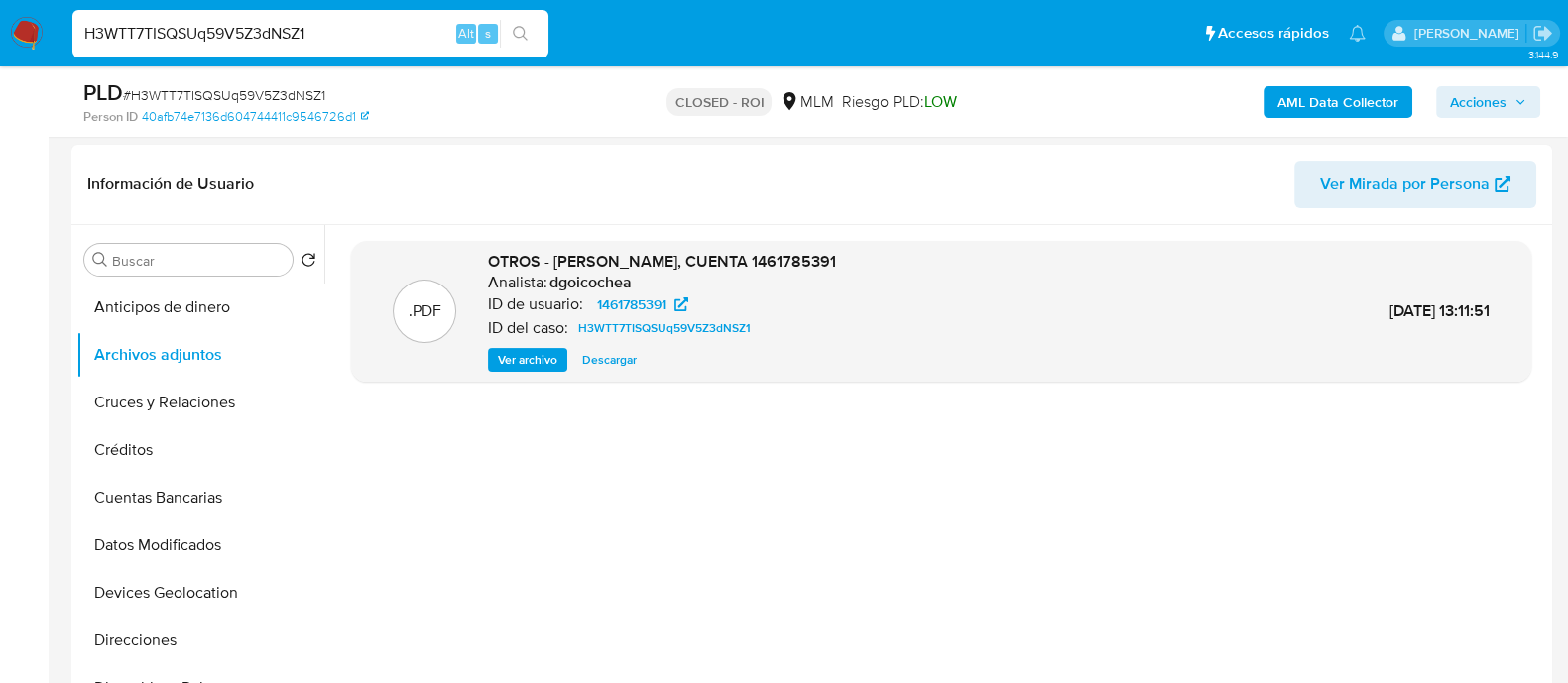 click on "H3WTT7TISQSUq59V5Z3dNSZ1" at bounding box center [310, 34] 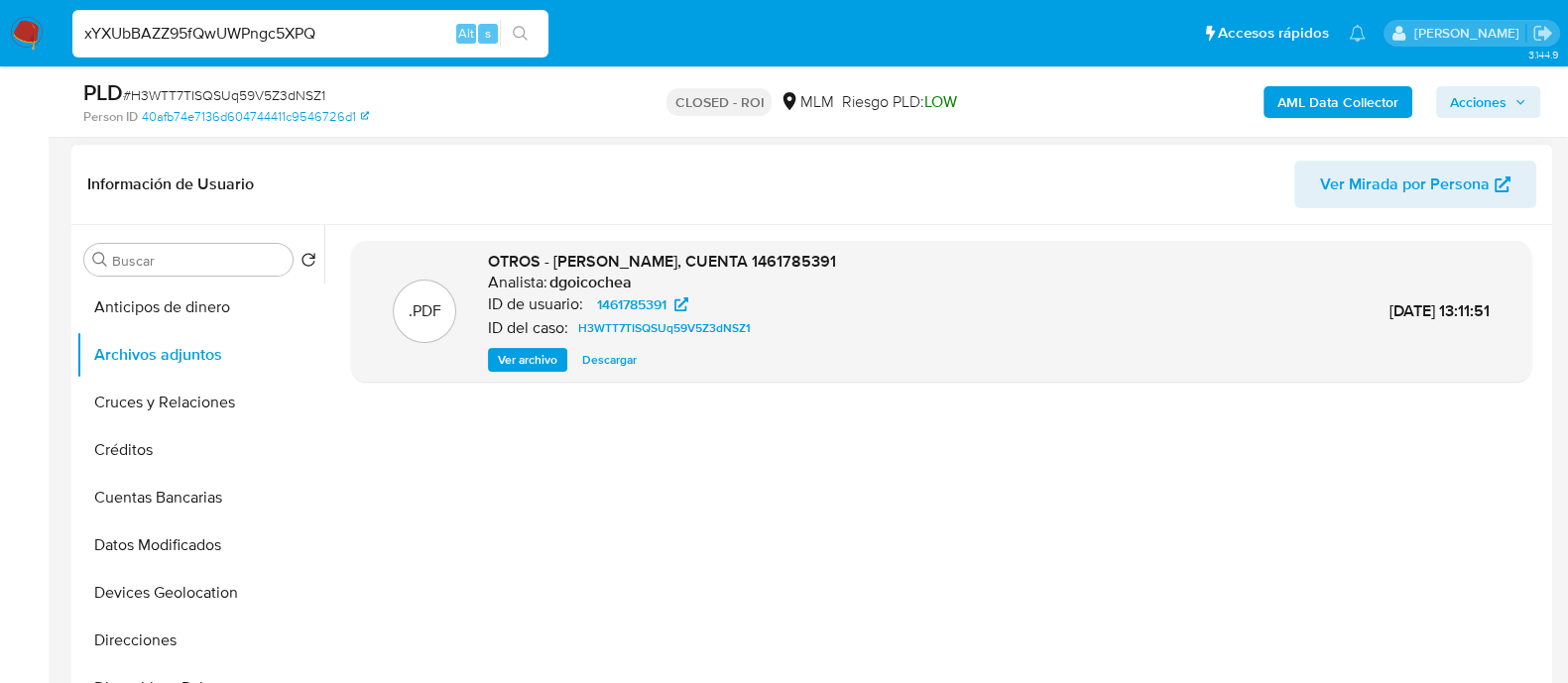 type on "xYXUbBAZZ95fQwUWPngc5XPQ" 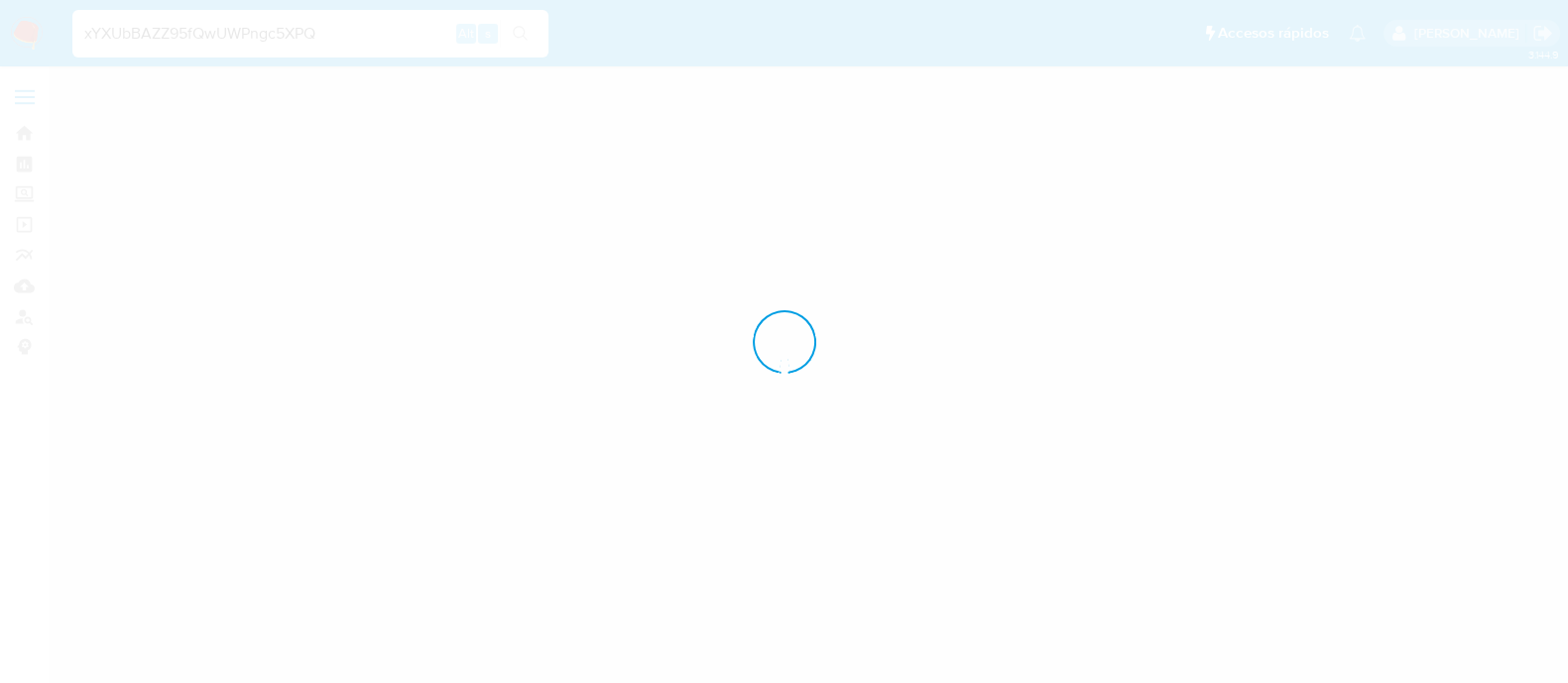 scroll, scrollTop: 0, scrollLeft: 0, axis: both 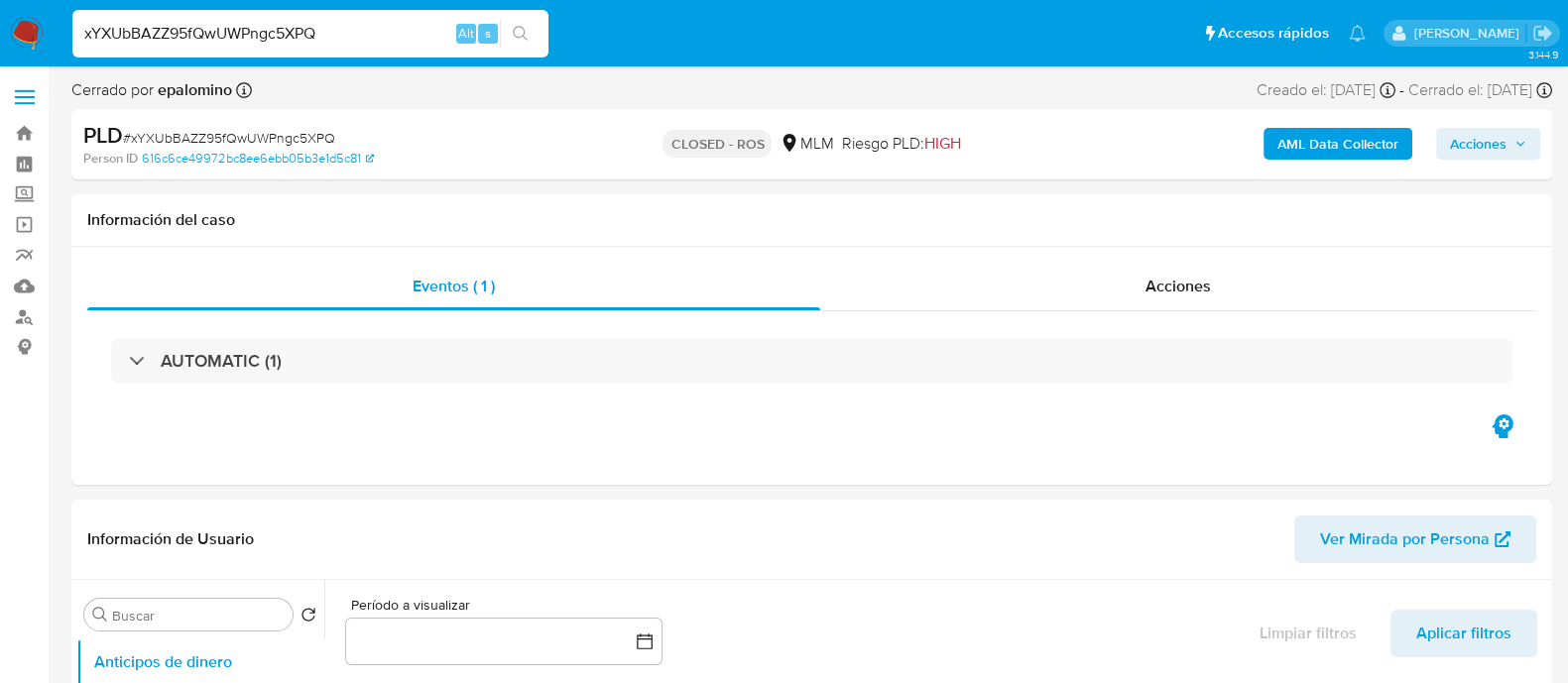 select on "10" 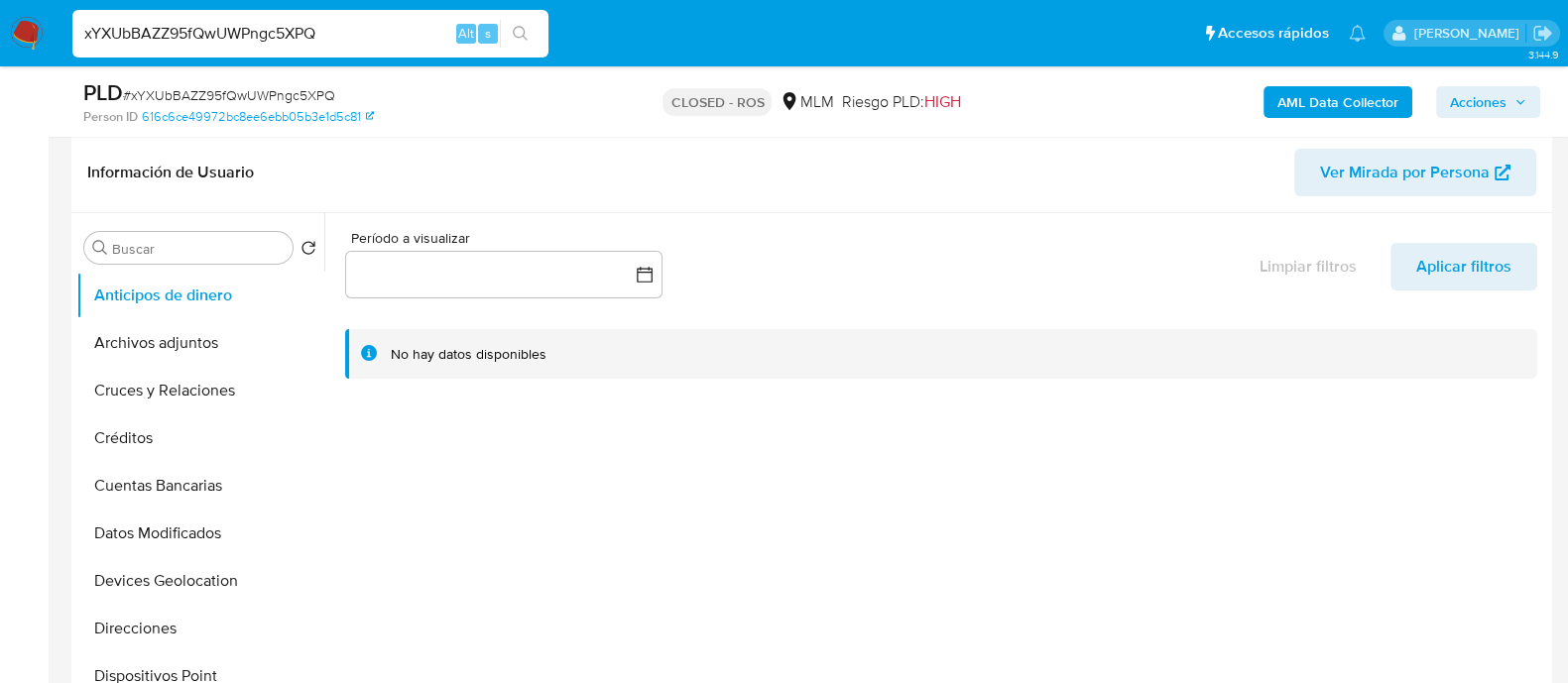 scroll, scrollTop: 0, scrollLeft: 0, axis: both 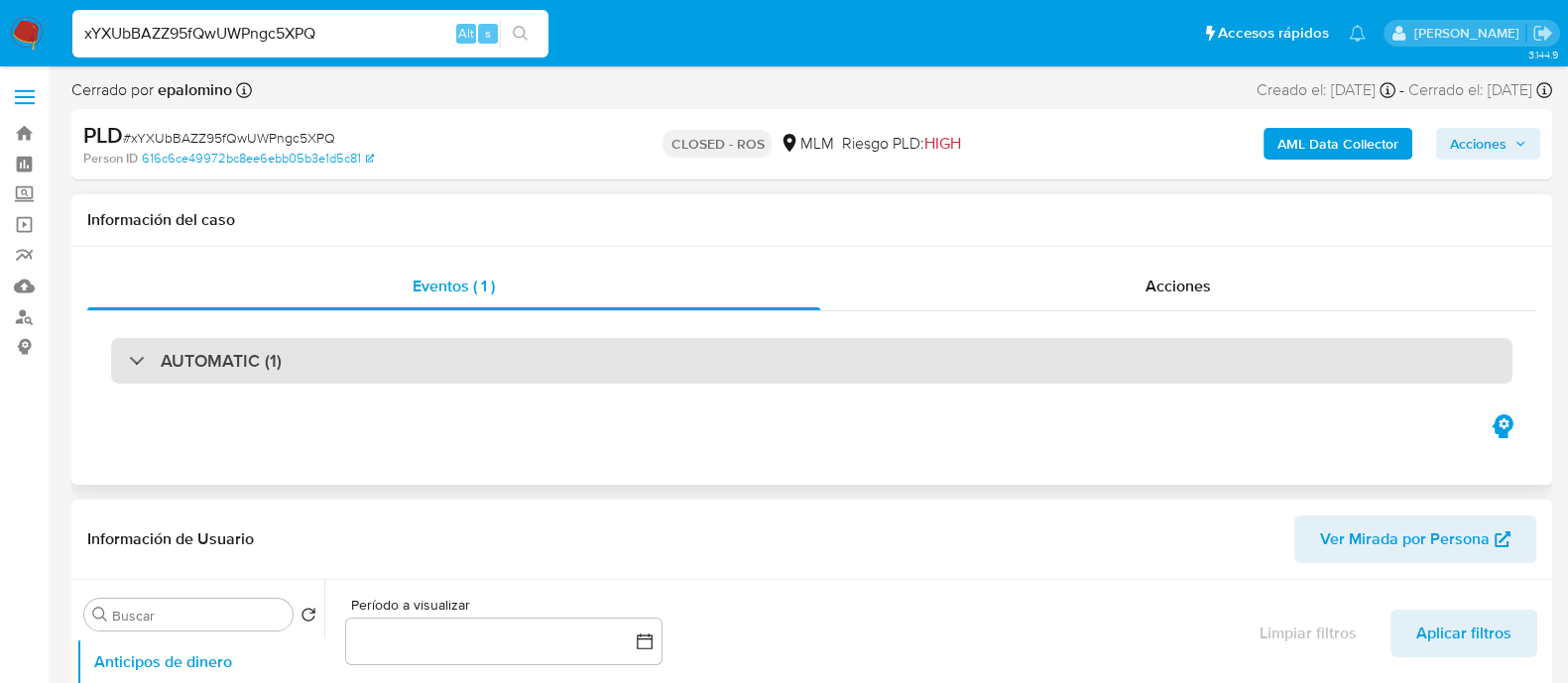 click on "AUTOMATIC (1)" at bounding box center [221, 361] 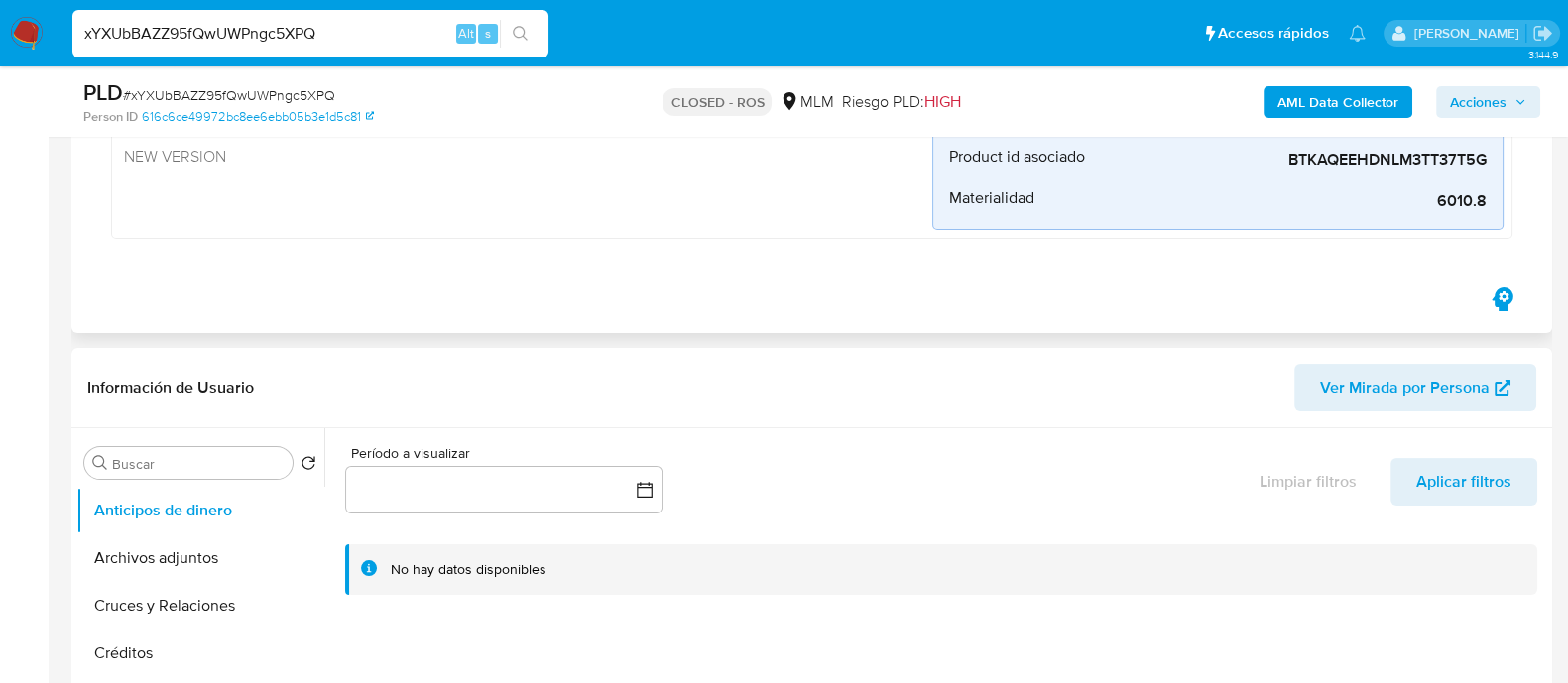 scroll, scrollTop: 367, scrollLeft: 0, axis: vertical 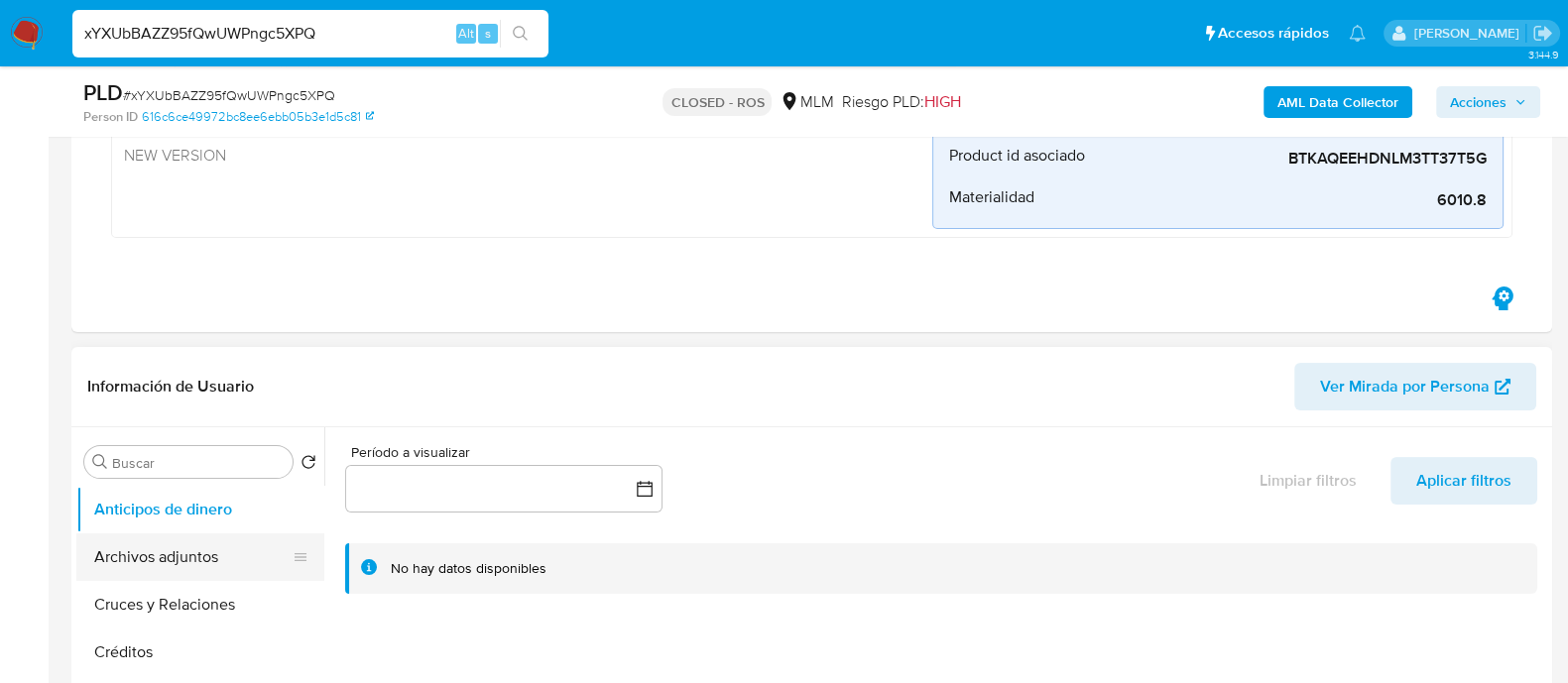 click on "Archivos adjuntos" at bounding box center (192, 557) 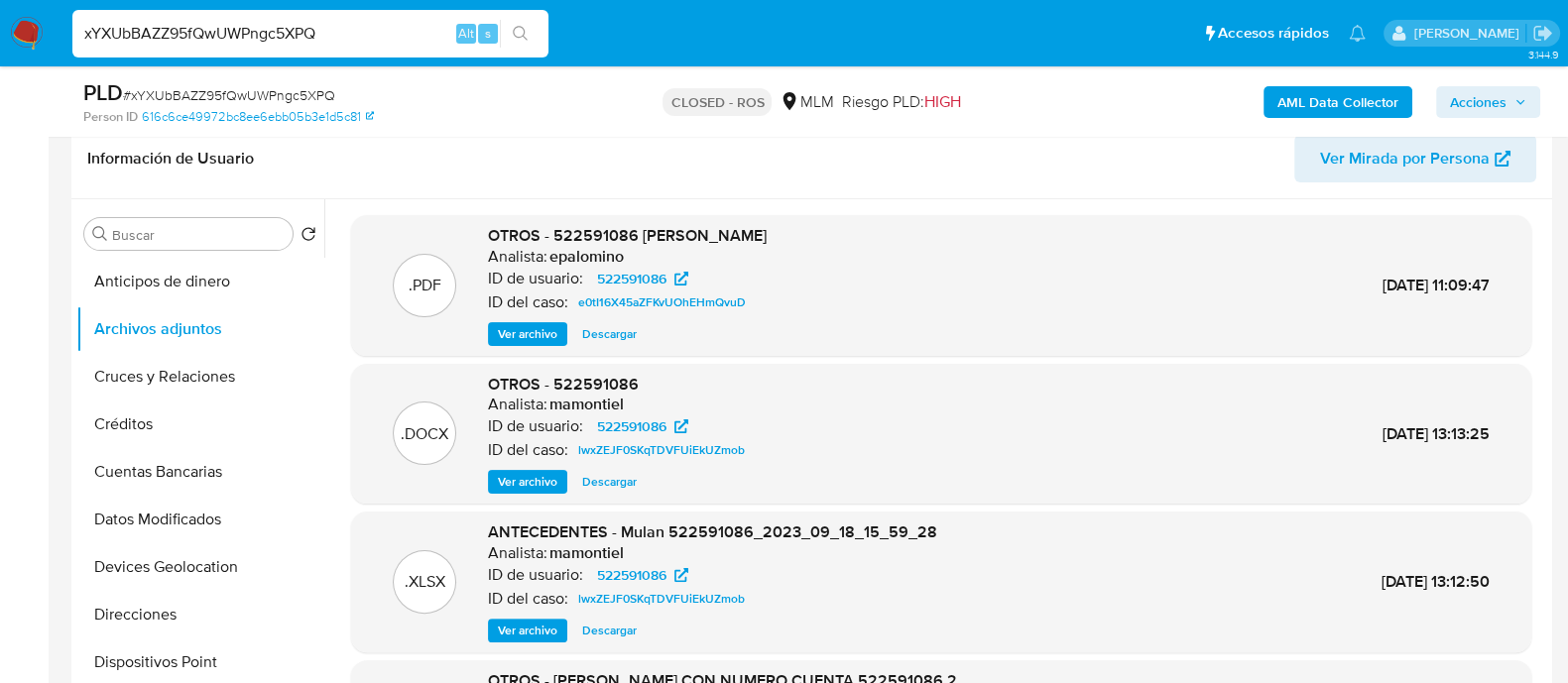 scroll, scrollTop: 619, scrollLeft: 0, axis: vertical 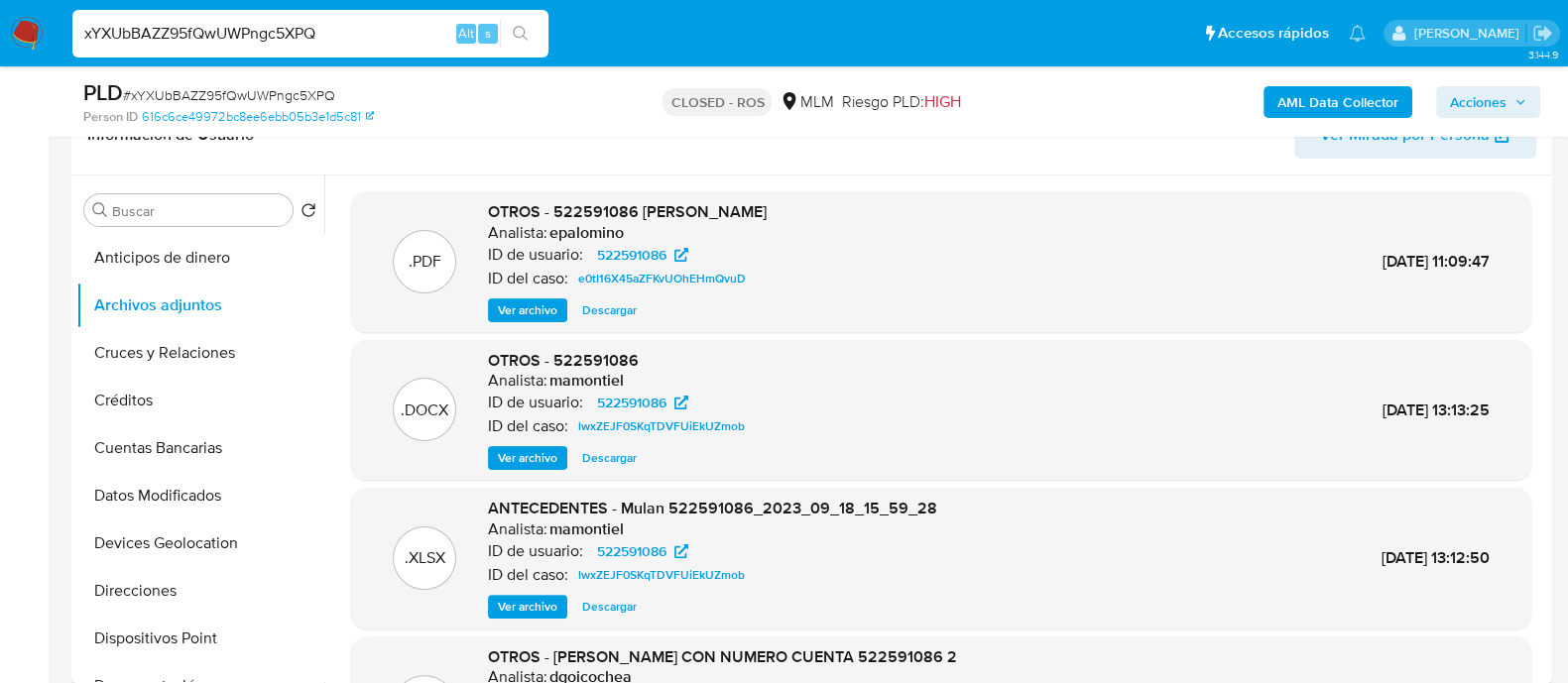 click on "Ver archivo" at bounding box center [528, 310] 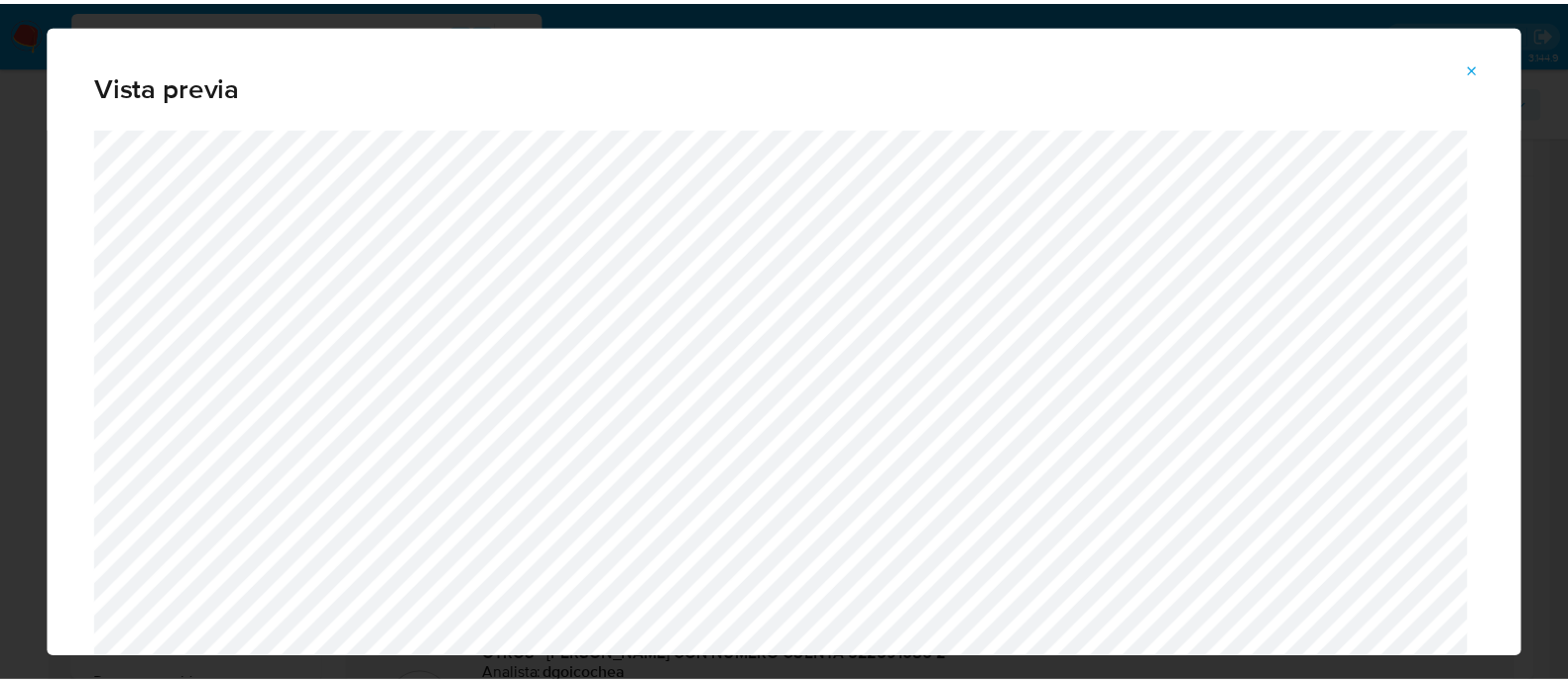 scroll, scrollTop: 102, scrollLeft: 0, axis: vertical 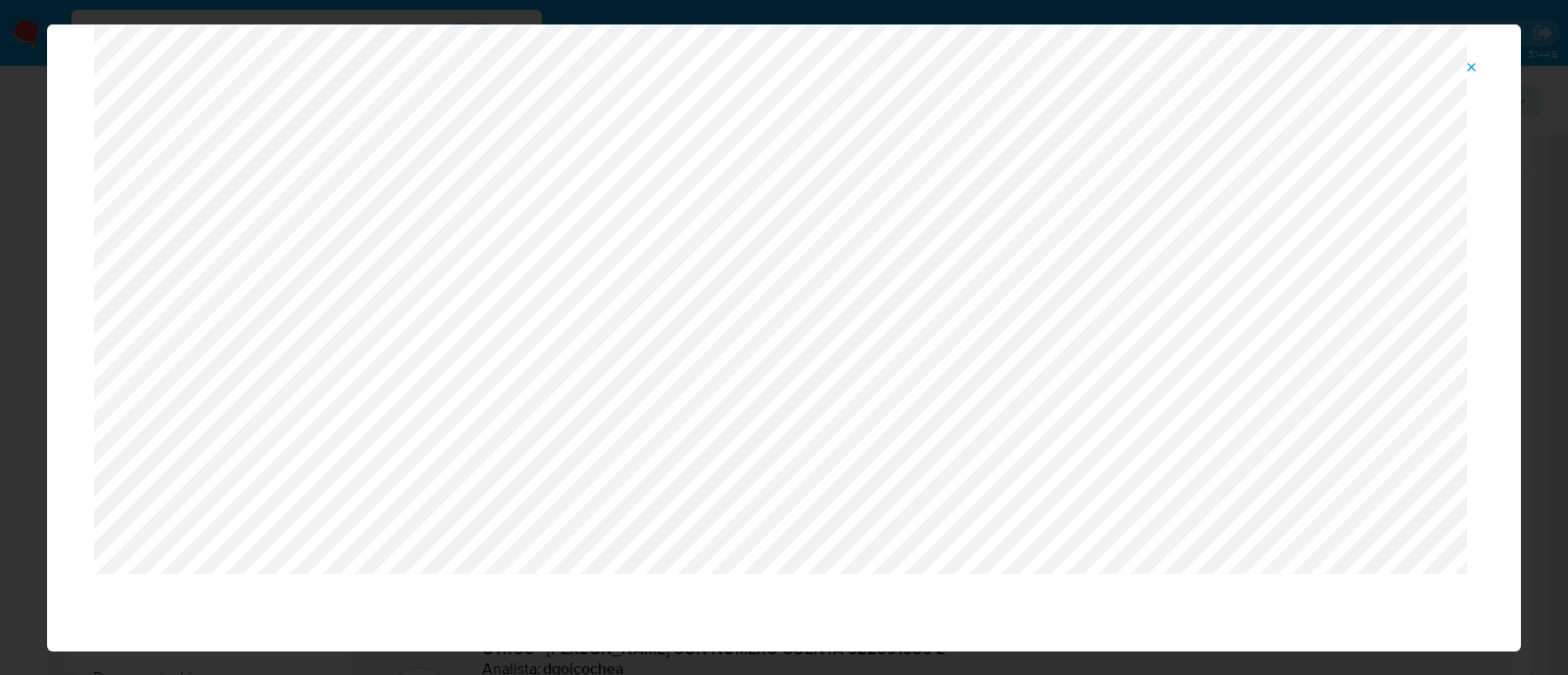 click 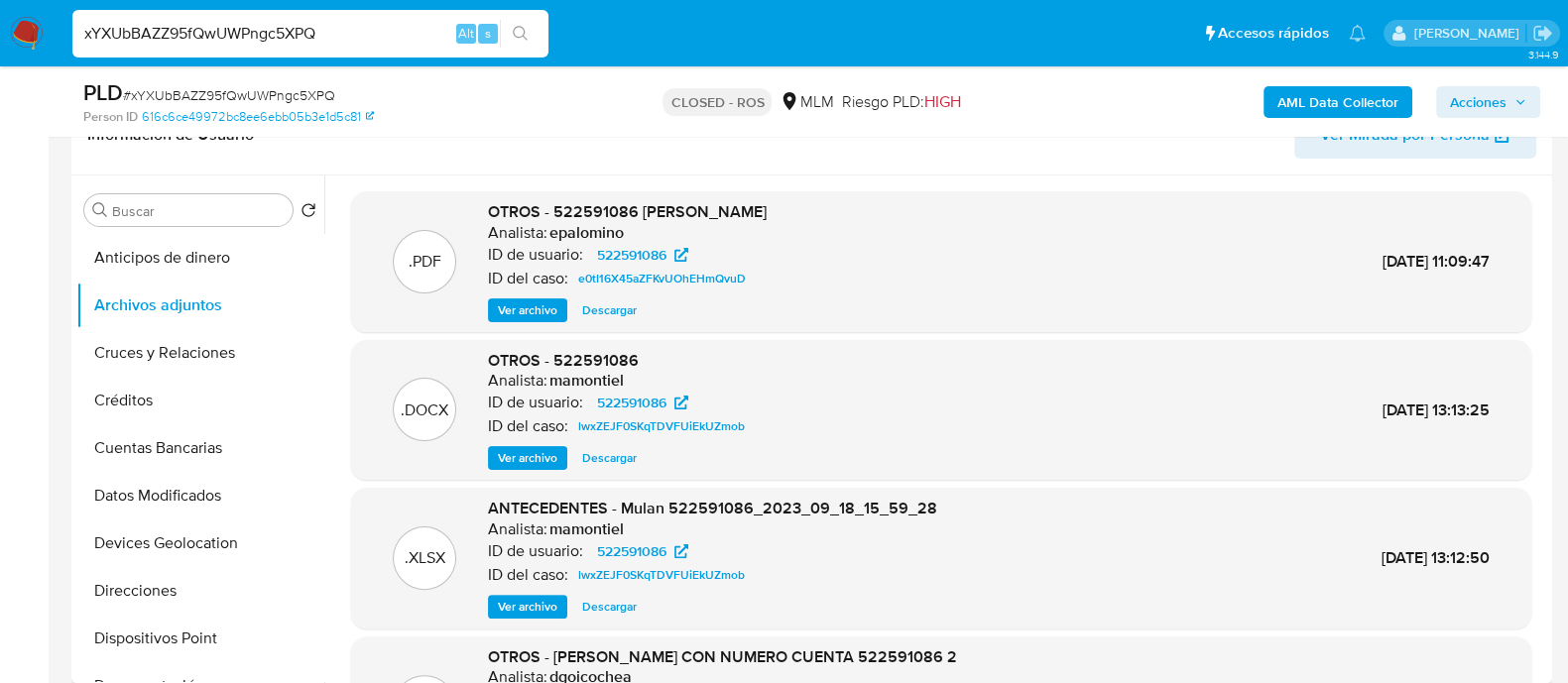 click on "Descargar" at bounding box center (609, 310) 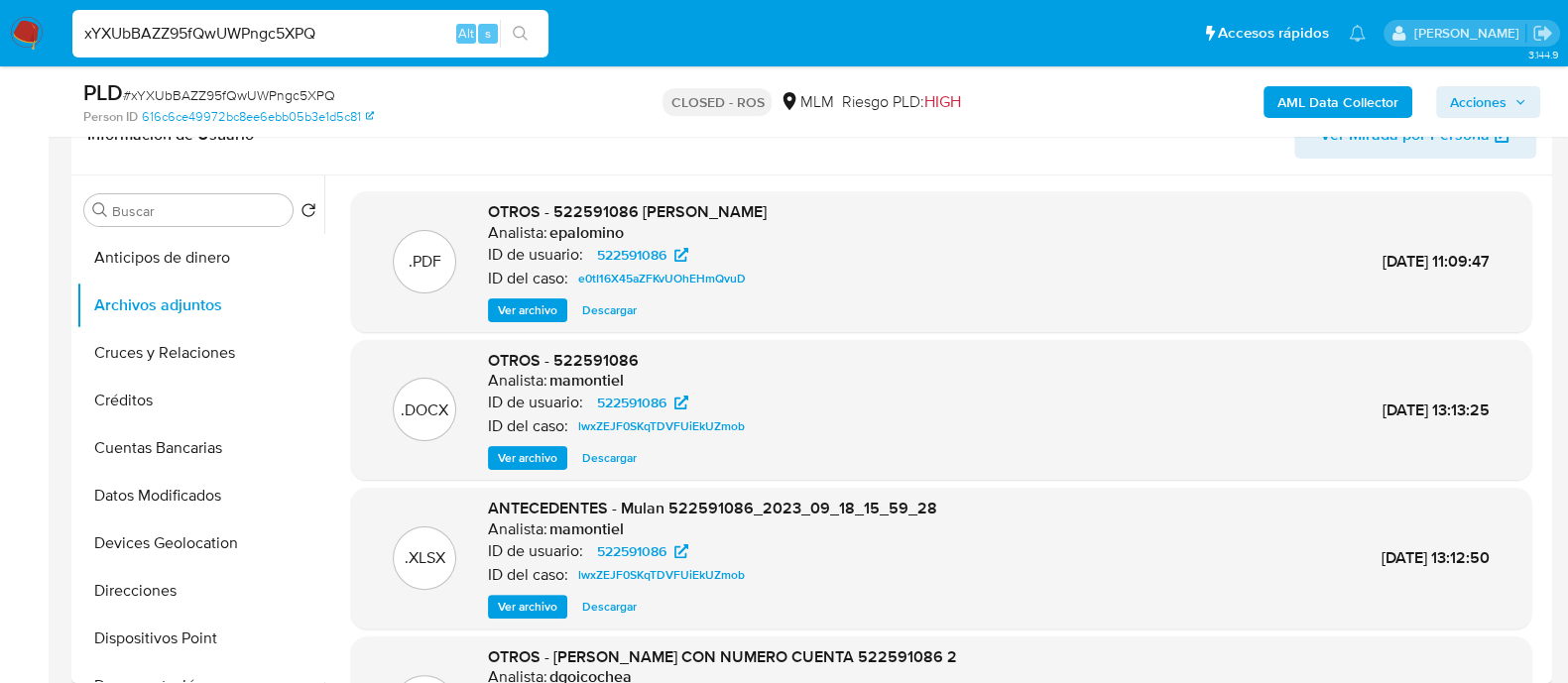 click on "xYXUbBAZZ95fQwUWPngc5XPQ" at bounding box center [310, 34] 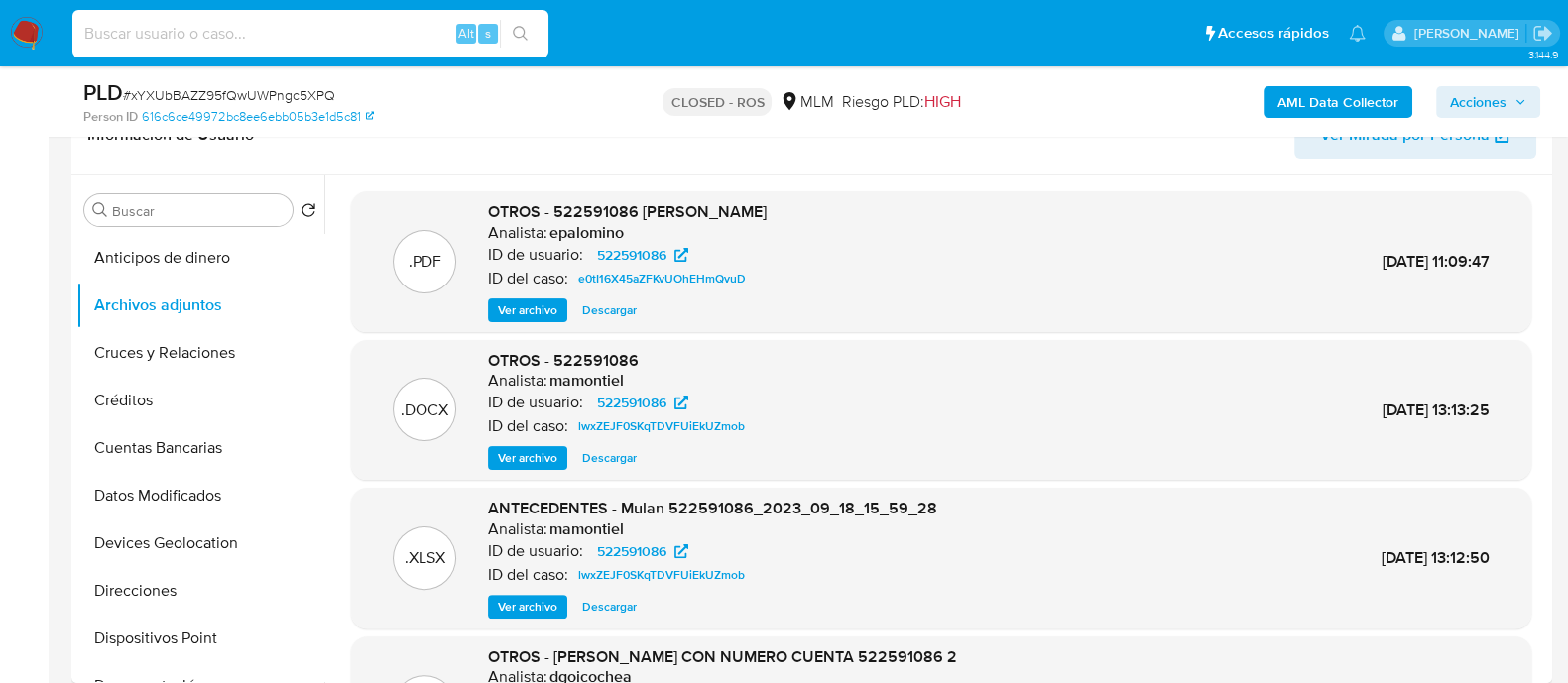 paste on "UG87VNEqUBtmVMz0WsIISPVy" 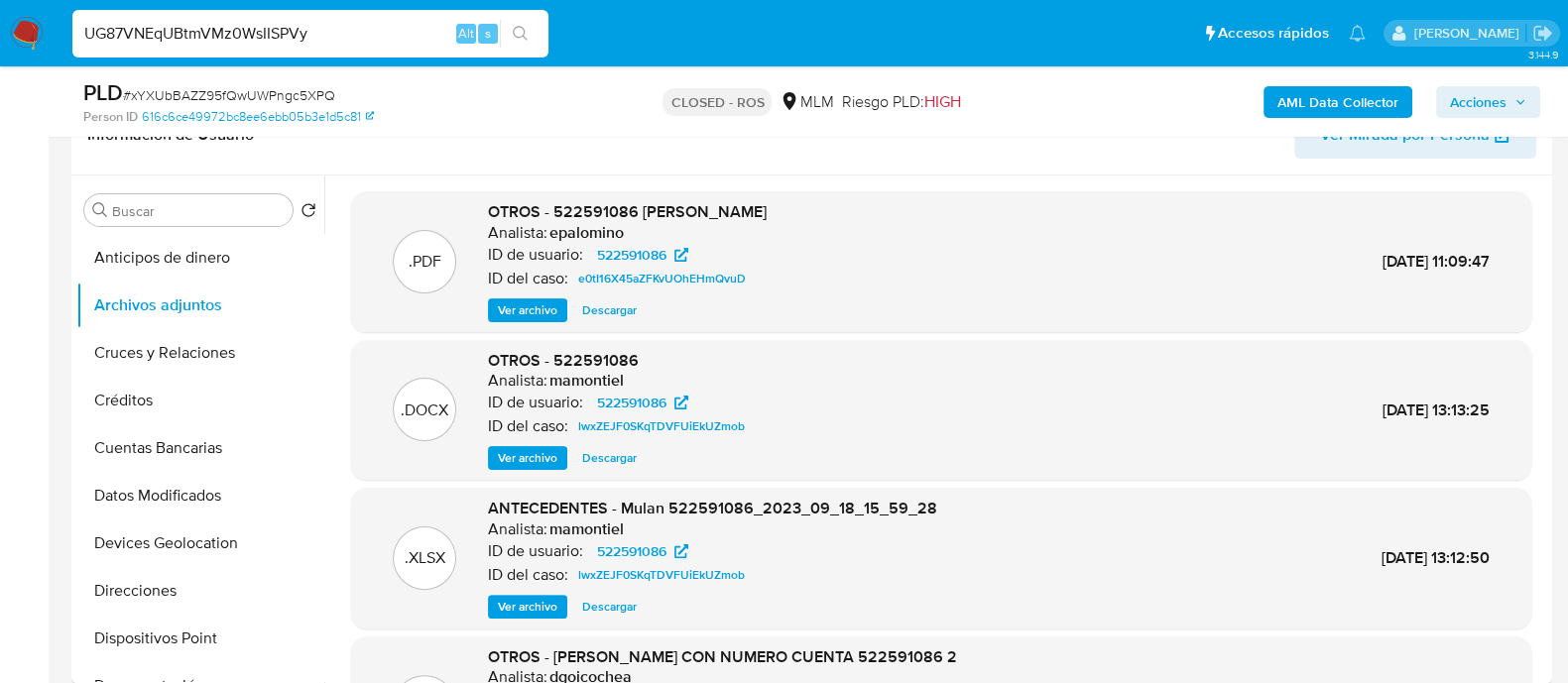 type on "UG87VNEqUBtmVMz0WsIISPVy" 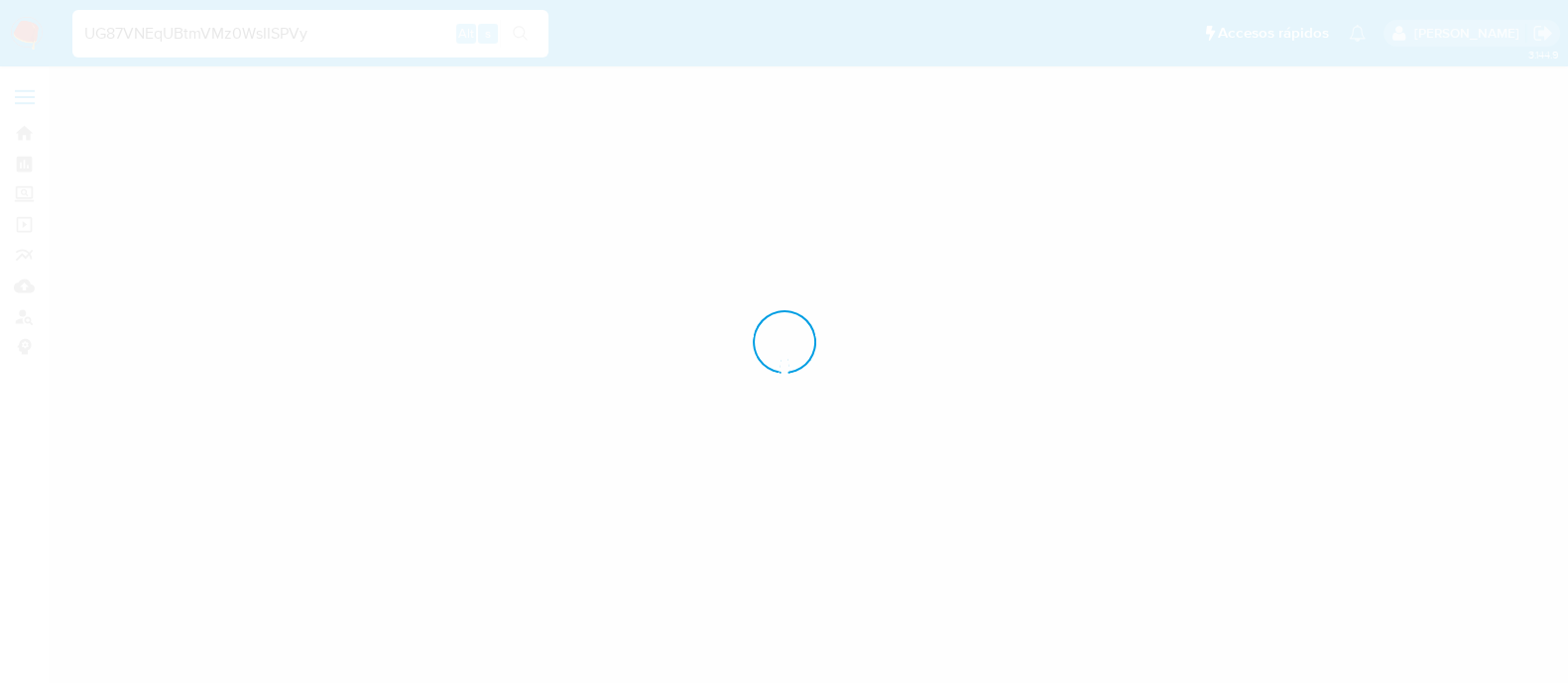 scroll, scrollTop: 0, scrollLeft: 0, axis: both 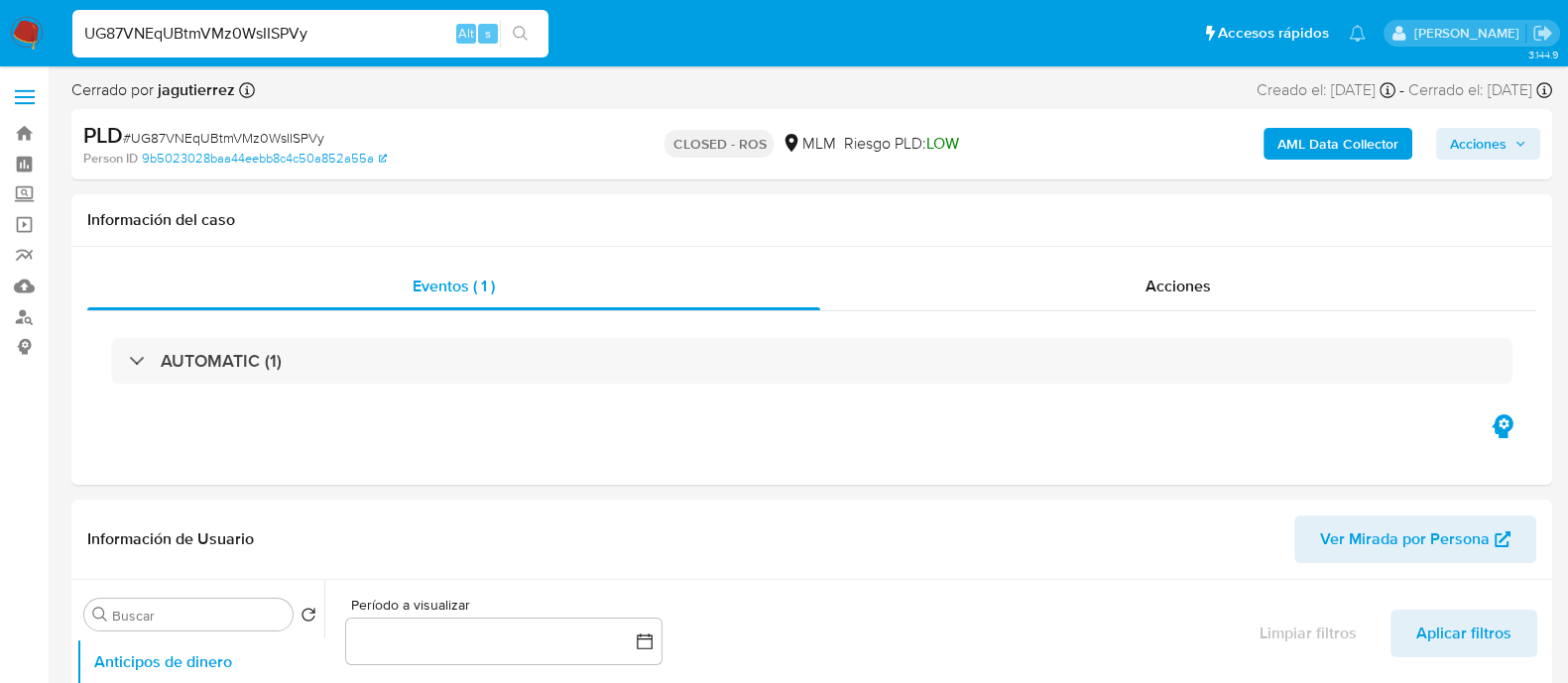 select on "10" 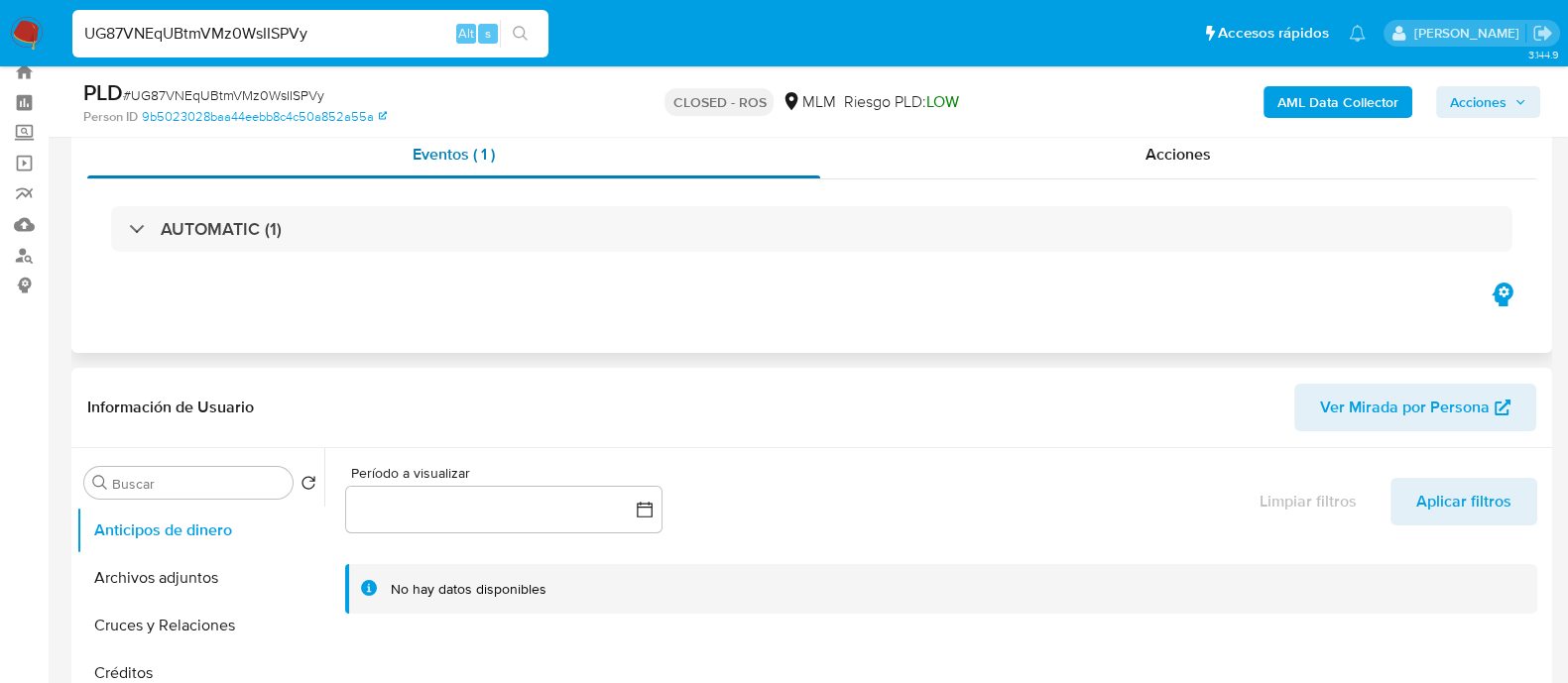 scroll, scrollTop: 60, scrollLeft: 0, axis: vertical 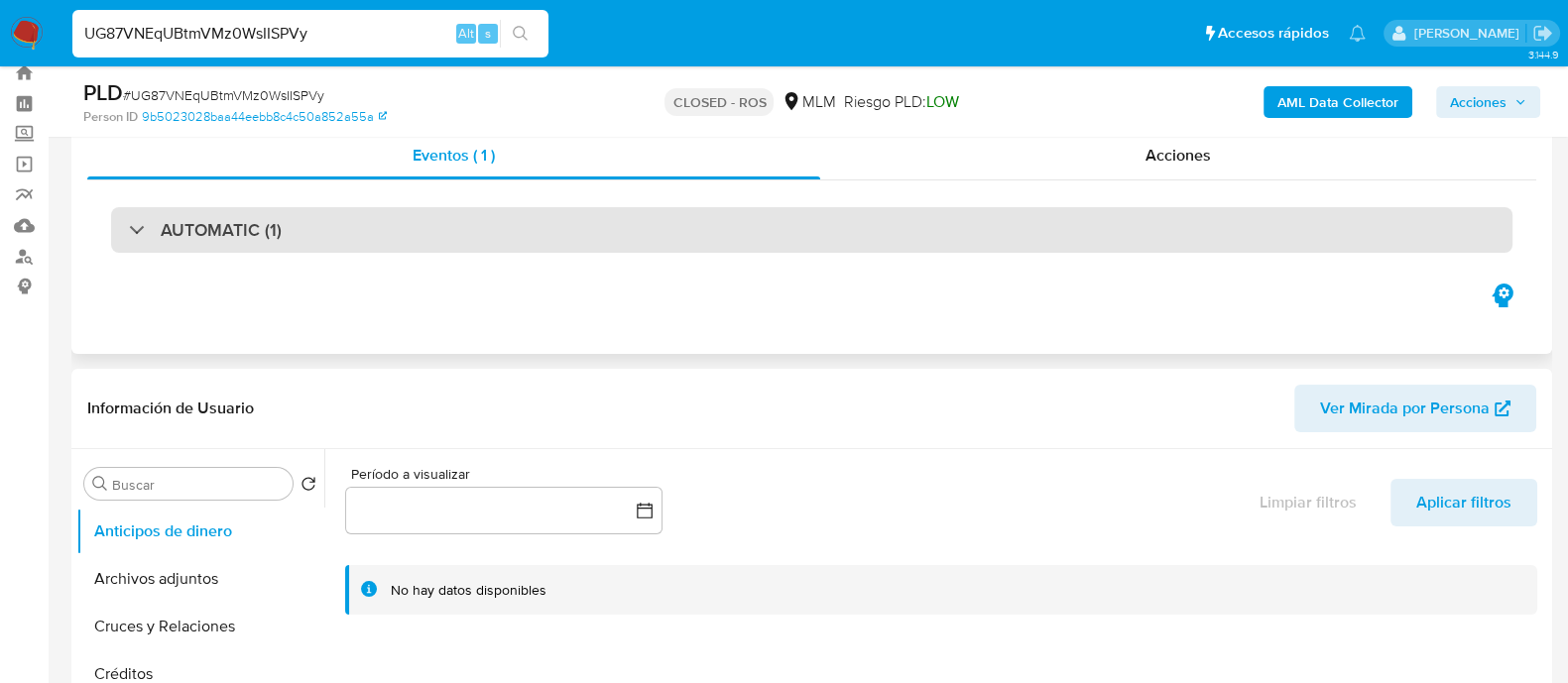 click on "AUTOMATIC (1)" at bounding box center [221, 230] 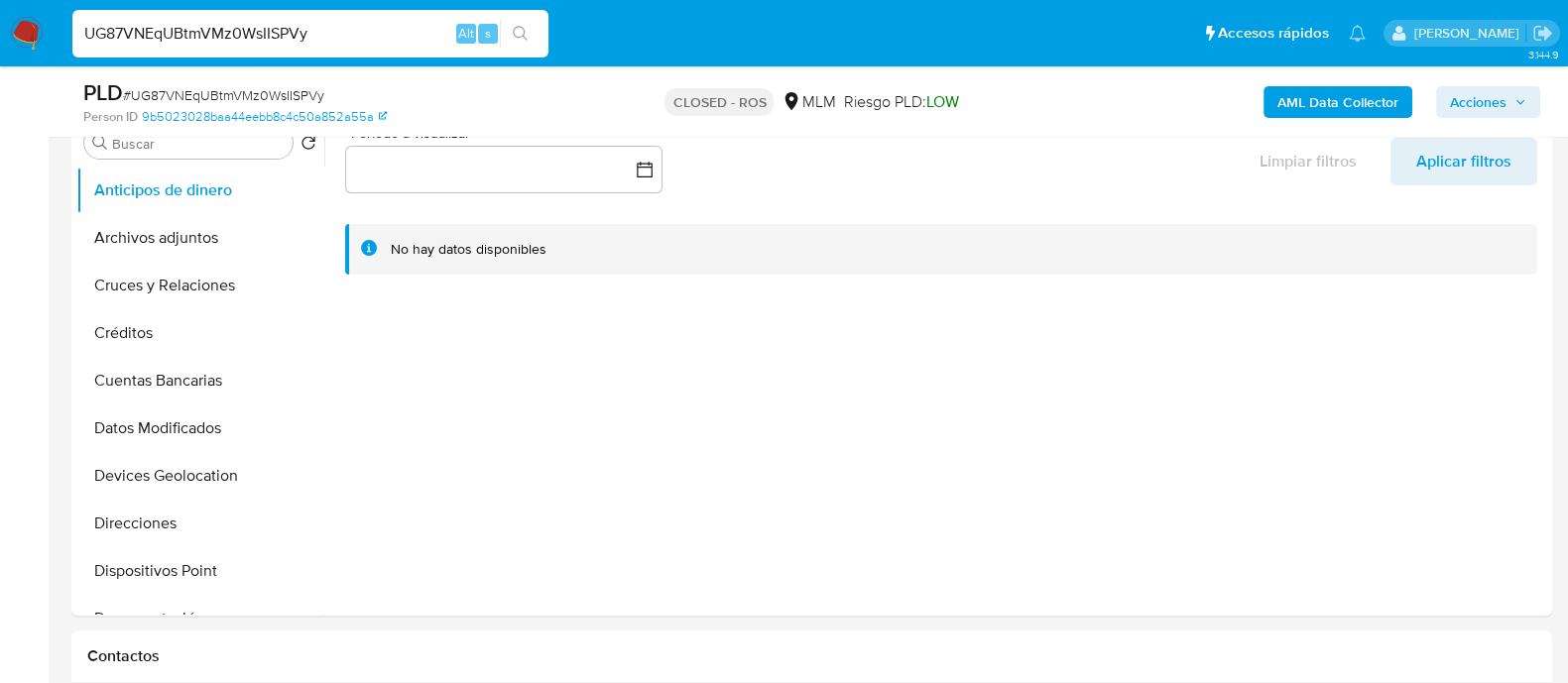 scroll, scrollTop: 645, scrollLeft: 0, axis: vertical 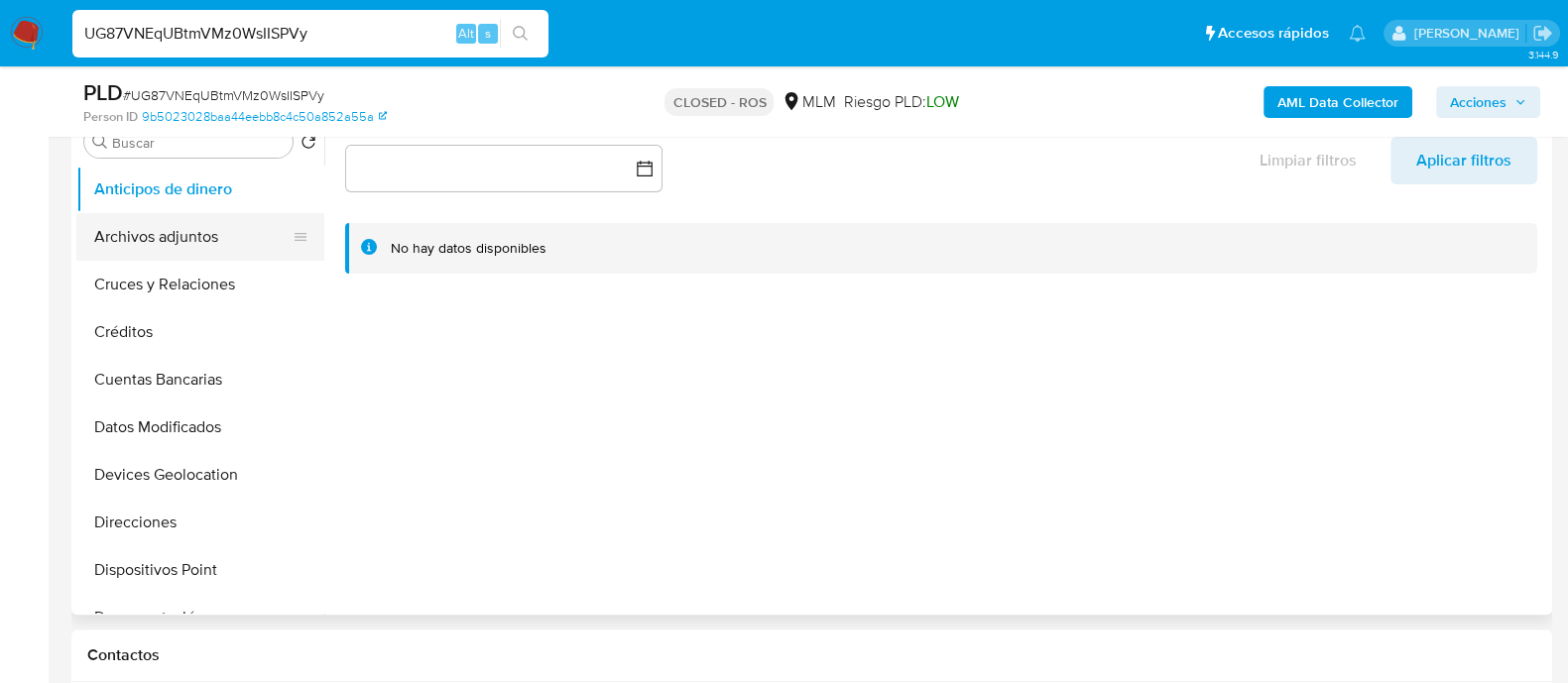 click on "Archivos adjuntos" at bounding box center (192, 237) 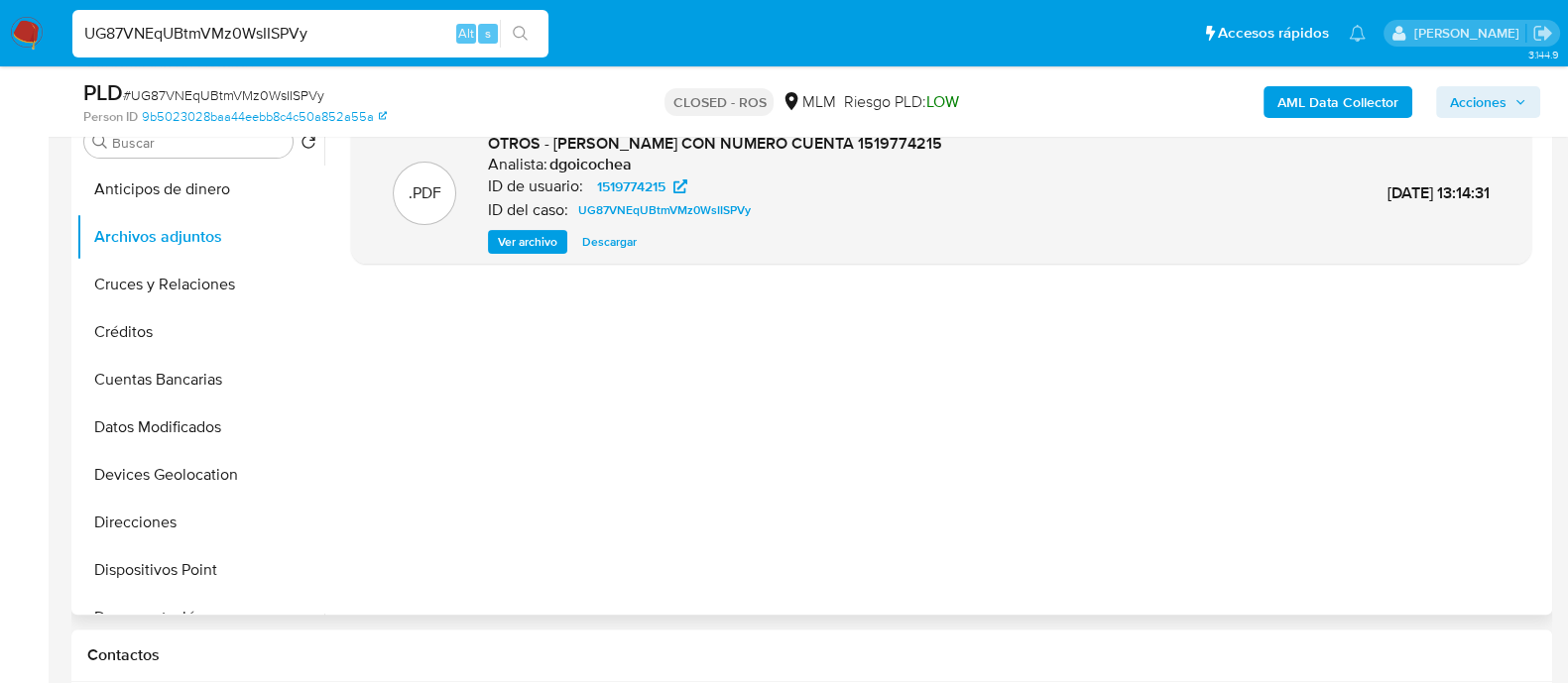 scroll, scrollTop: 483, scrollLeft: 0, axis: vertical 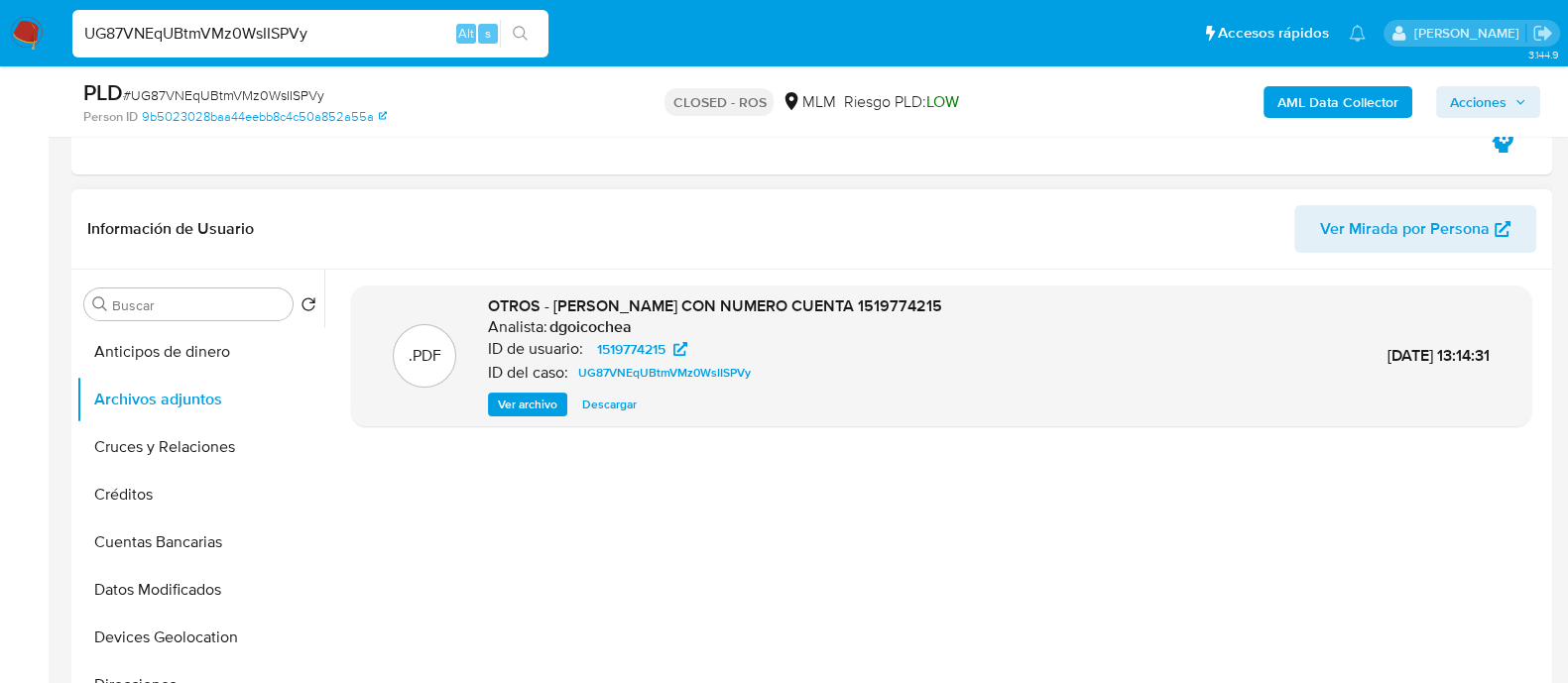 click on "Descargar" at bounding box center (609, 404) 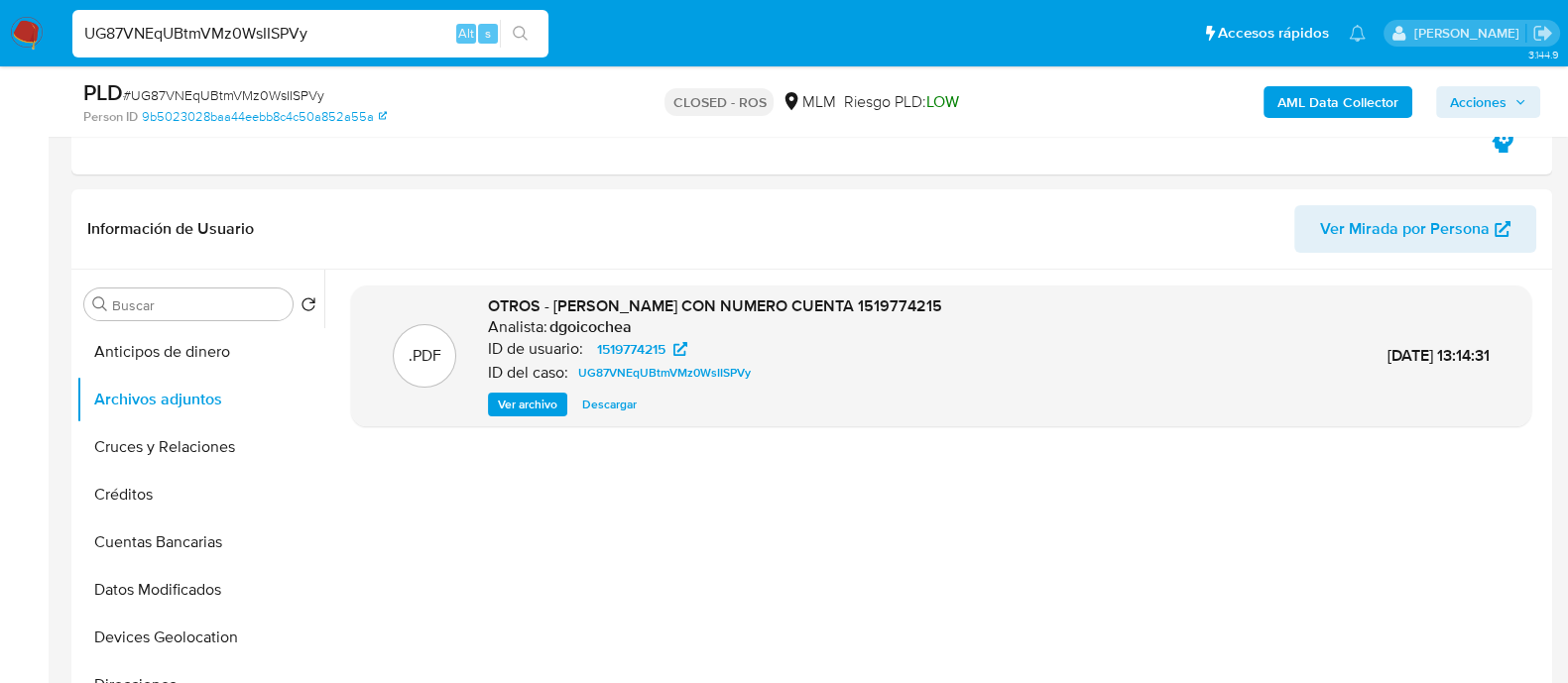 click on "UG87VNEqUBtmVMz0WsIISPVy Alt s" at bounding box center (310, 34) 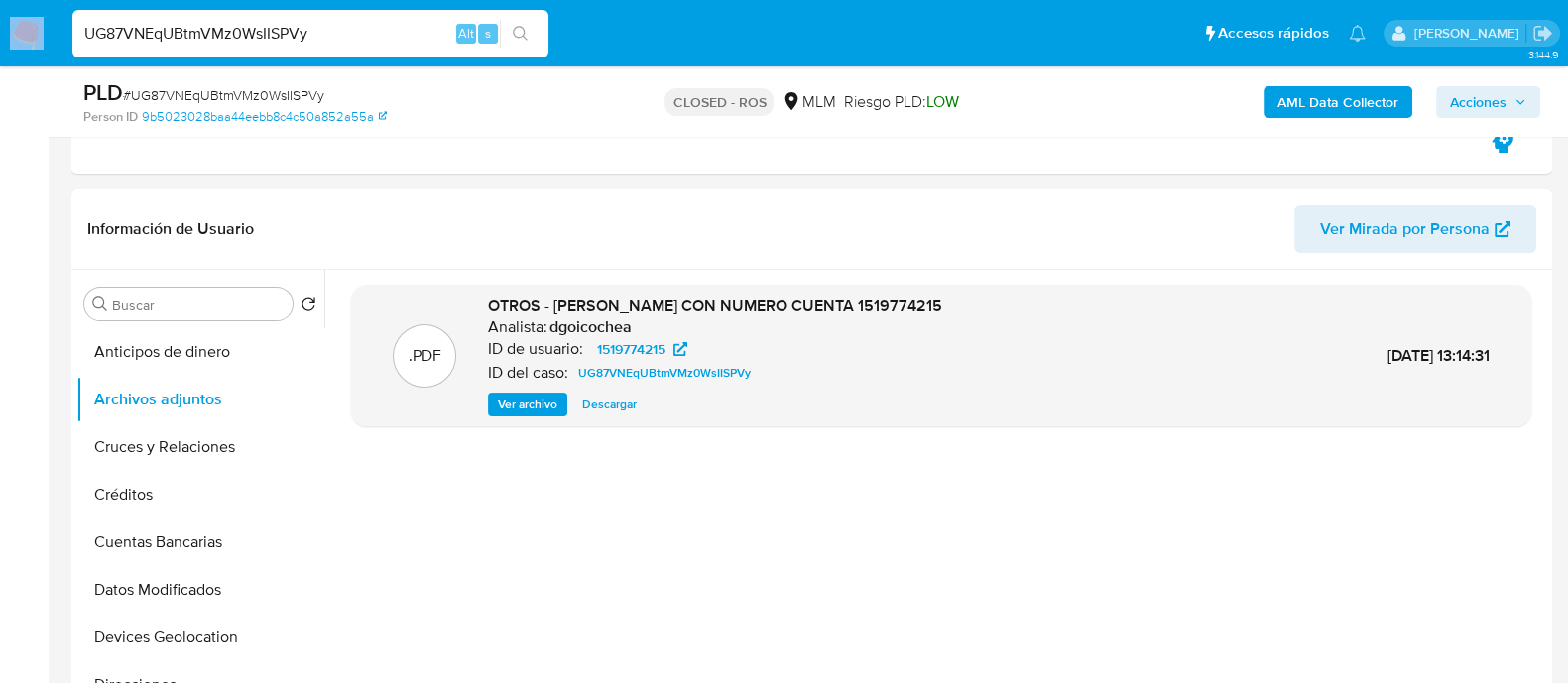click on "UG87VNEqUBtmVMz0WsIISPVy Alt s" at bounding box center [310, 34] 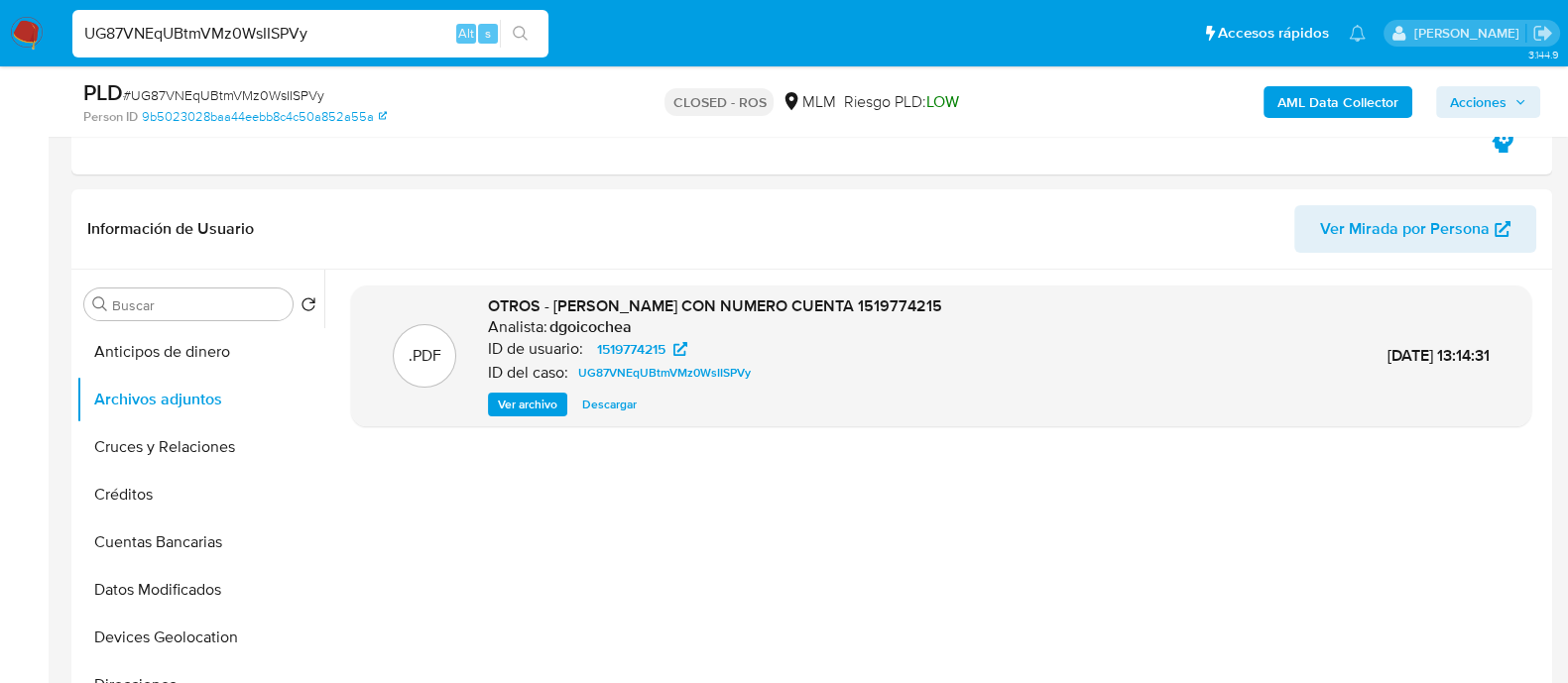 click on "UG87VNEqUBtmVMz0WsIISPVy" at bounding box center [310, 34] 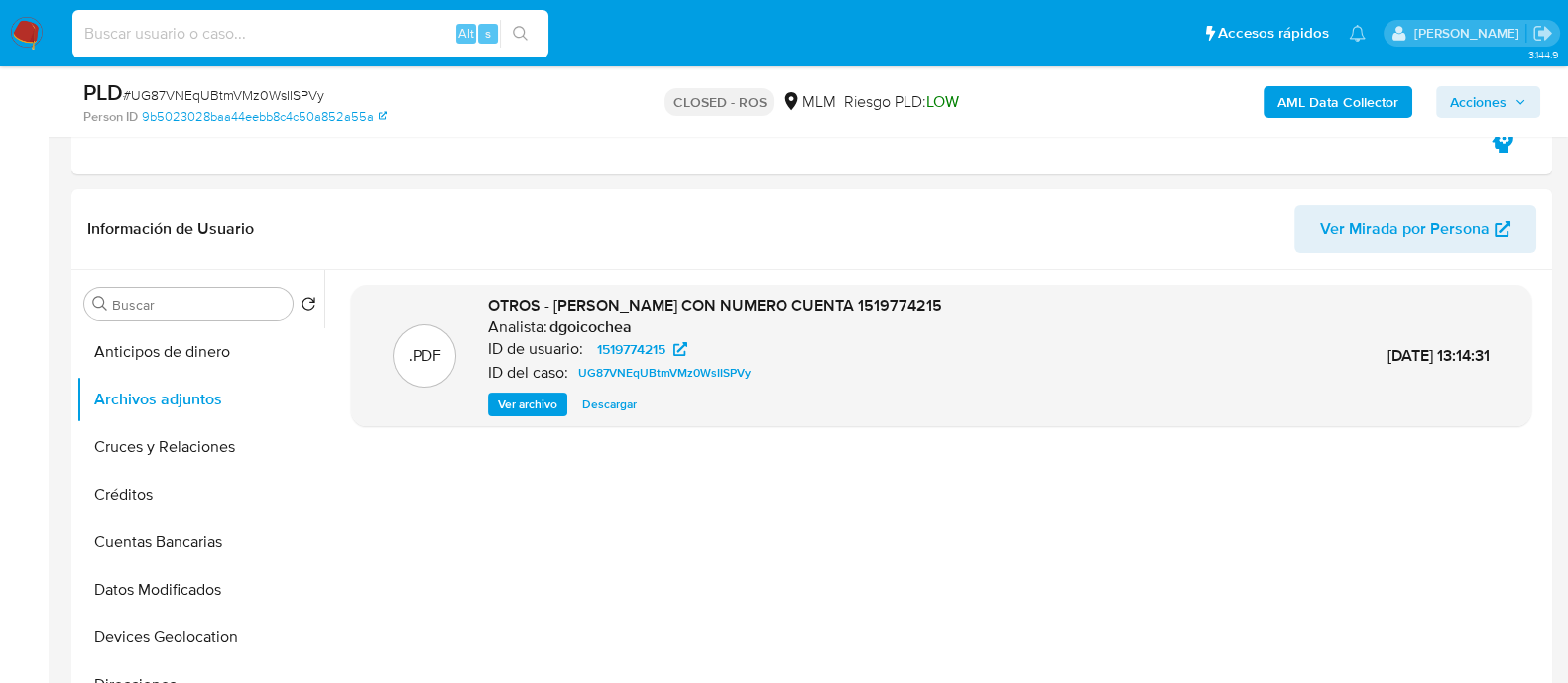 paste on "qEqgYkF9LPTV3HNBCQsQSs3d" 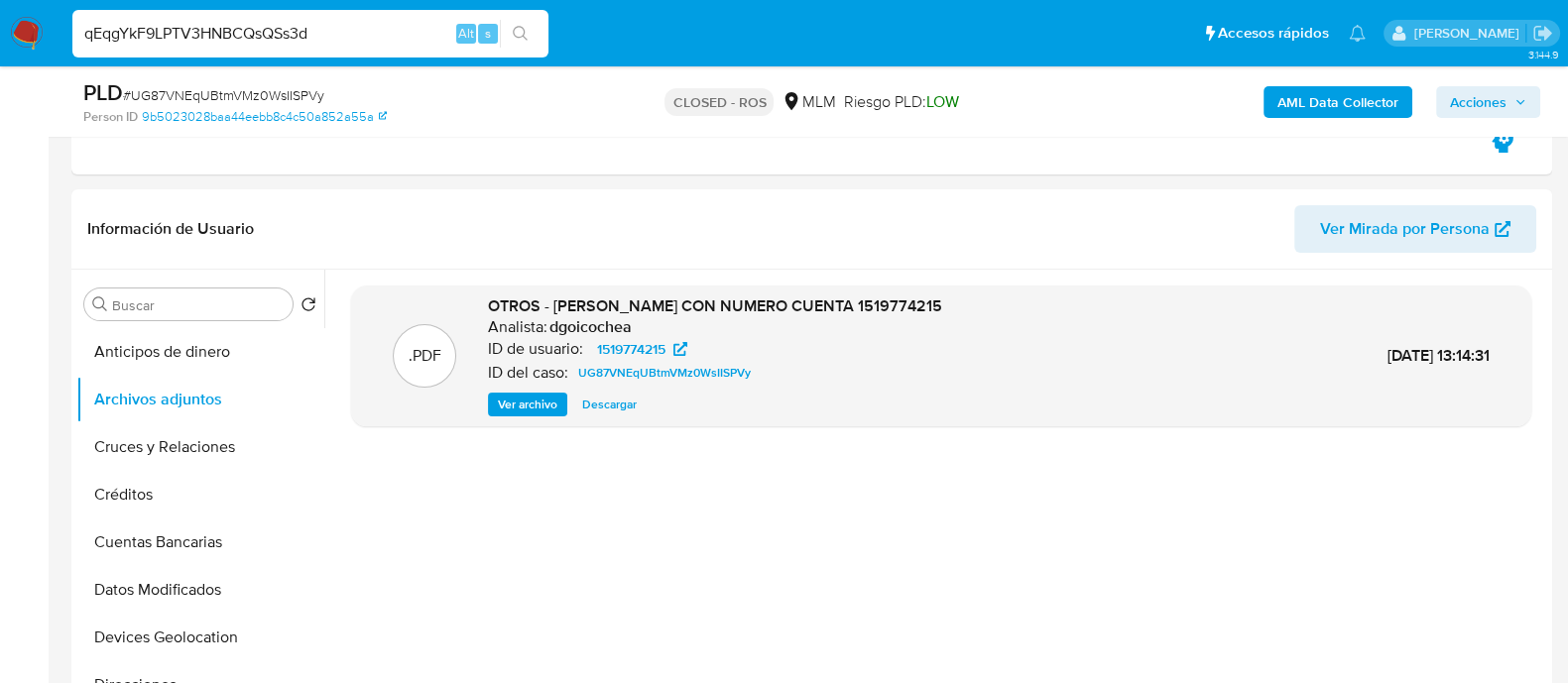 type on "qEqgYkF9LPTV3HNBCQsQSs3d" 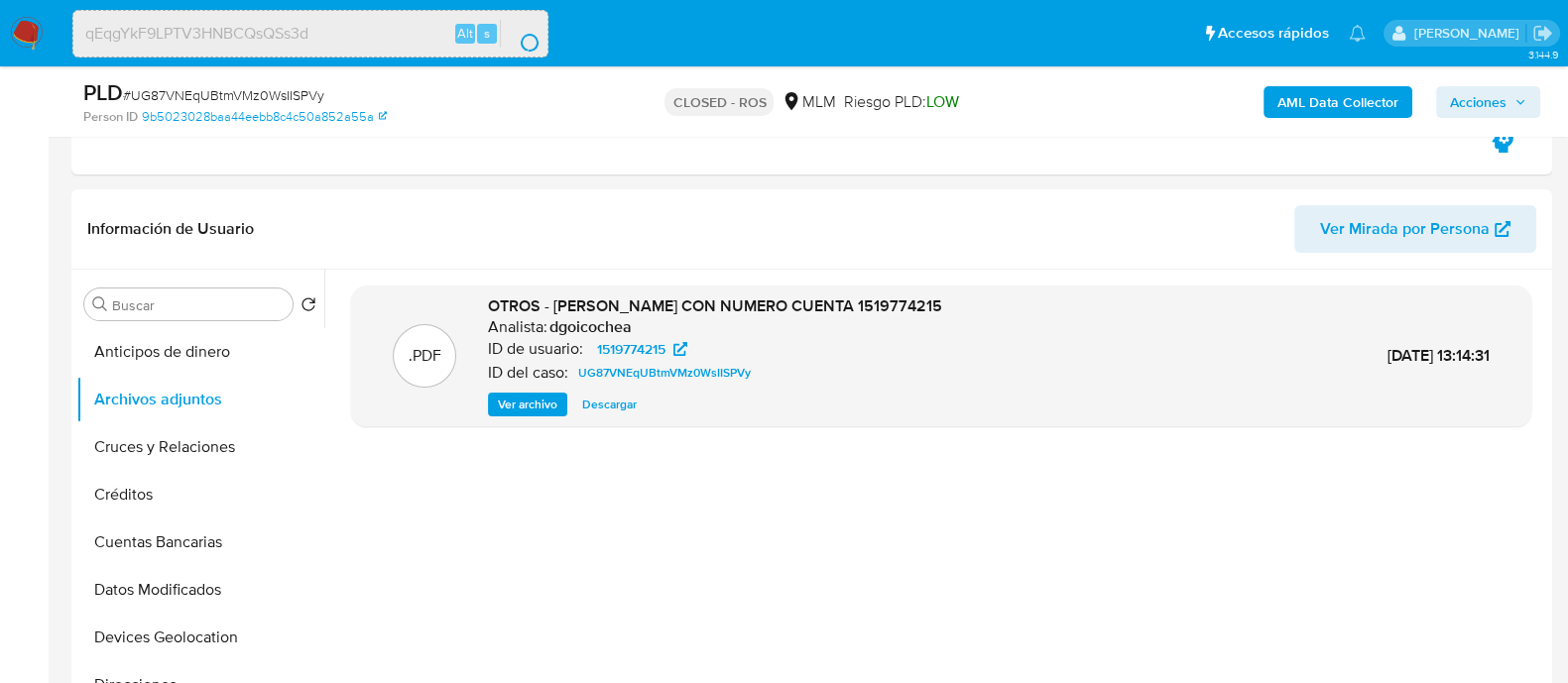 scroll, scrollTop: 0, scrollLeft: 0, axis: both 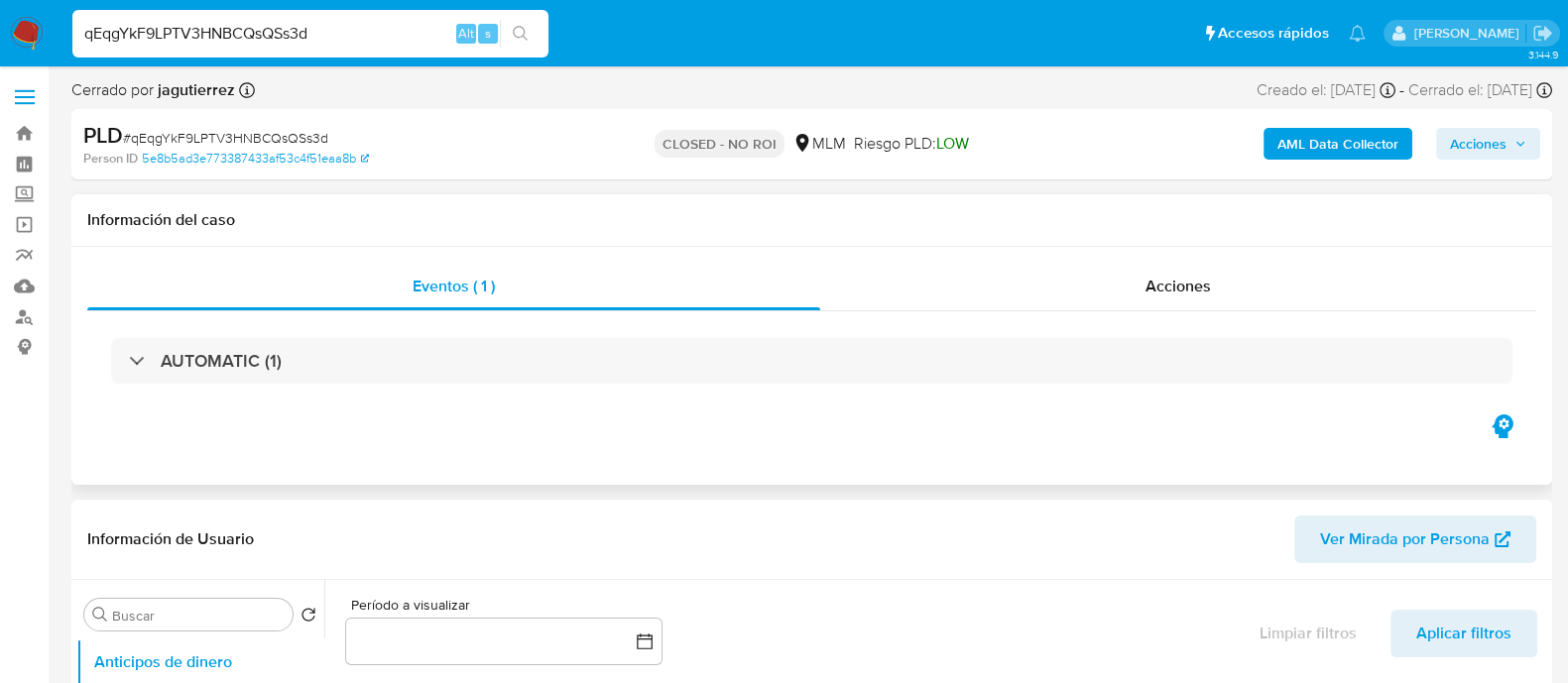 select on "10" 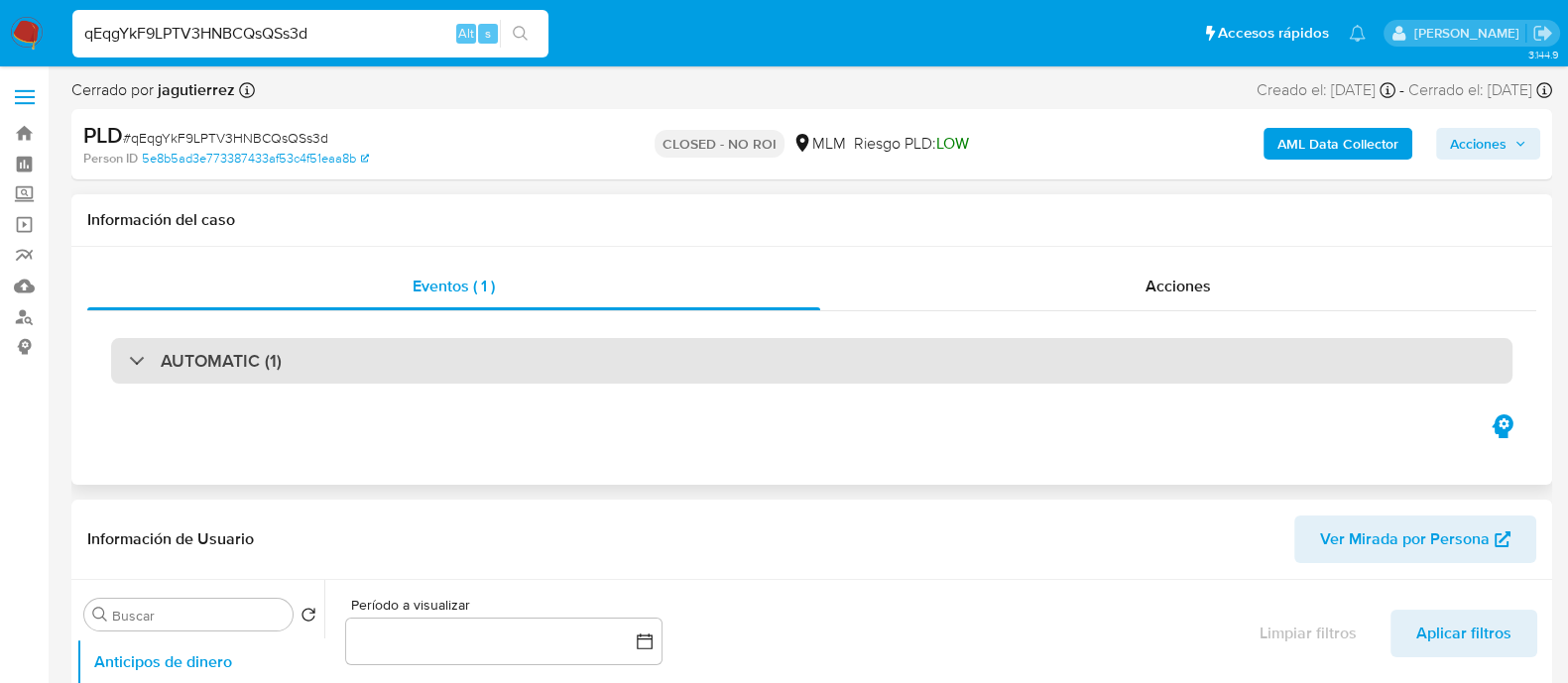 click on "AUTOMATIC (1)" at bounding box center [221, 361] 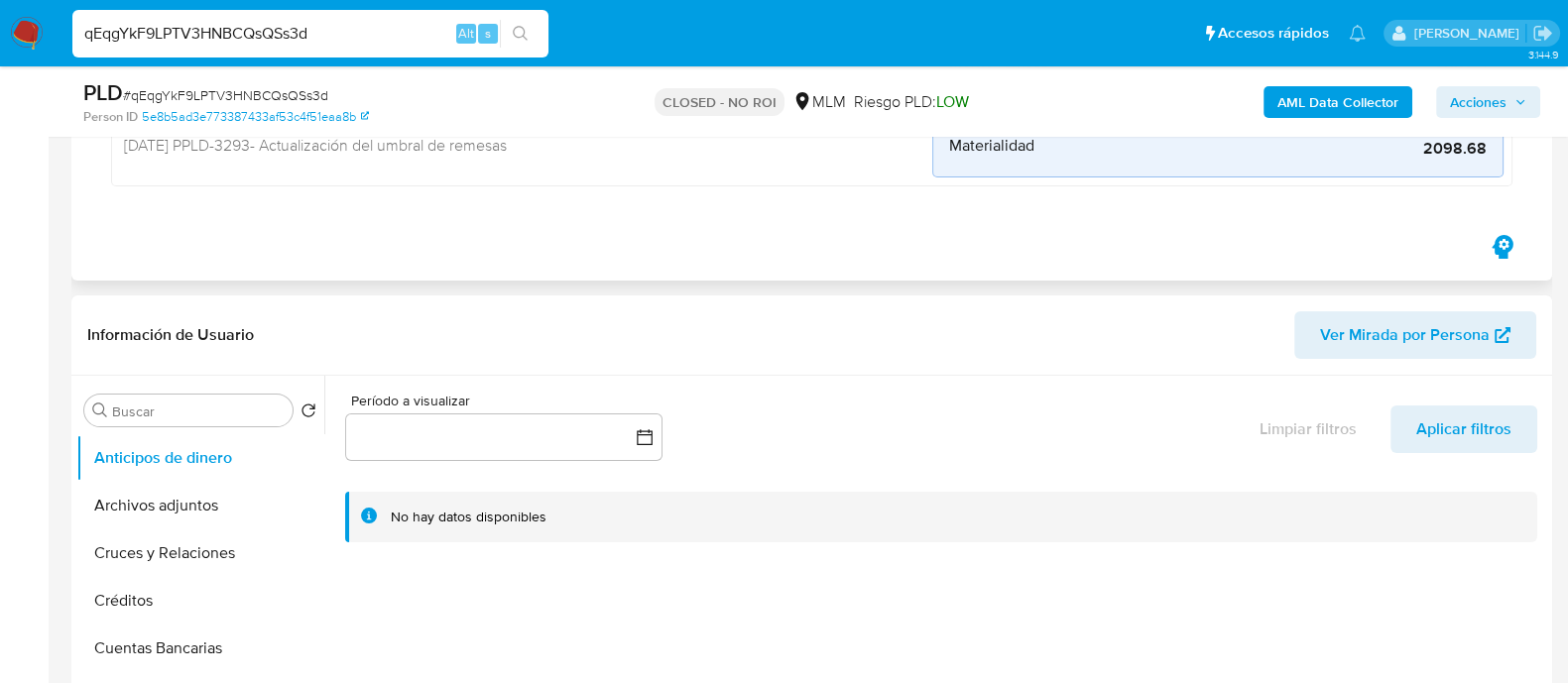 scroll, scrollTop: 379, scrollLeft: 0, axis: vertical 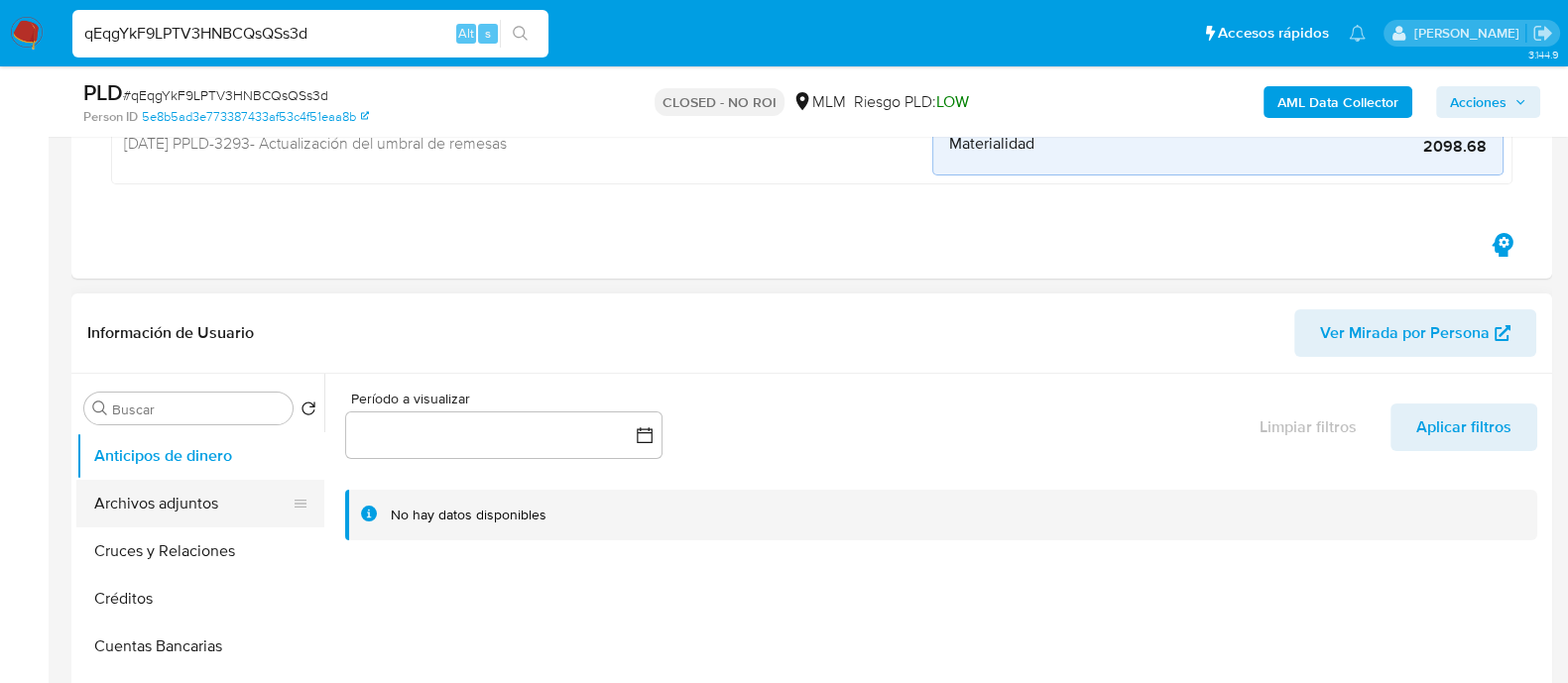 click on "Archivos adjuntos" at bounding box center (192, 504) 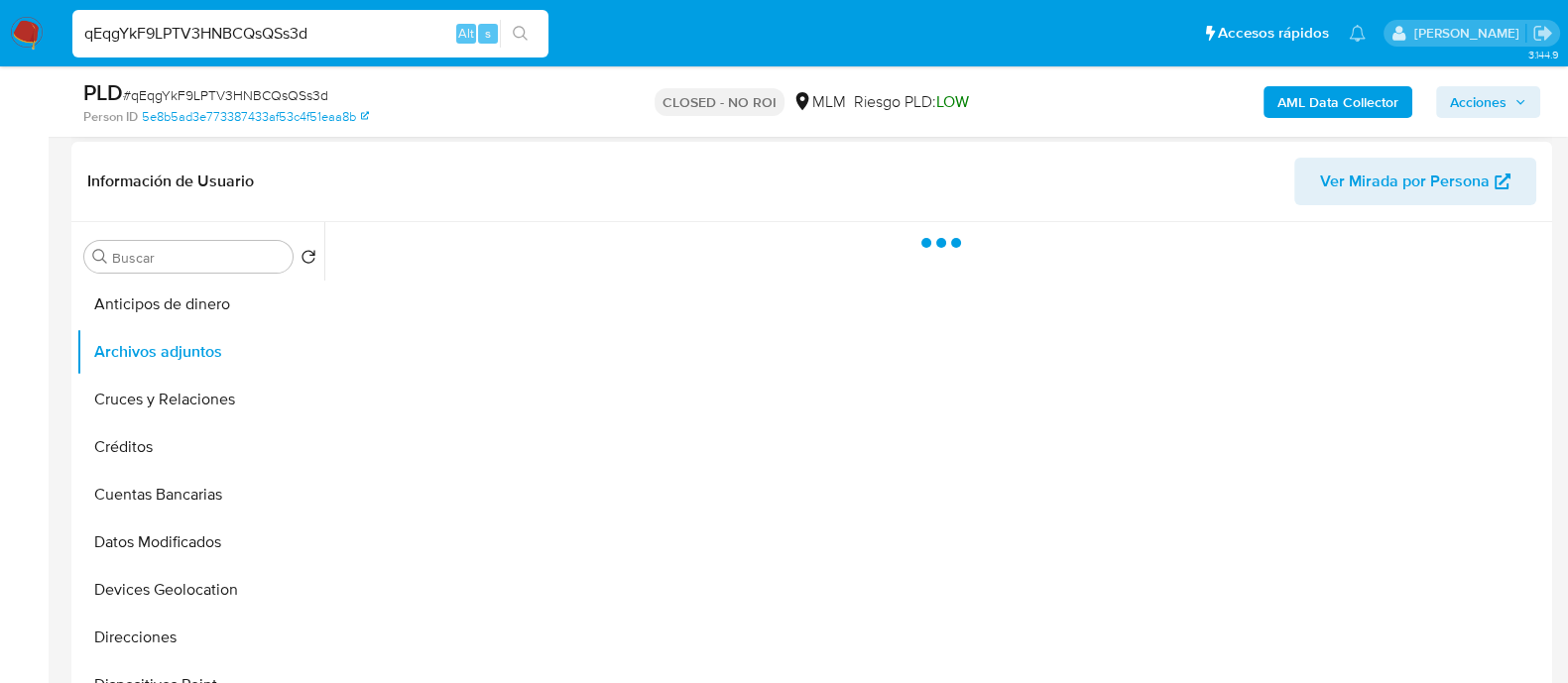 scroll, scrollTop: 544, scrollLeft: 0, axis: vertical 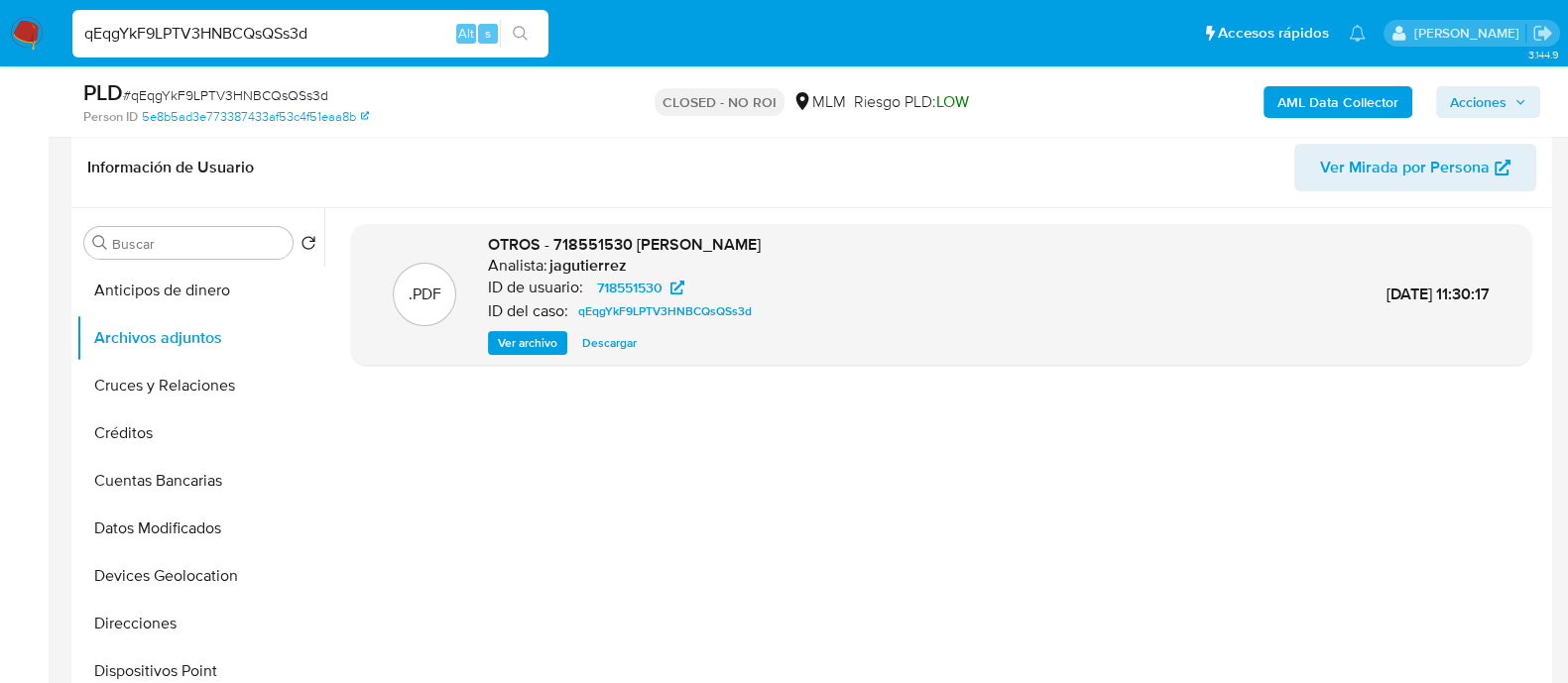 click on "Descargar" at bounding box center (609, 343) 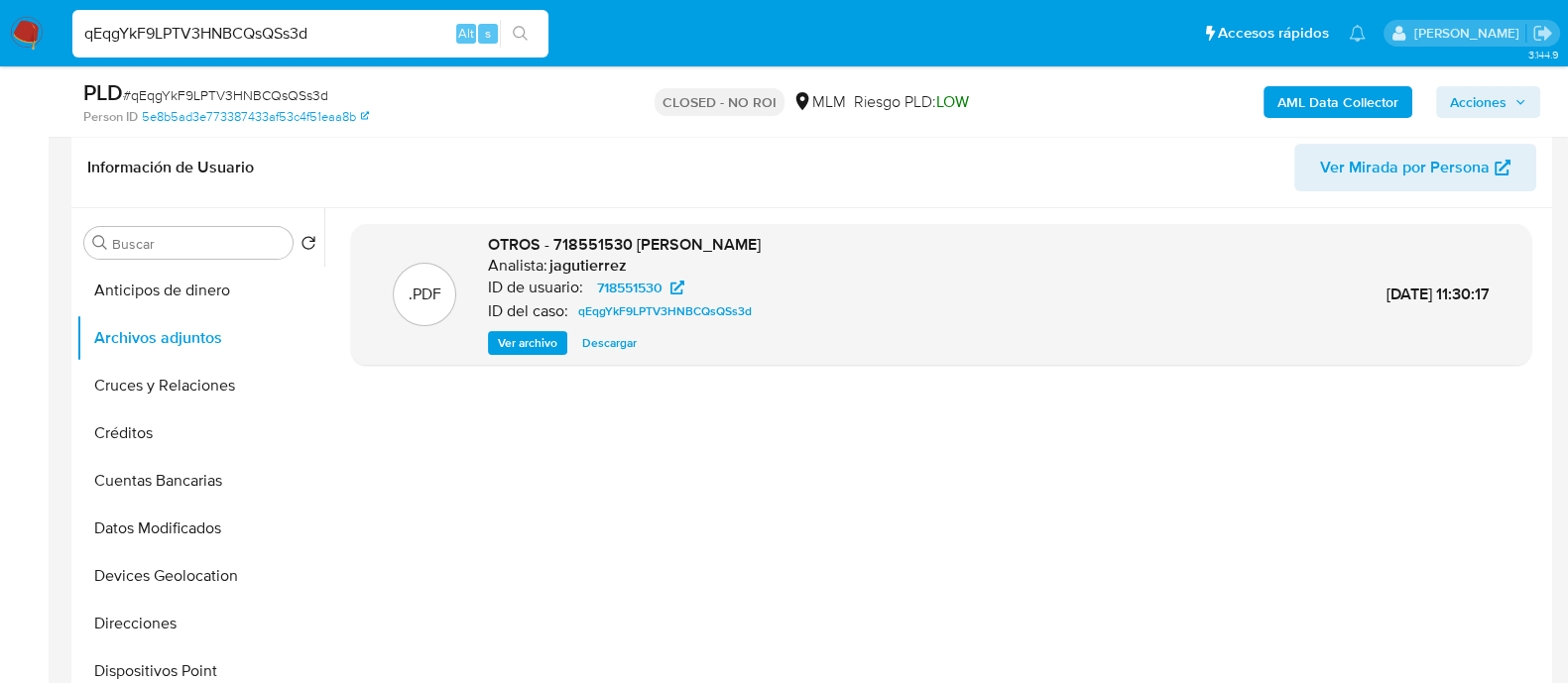 click on "qEqgYkF9LPTV3HNBCQsQSs3d" at bounding box center (310, 34) 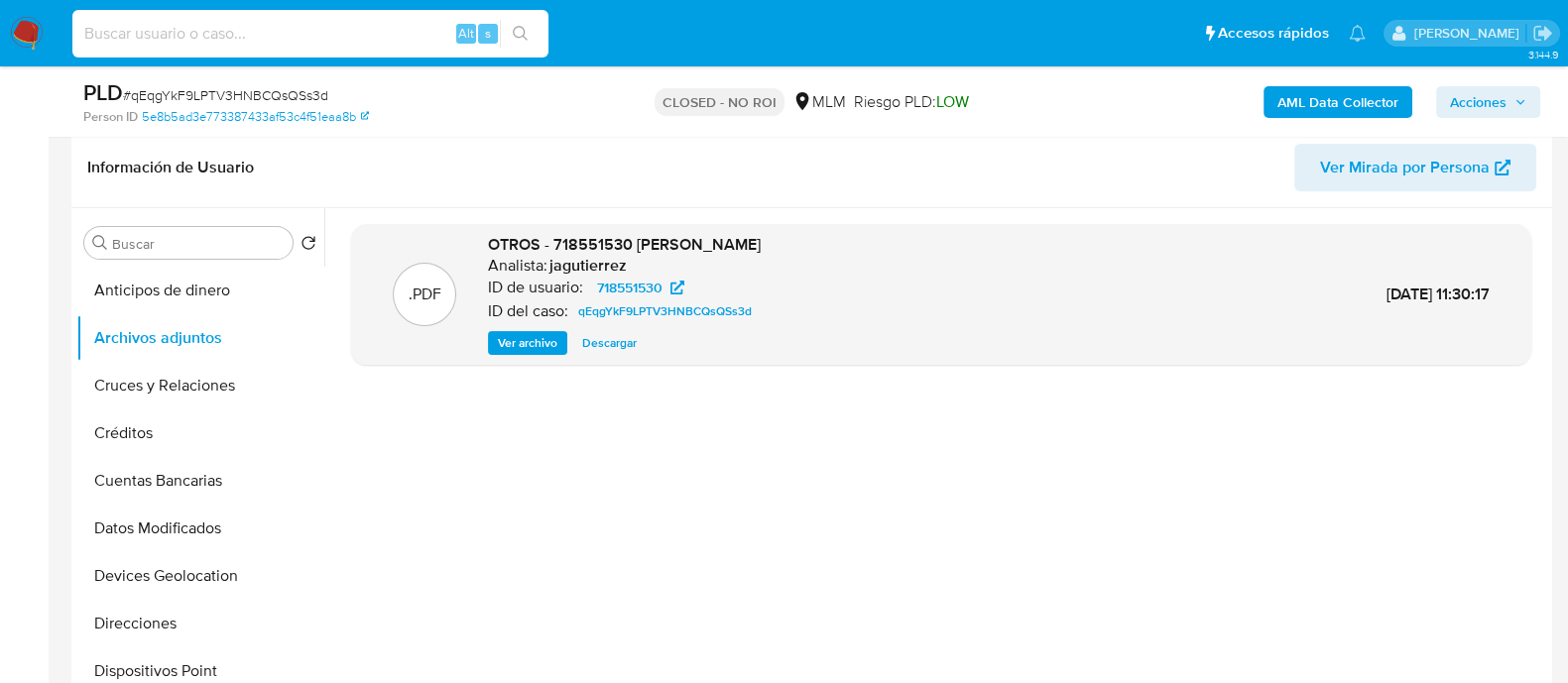paste on "Xr0JqhyBuOzh9Ja6ANLHcBPV" 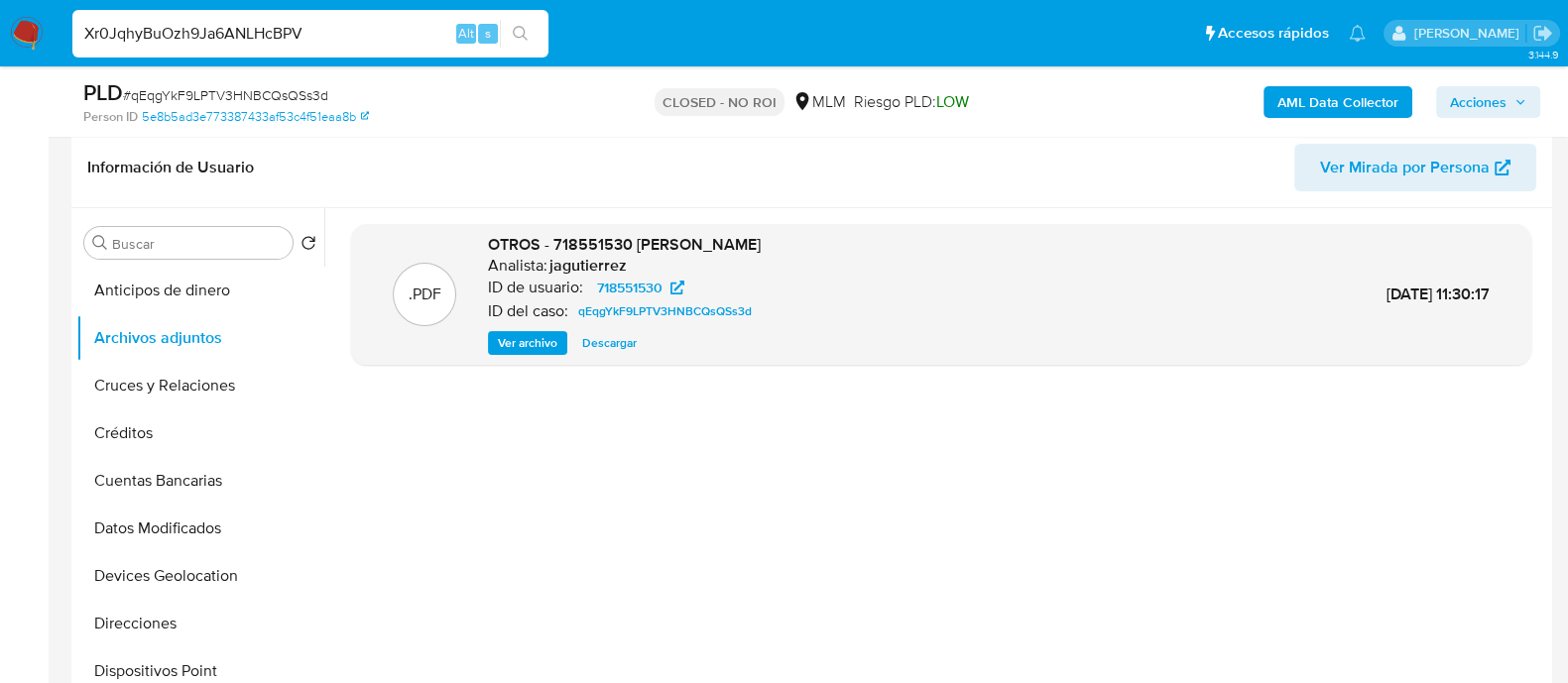 type on "Xr0JqhyBuOzh9Ja6ANLHcBPV" 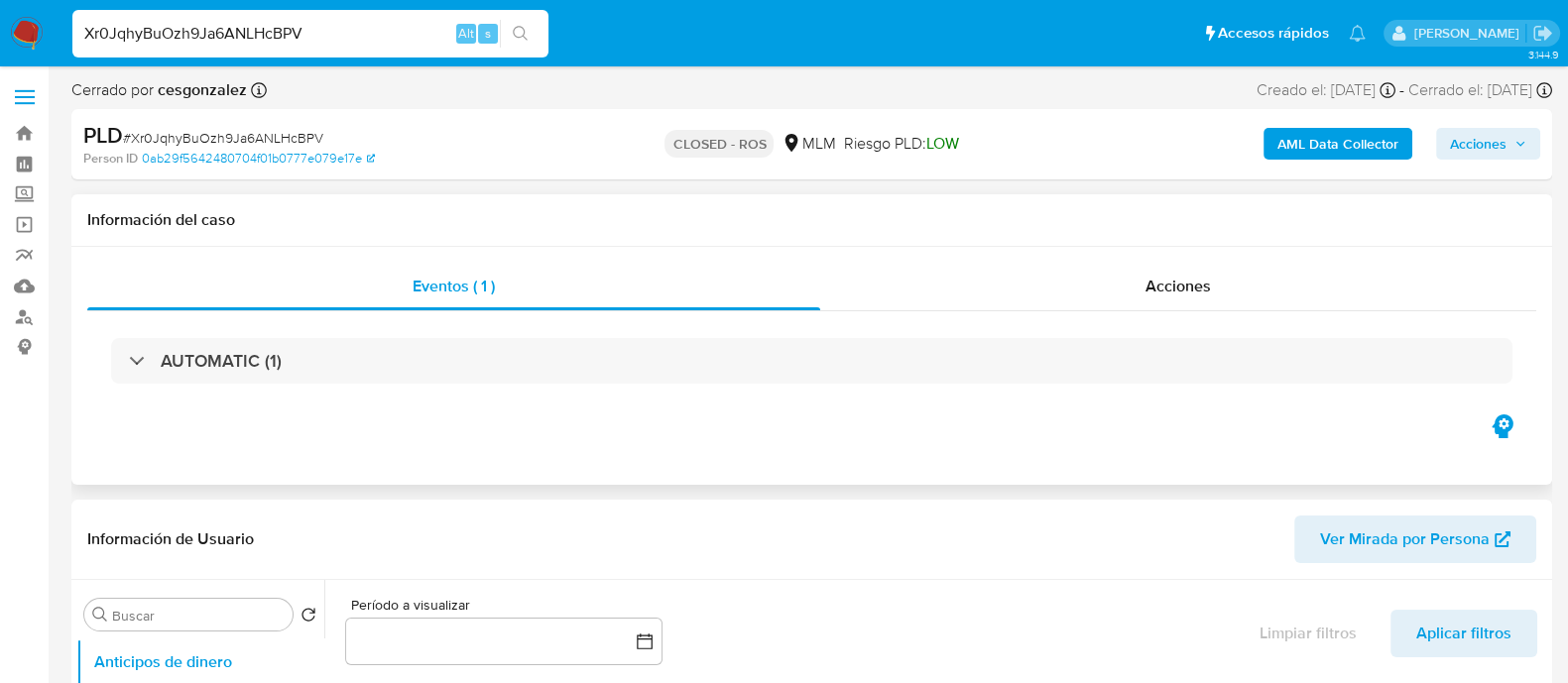 select on "10" 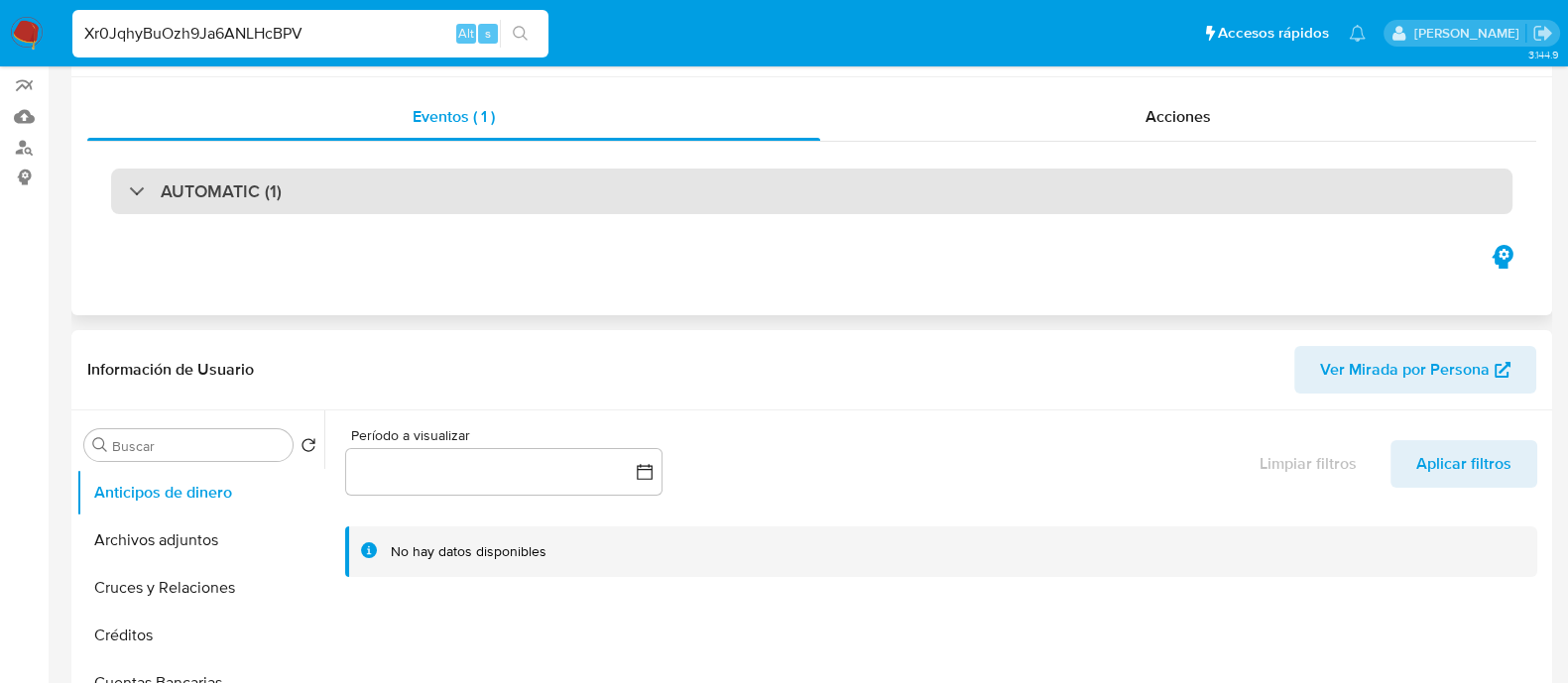 scroll, scrollTop: 0, scrollLeft: 0, axis: both 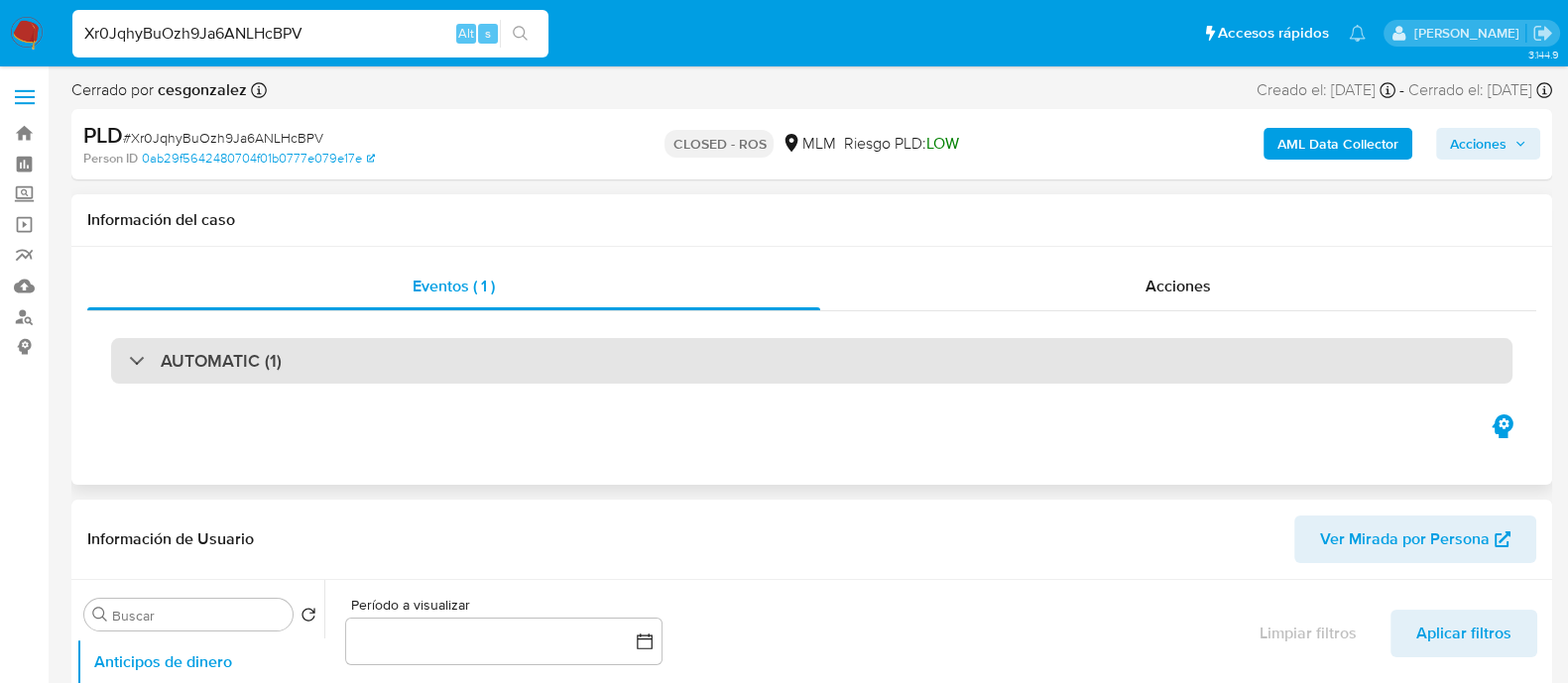 click on "AUTOMATIC (1)" at bounding box center [221, 361] 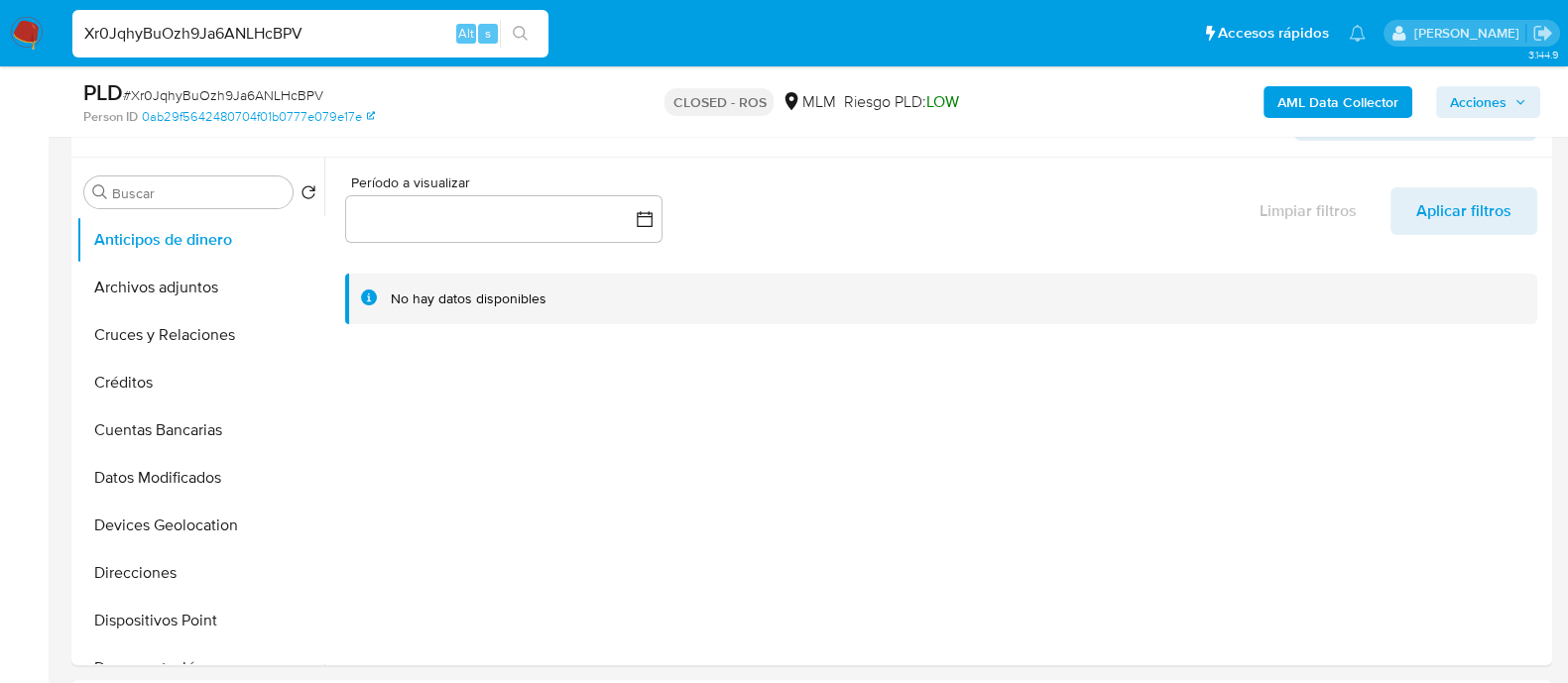 scroll, scrollTop: 596, scrollLeft: 0, axis: vertical 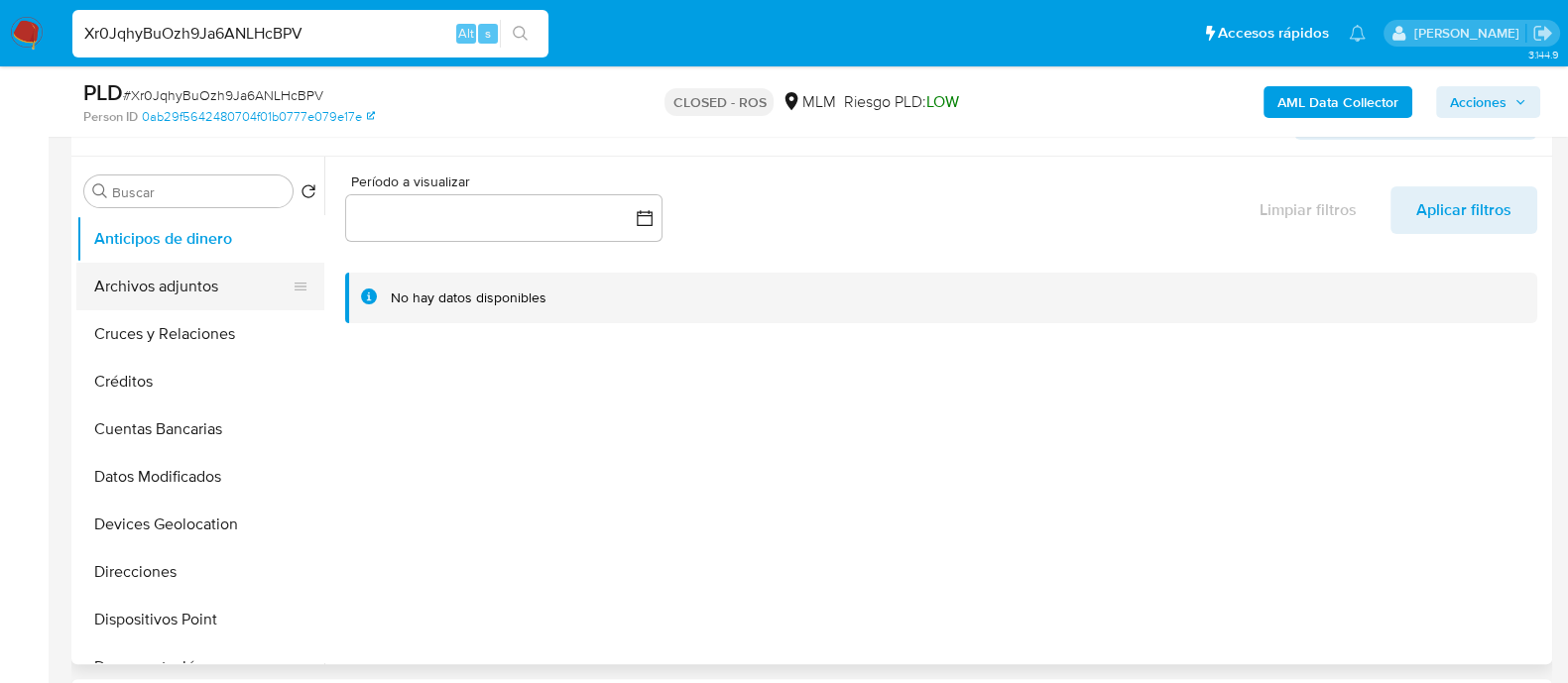 click on "Archivos adjuntos" at bounding box center [192, 286] 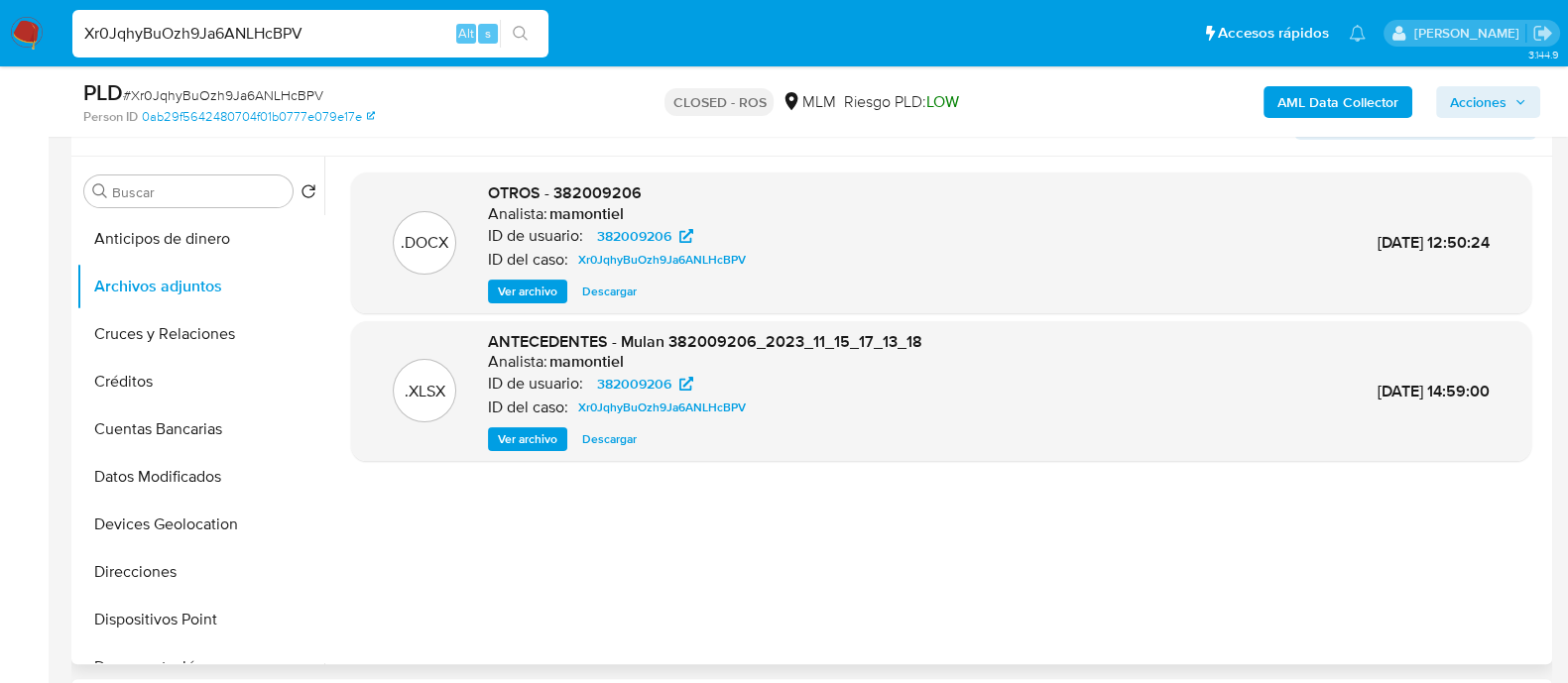 click on "Descargar" at bounding box center [609, 291] 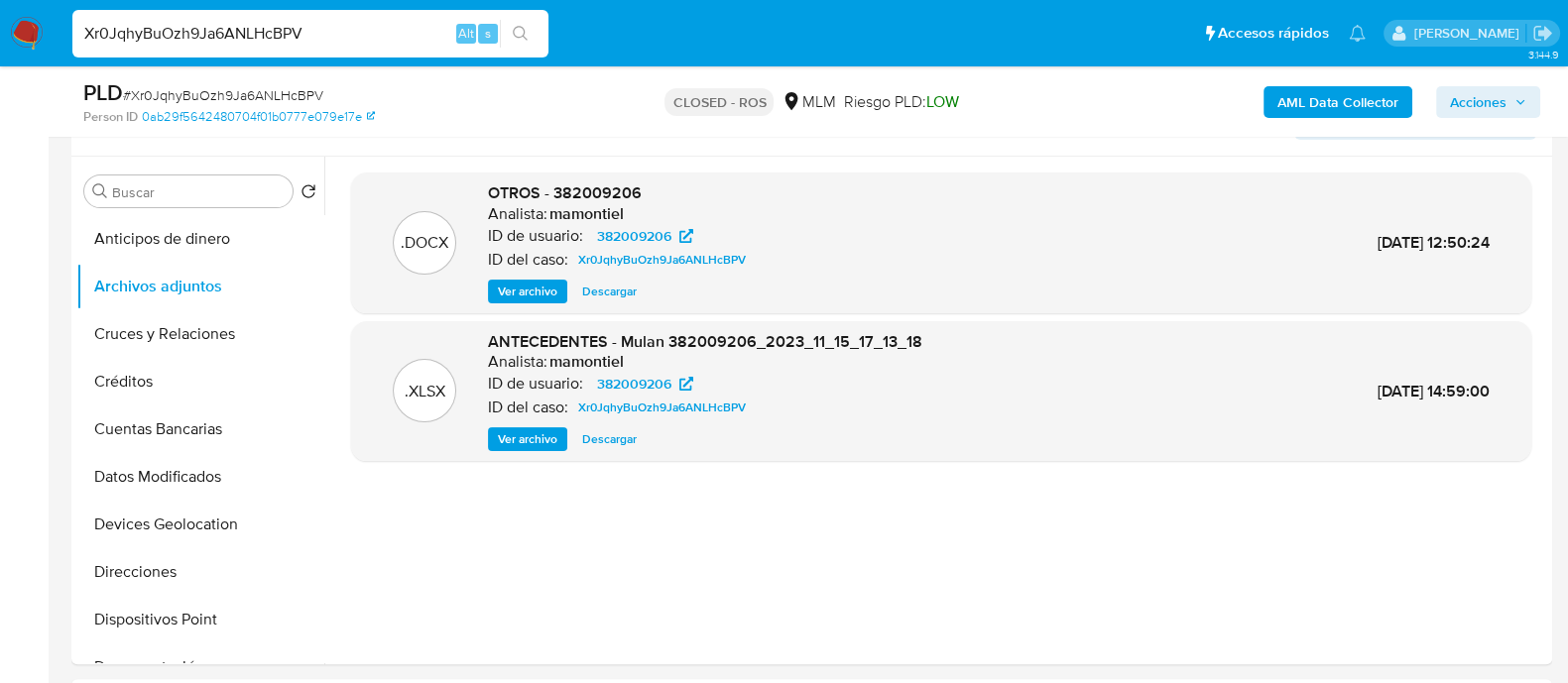 click on "Xr0JqhyBuOzh9Ja6ANLHcBPV" at bounding box center (310, 34) 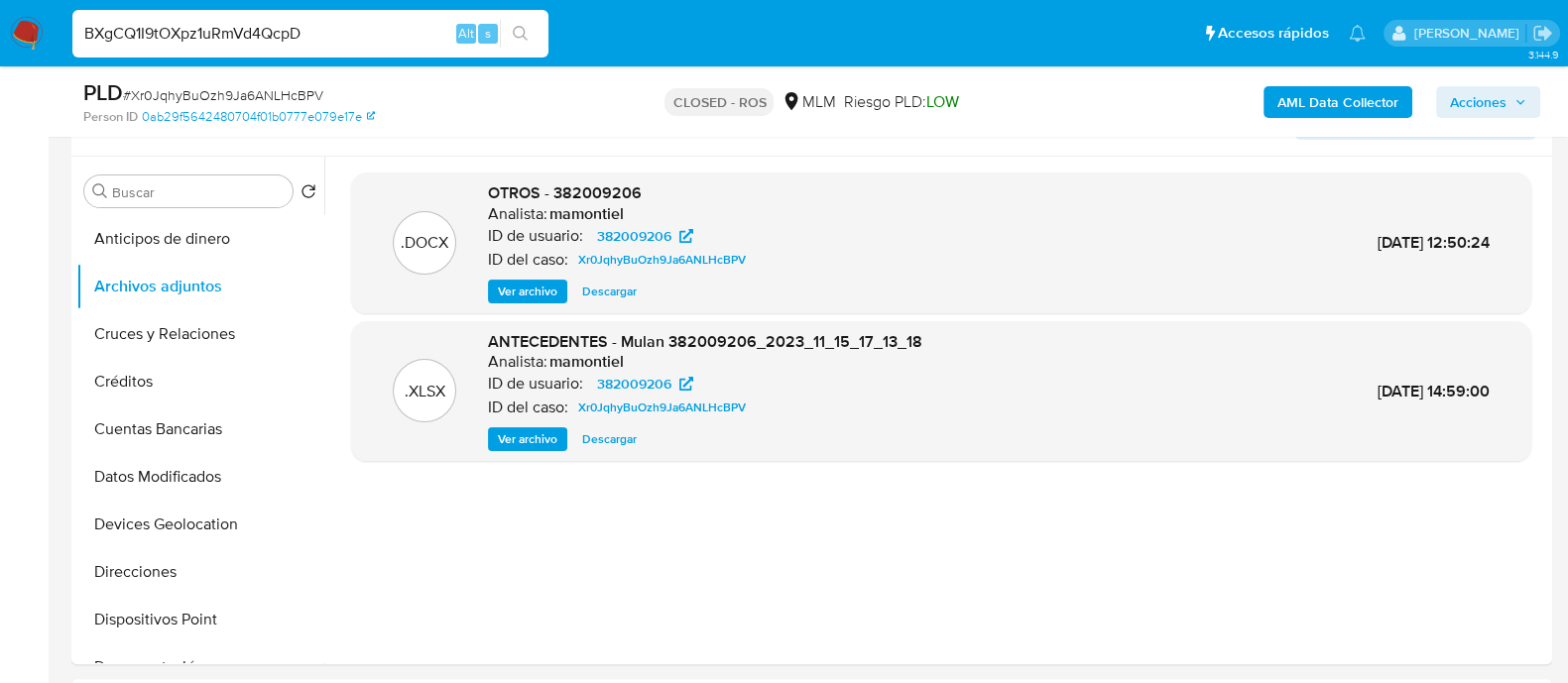 type on "BXgCQ1I9tOXpz1uRmVd4QcpD" 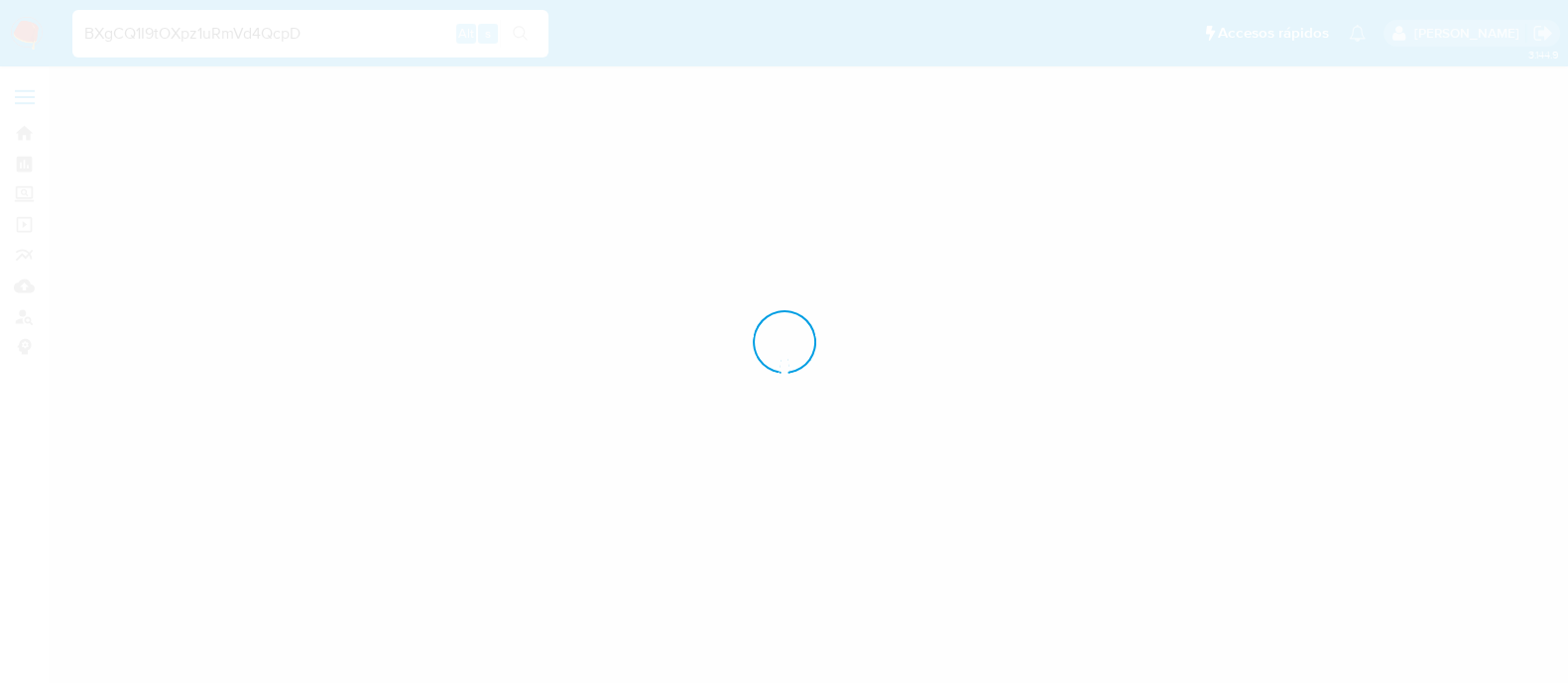 scroll, scrollTop: 0, scrollLeft: 0, axis: both 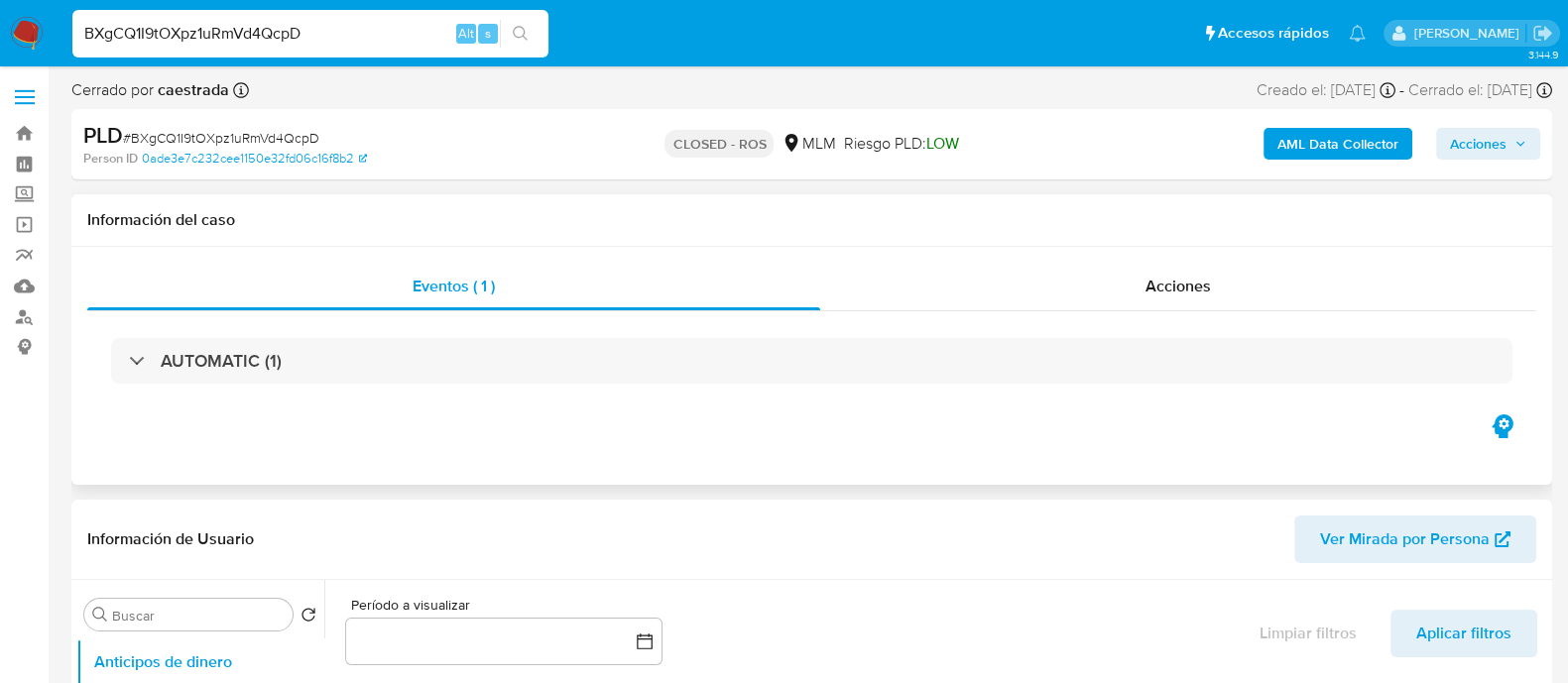 select on "10" 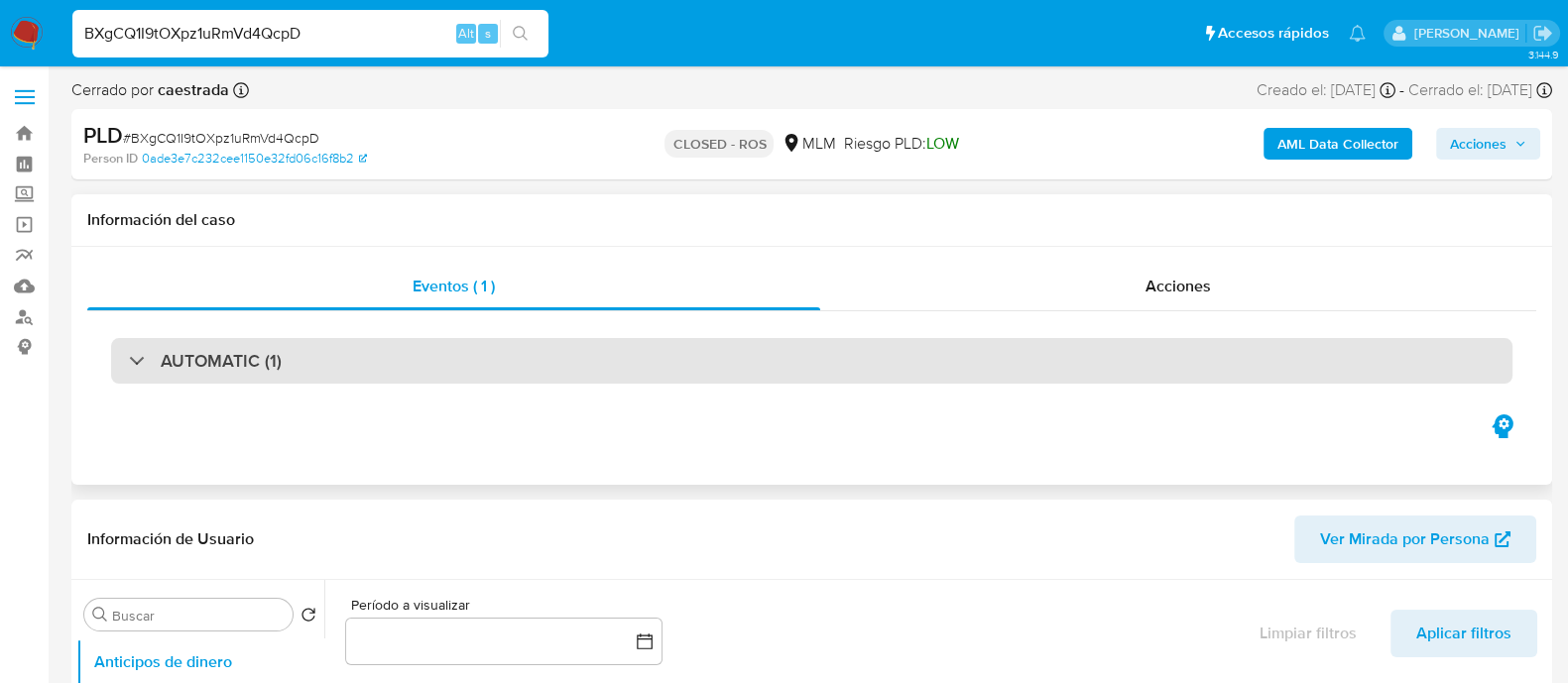 click on "AUTOMATIC (1)" at bounding box center (811, 361) 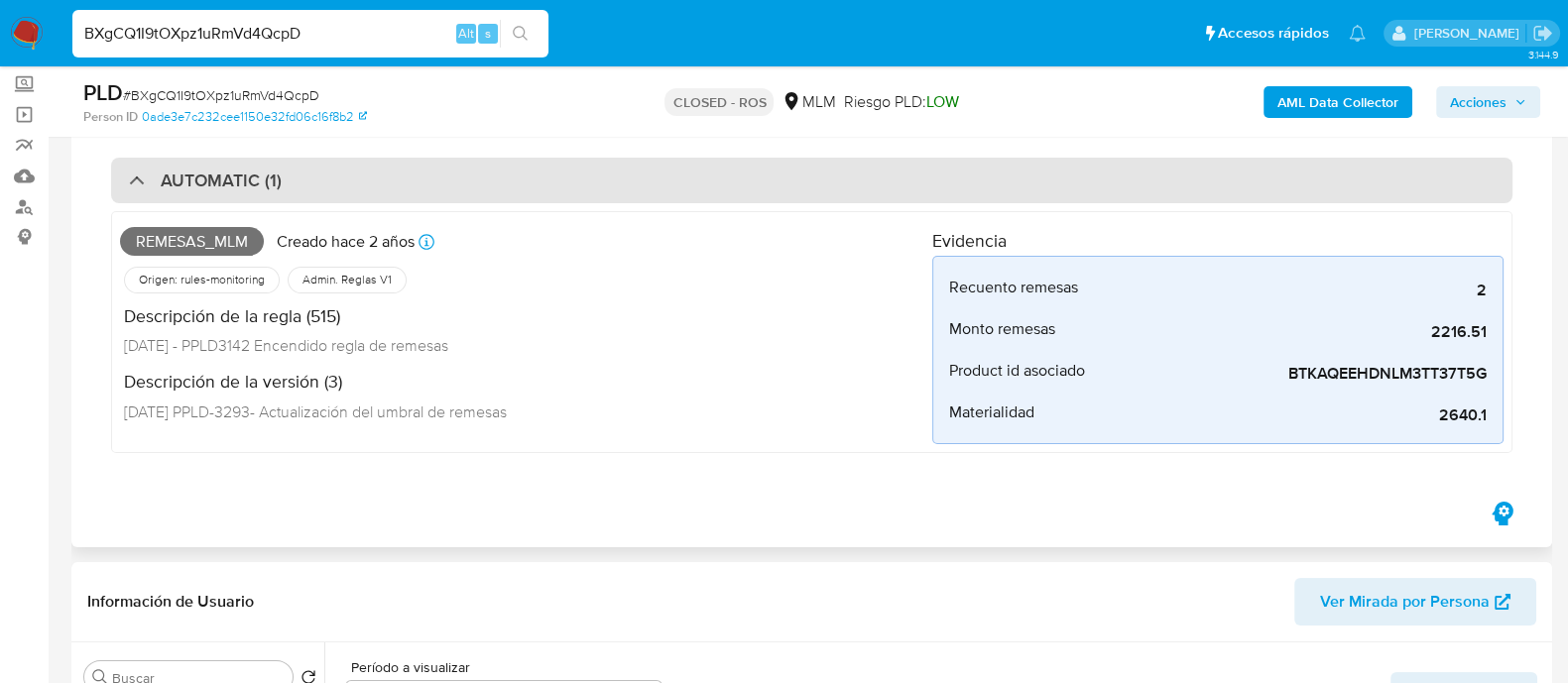 scroll, scrollTop: 111, scrollLeft: 0, axis: vertical 